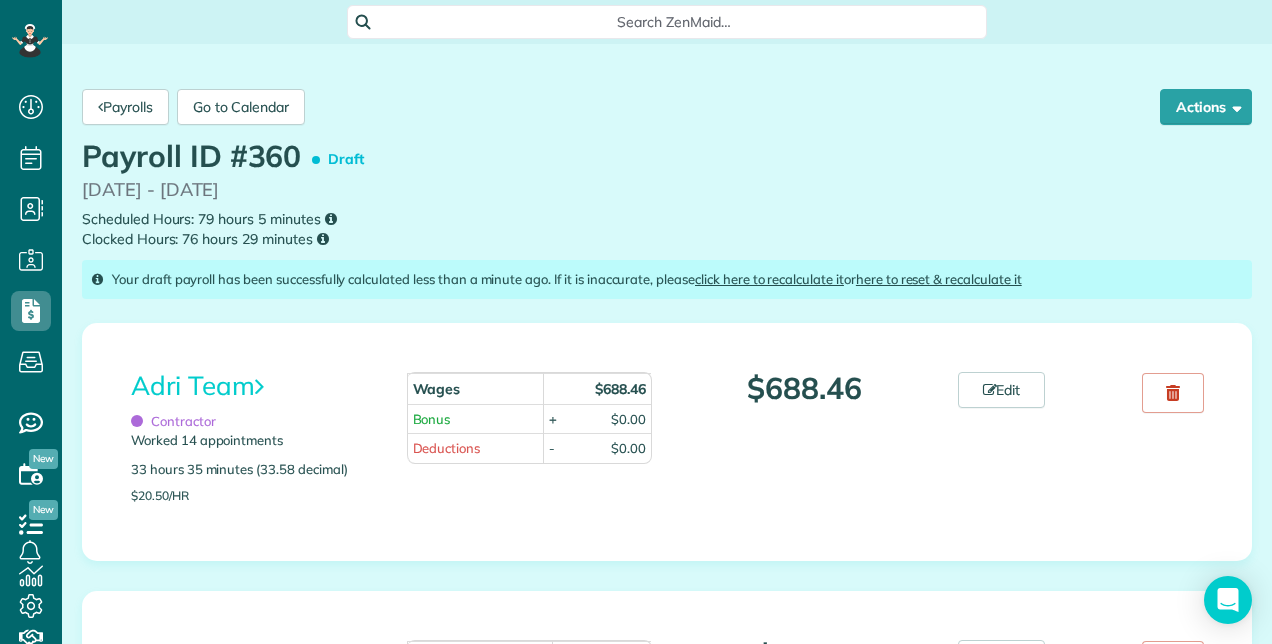 scroll, scrollTop: 0, scrollLeft: 0, axis: both 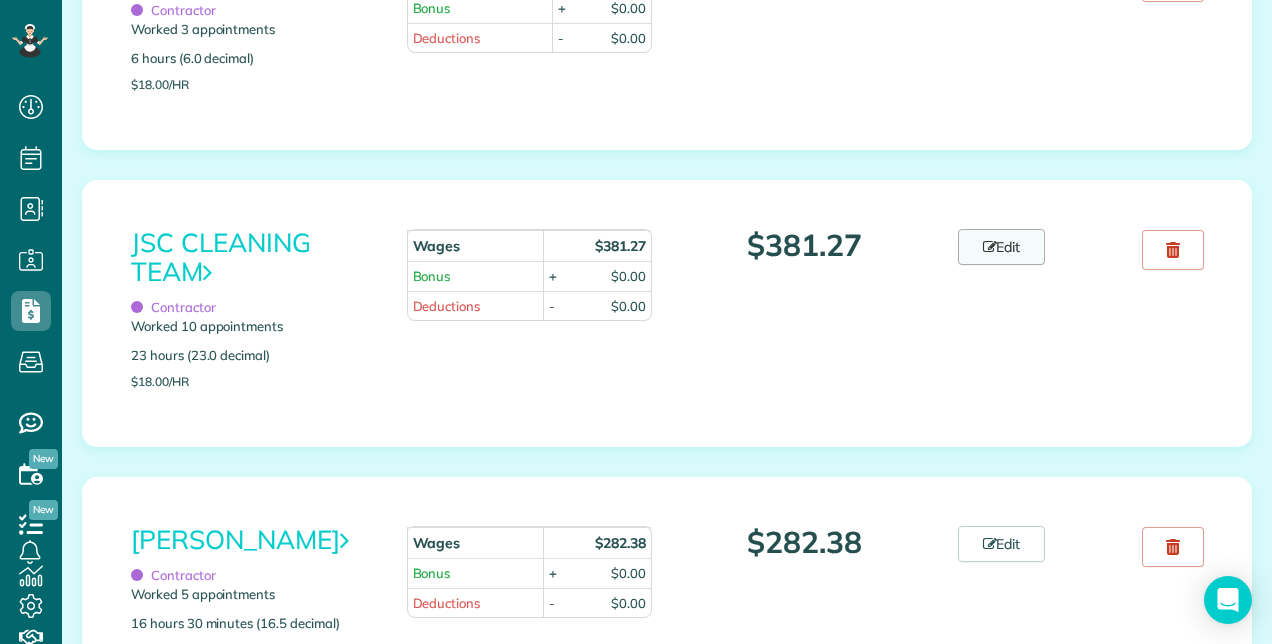 click on "Edit" at bounding box center (1002, 247) 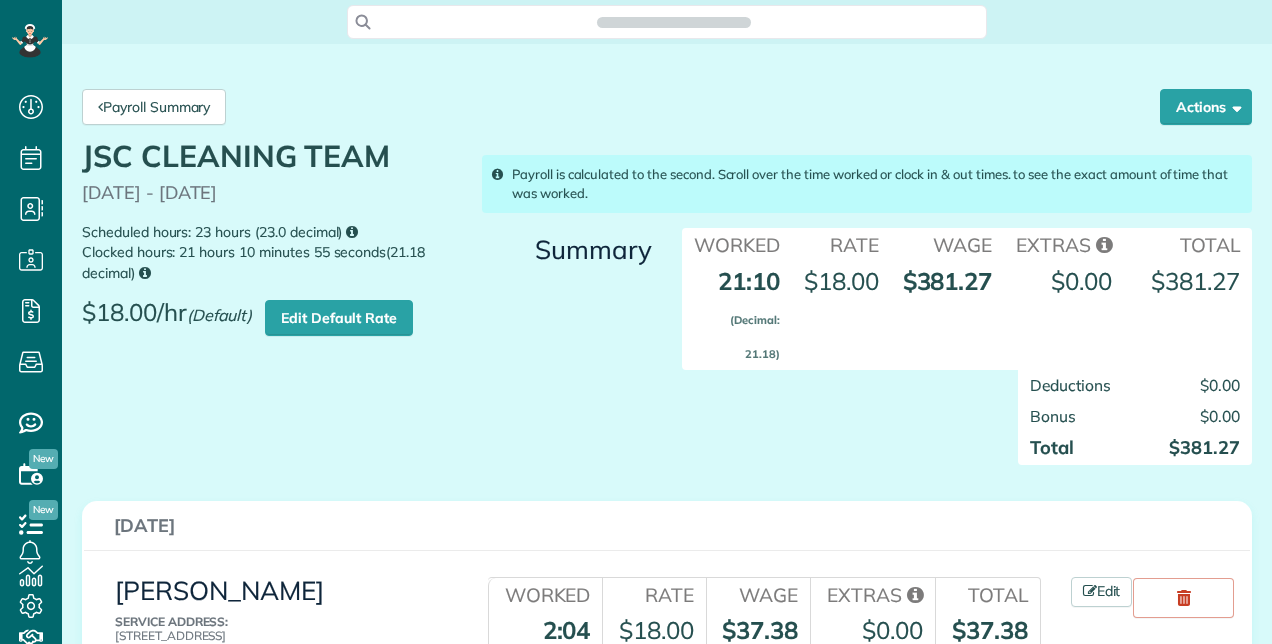 scroll, scrollTop: 0, scrollLeft: 0, axis: both 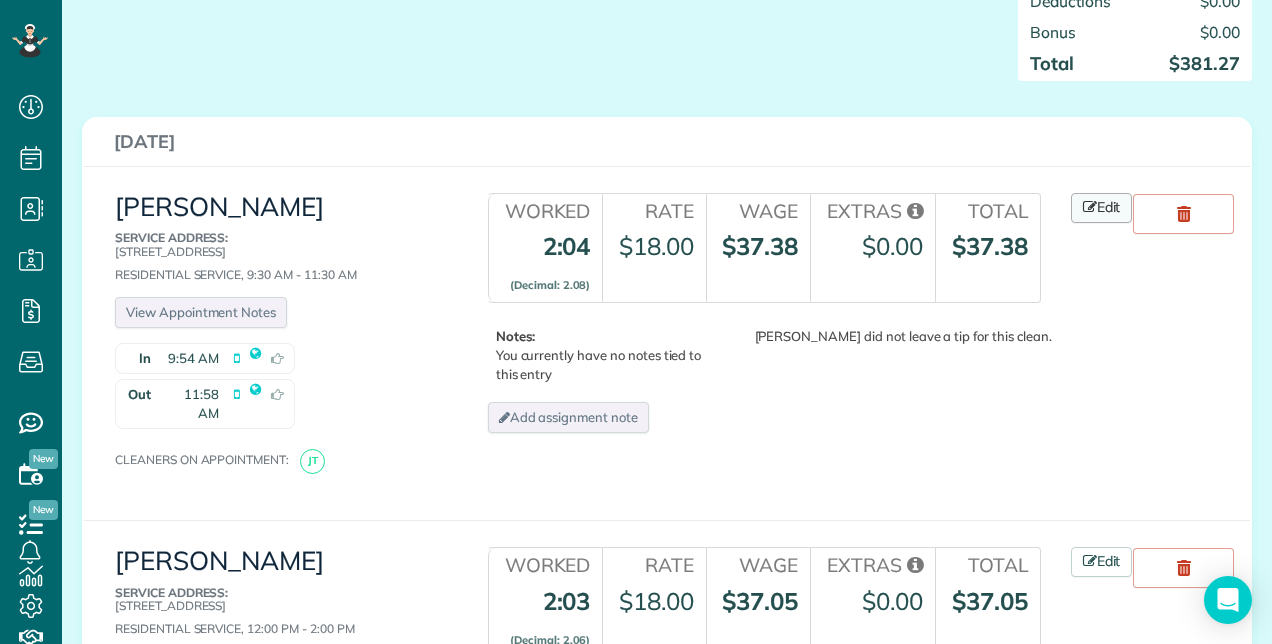 click on "Edit" at bounding box center (1102, 208) 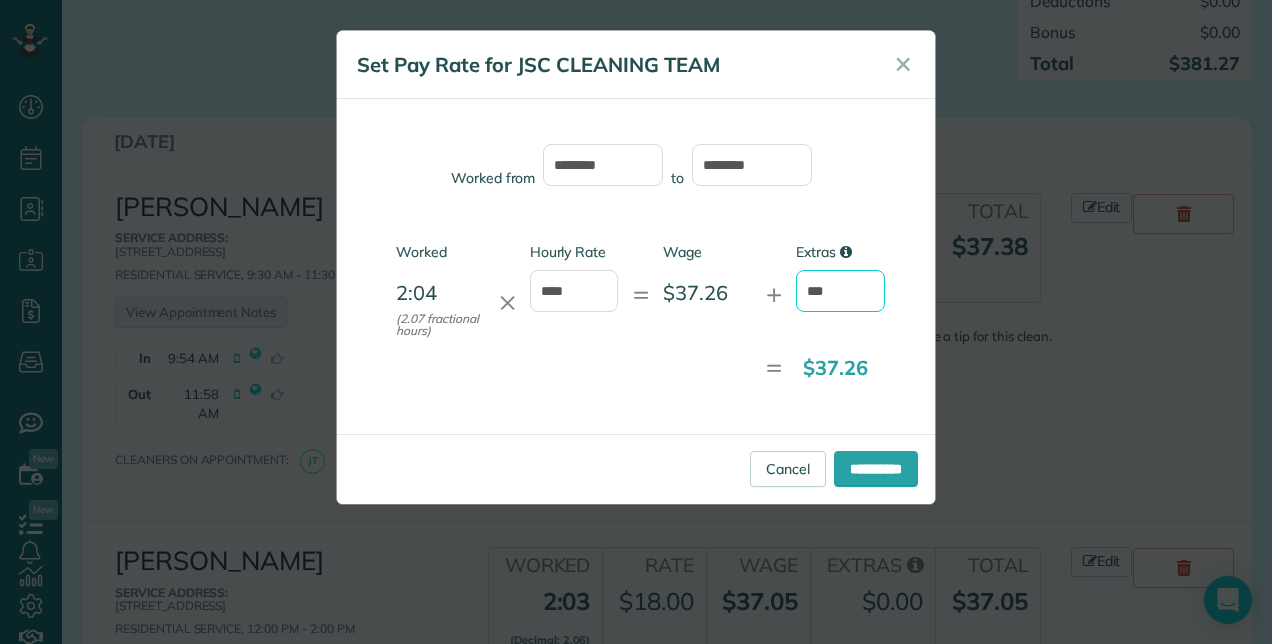 click on "***" at bounding box center (840, 291) 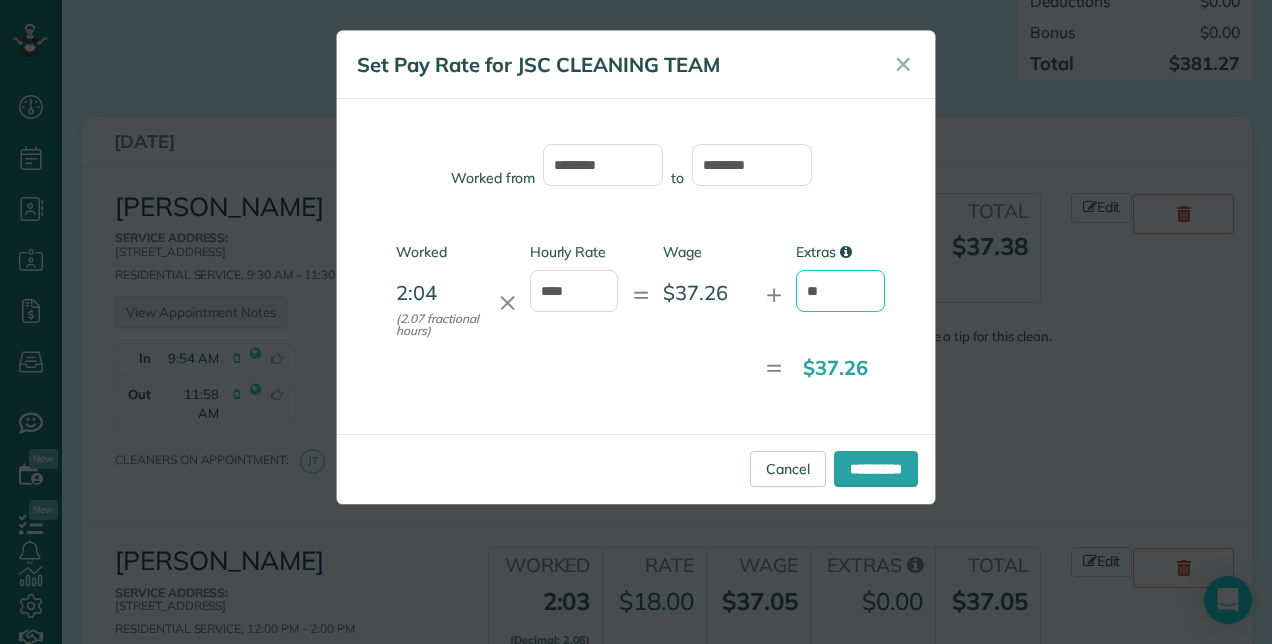 type on "*" 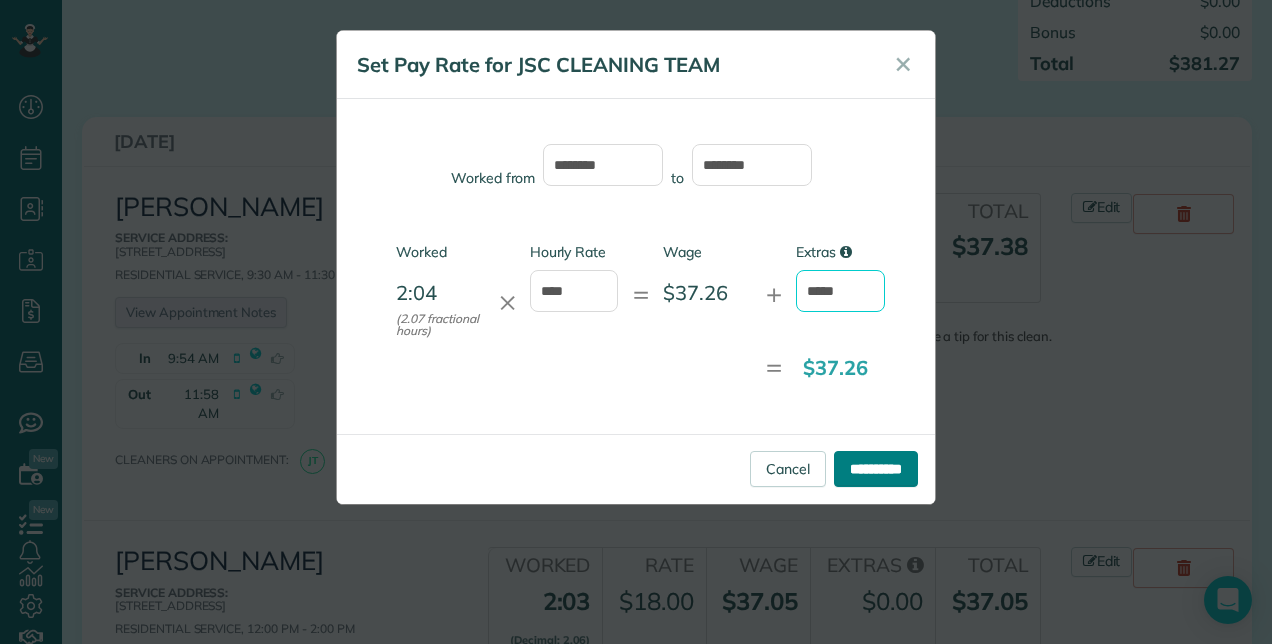 type on "*****" 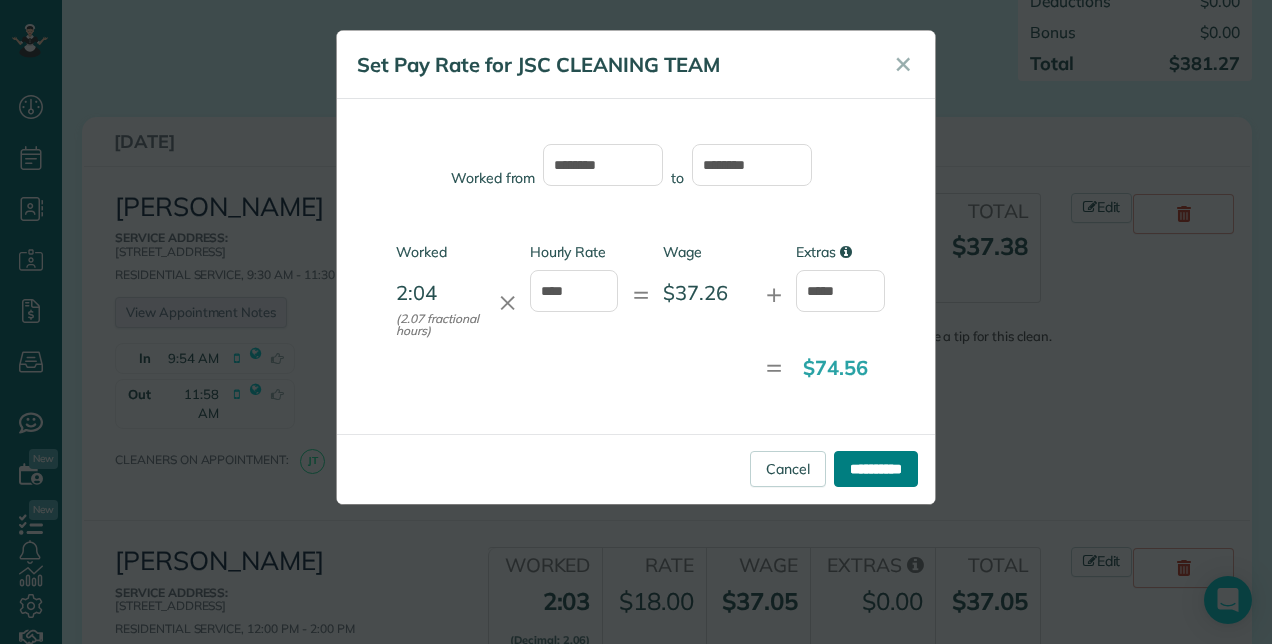 click on "**********" at bounding box center (876, 469) 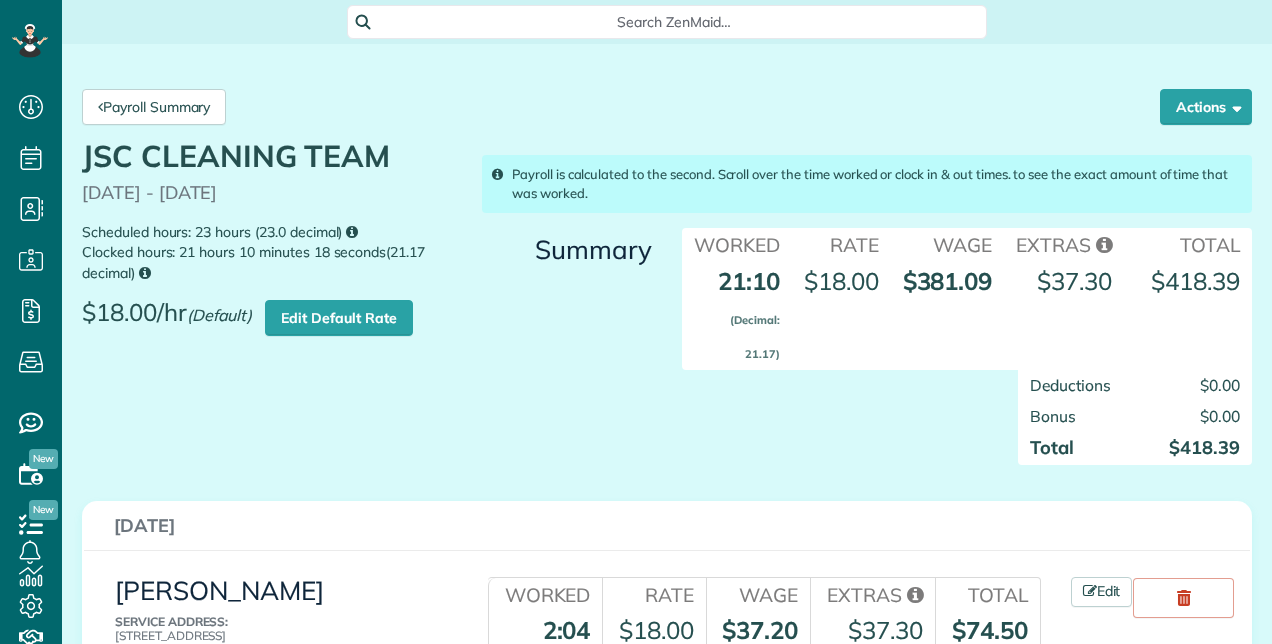 scroll, scrollTop: 0, scrollLeft: 0, axis: both 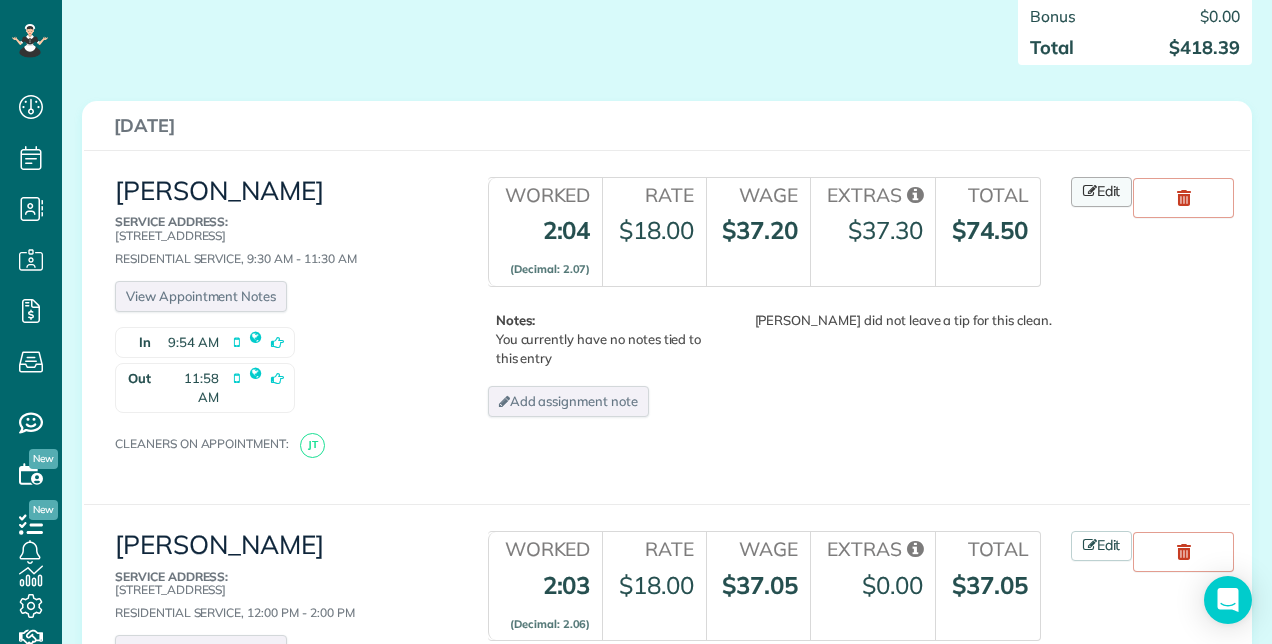 click at bounding box center (1090, 191) 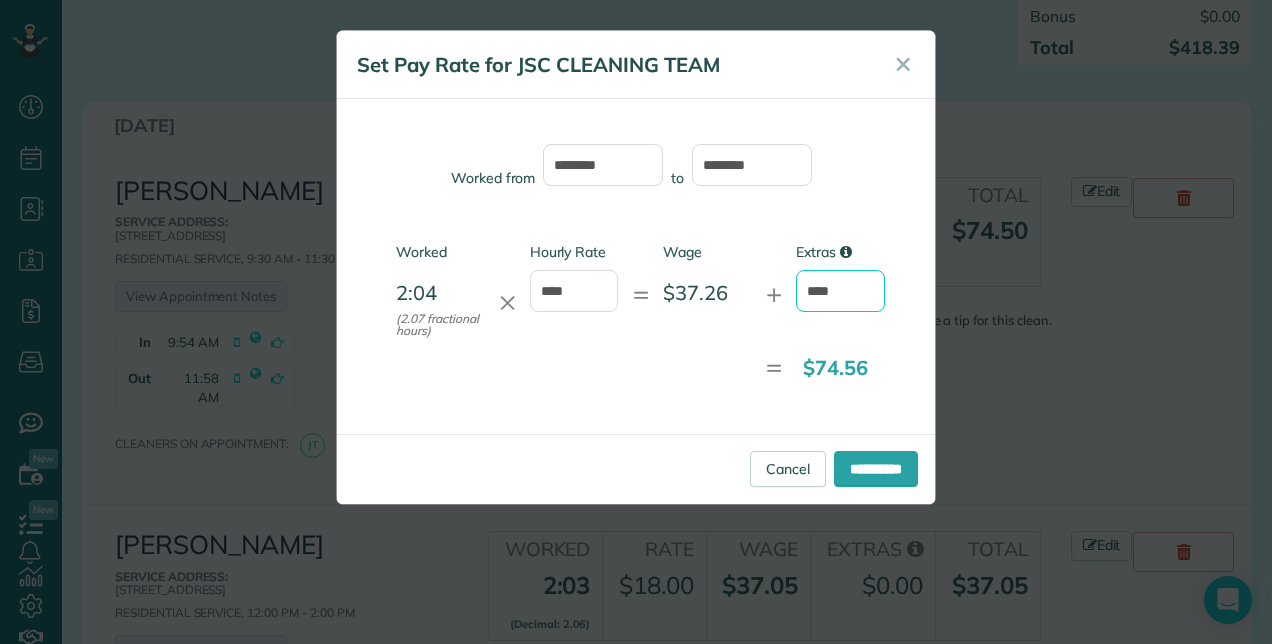 click on "****" at bounding box center [840, 291] 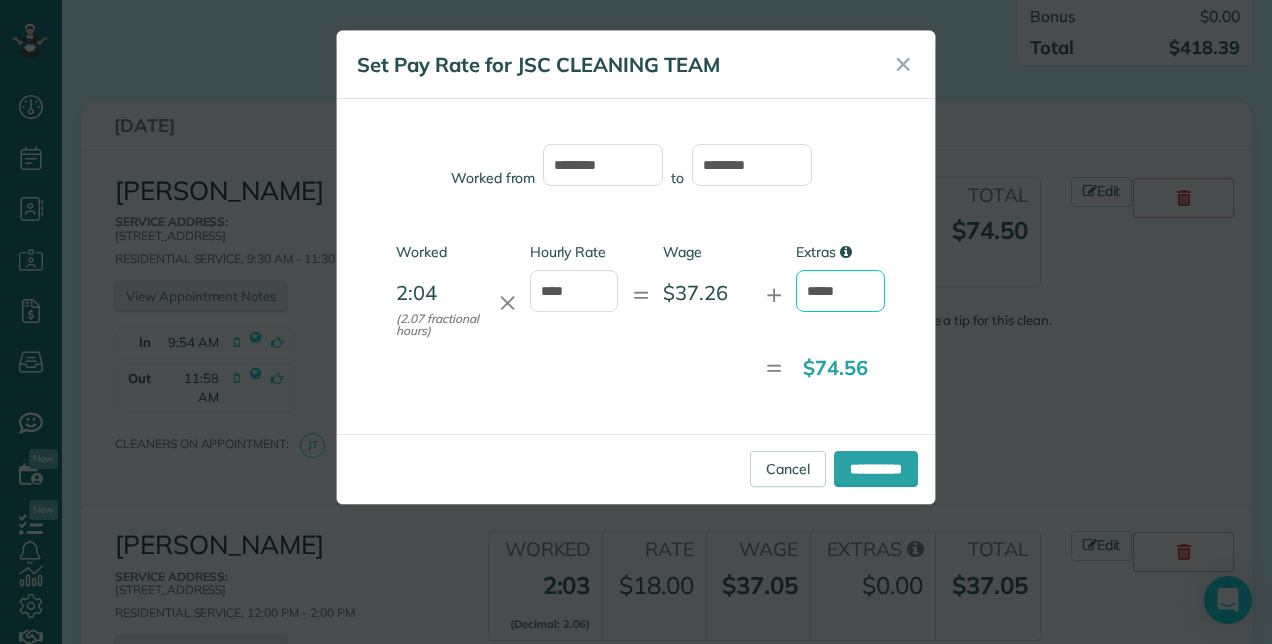 type on "*****" 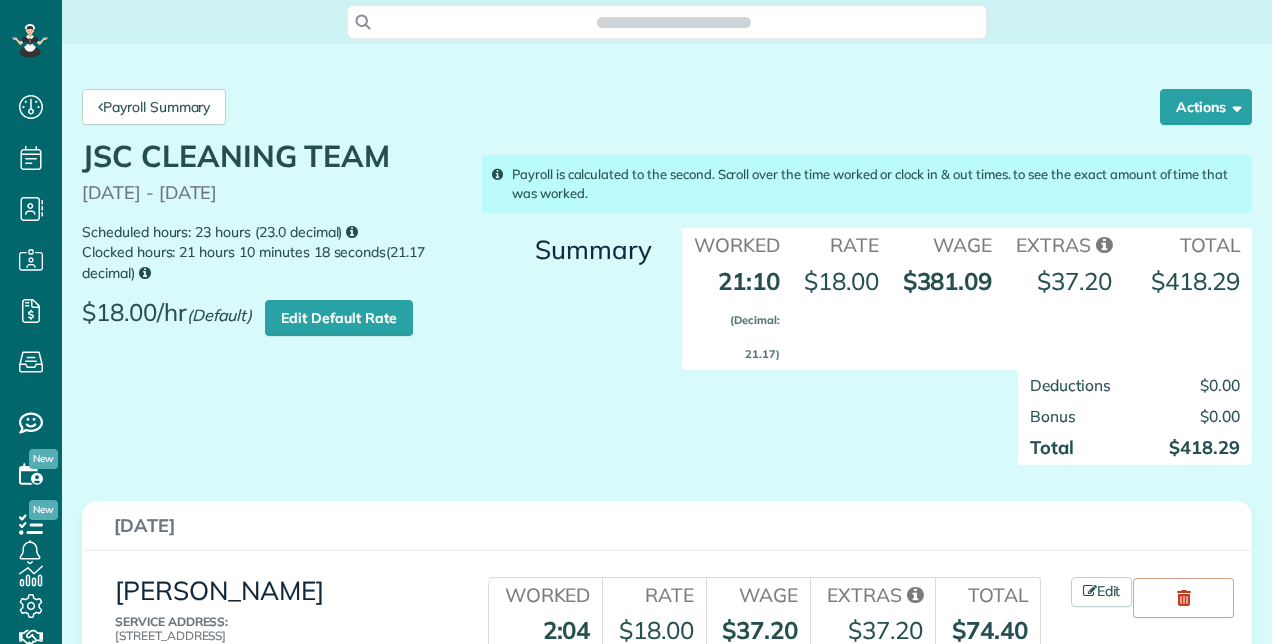 scroll, scrollTop: 0, scrollLeft: 0, axis: both 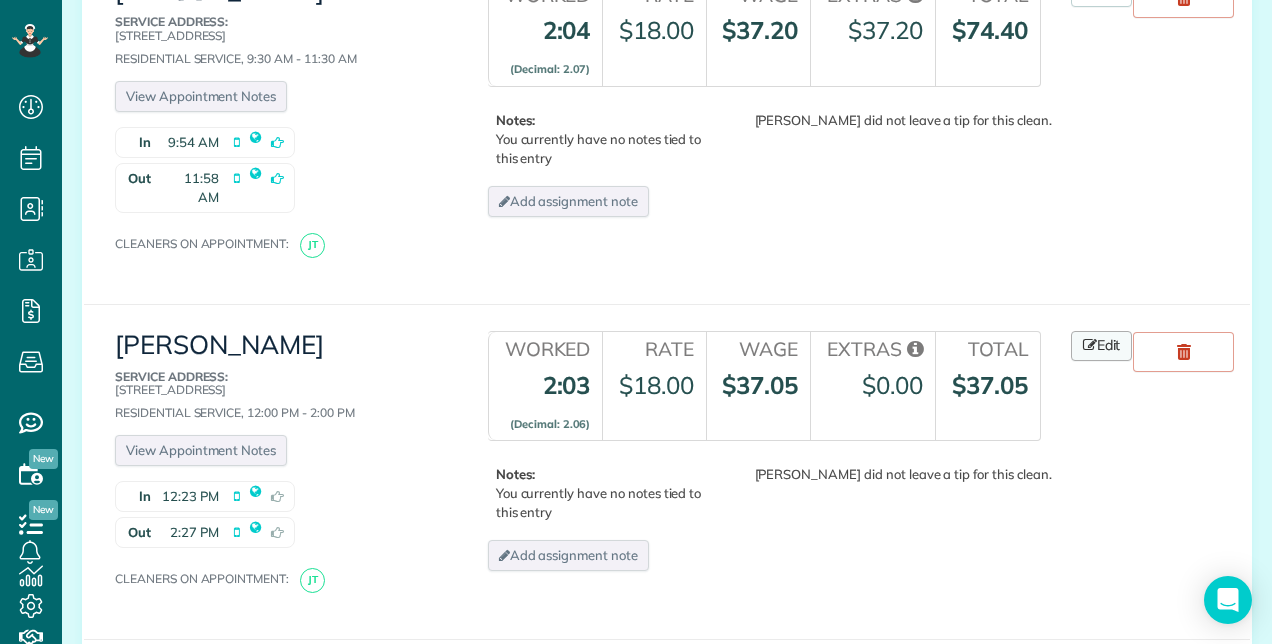 click at bounding box center [1090, 345] 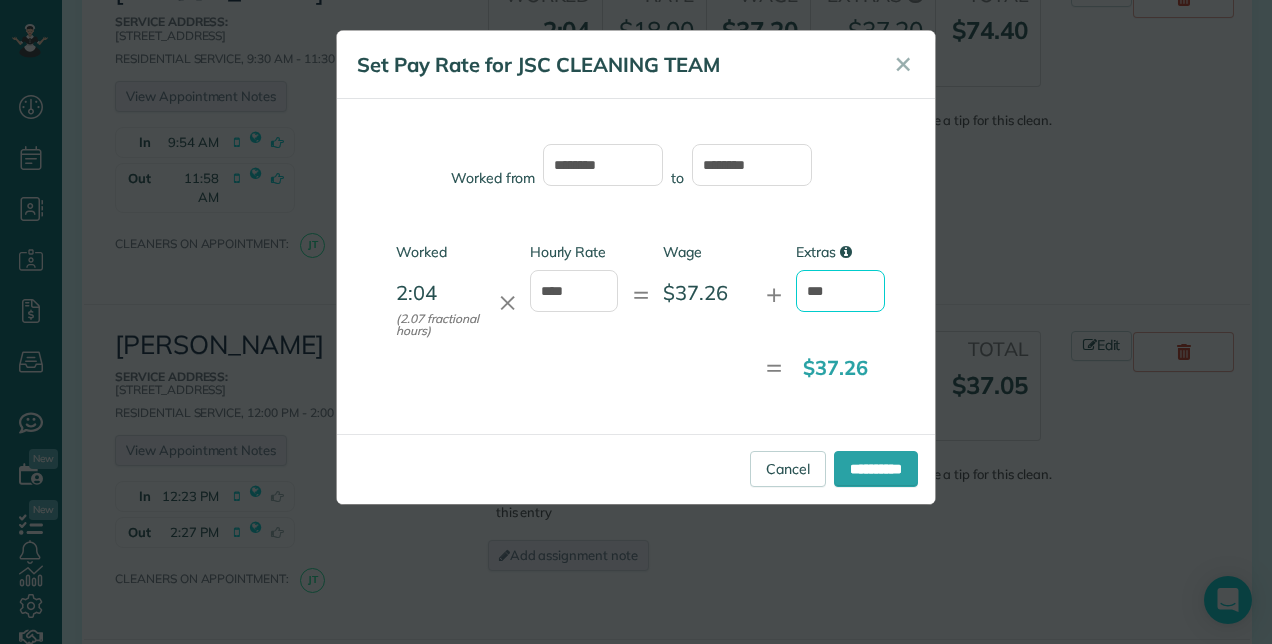 click on "***" at bounding box center (840, 291) 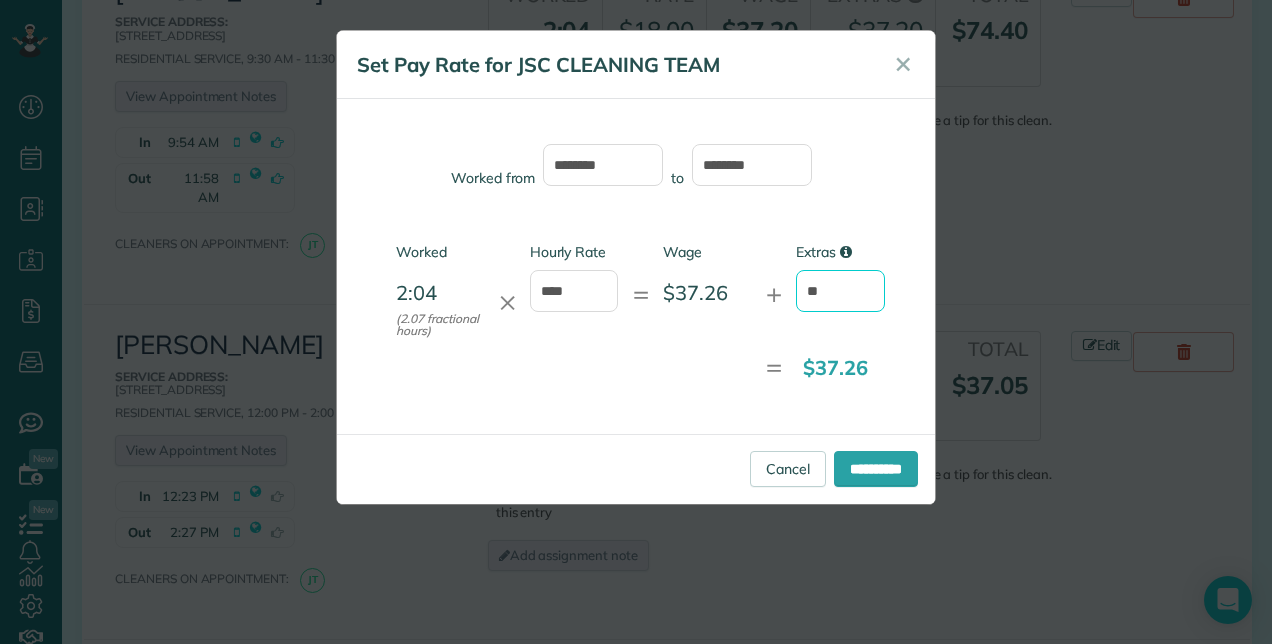 type on "*" 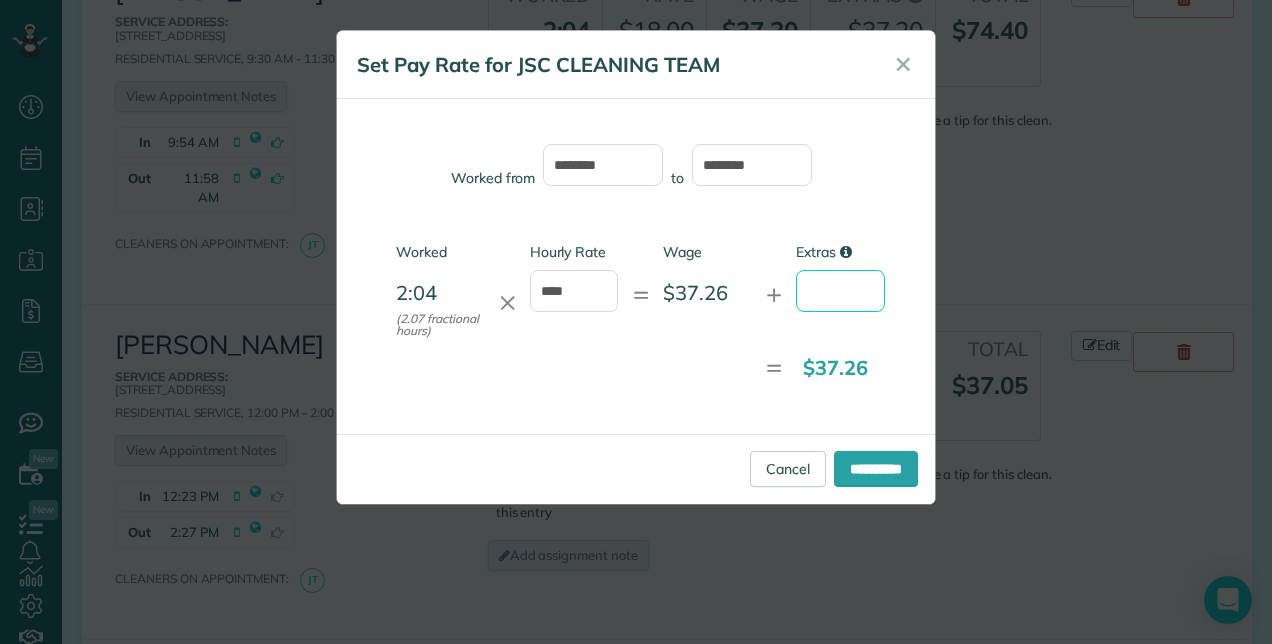 type on "*" 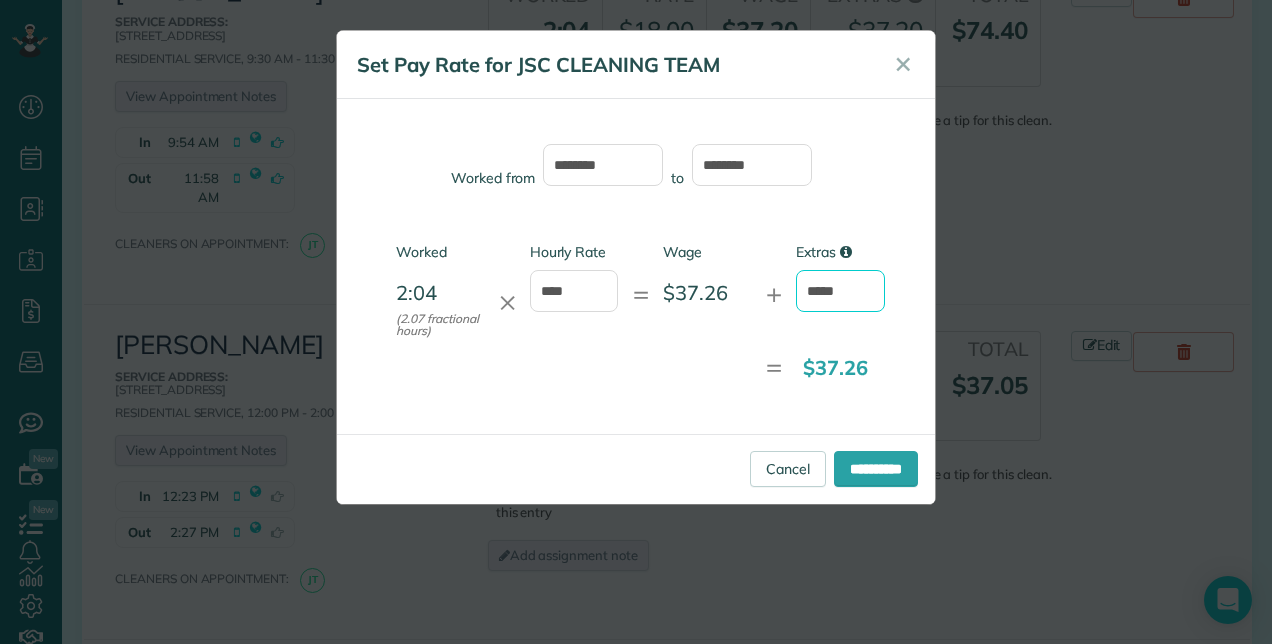 type on "*****" 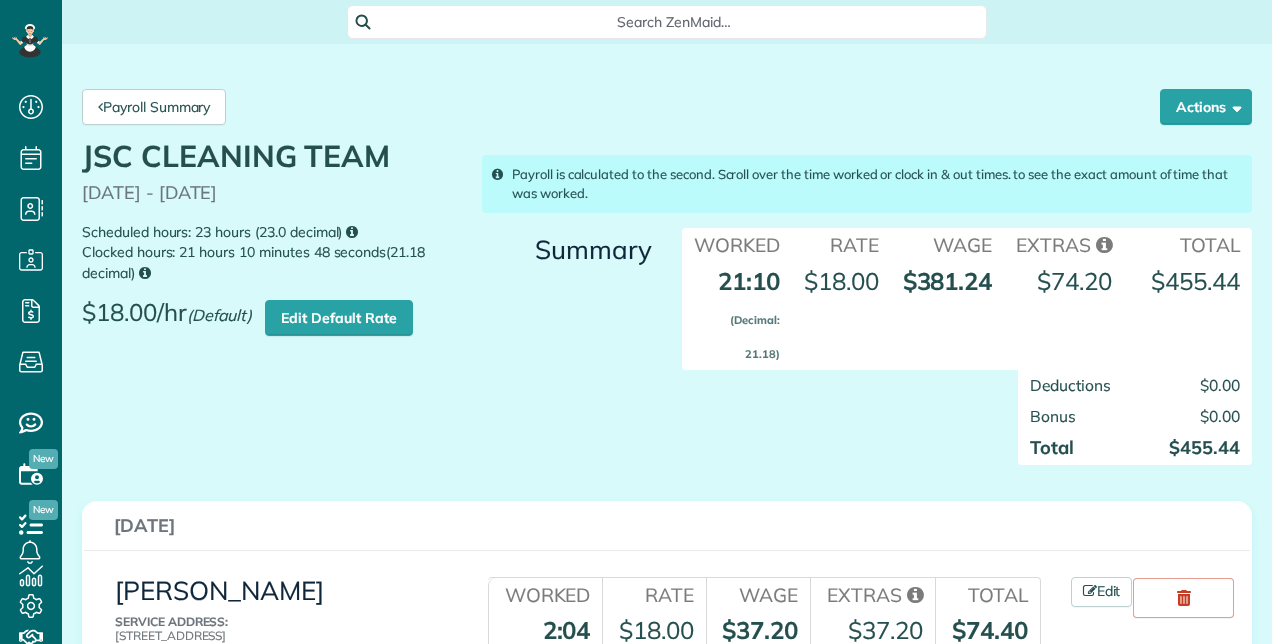 scroll, scrollTop: 0, scrollLeft: 0, axis: both 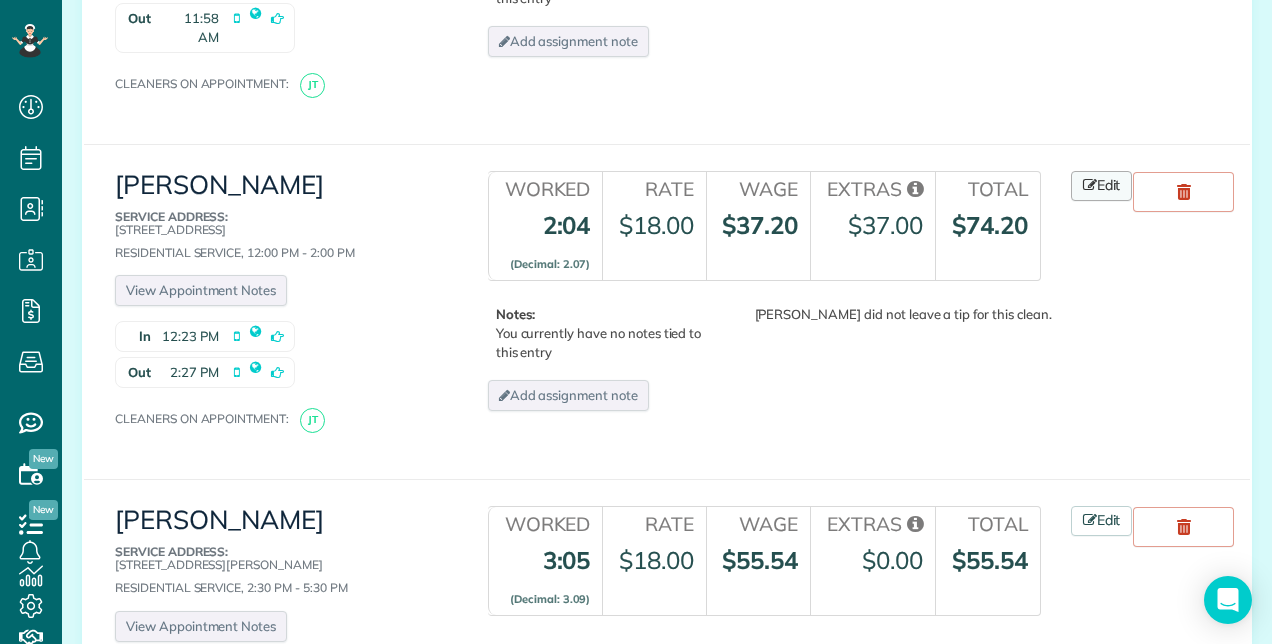 click on "Edit" at bounding box center [1102, 186] 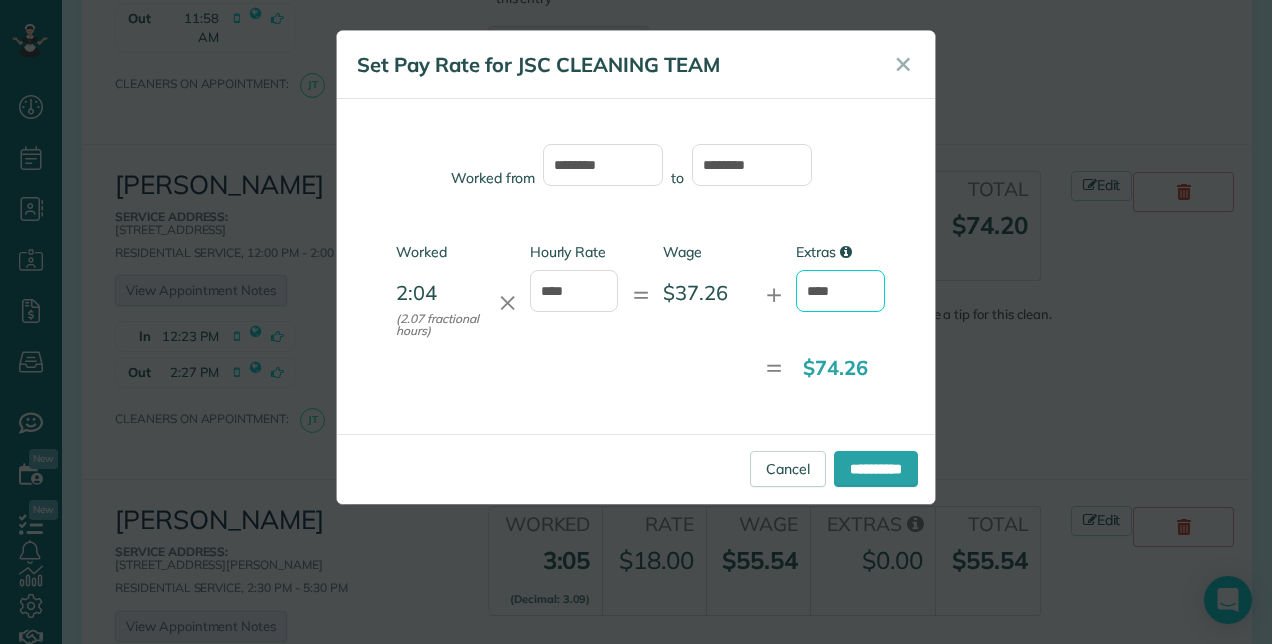 click on "****" at bounding box center (840, 291) 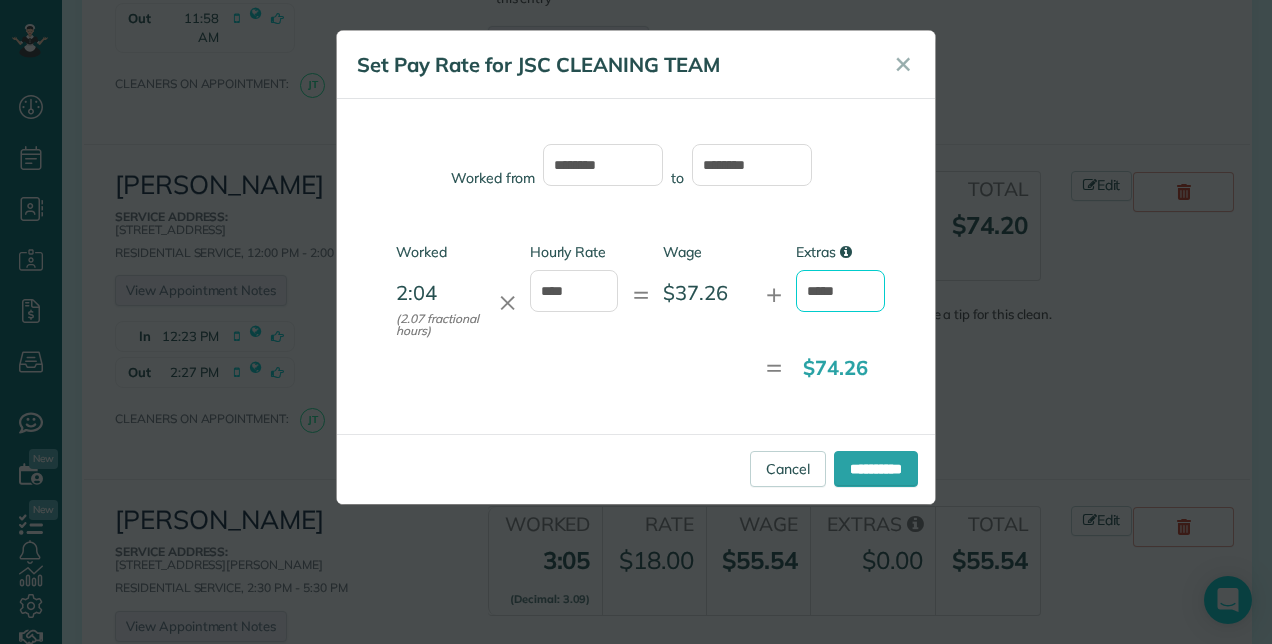 type on "*****" 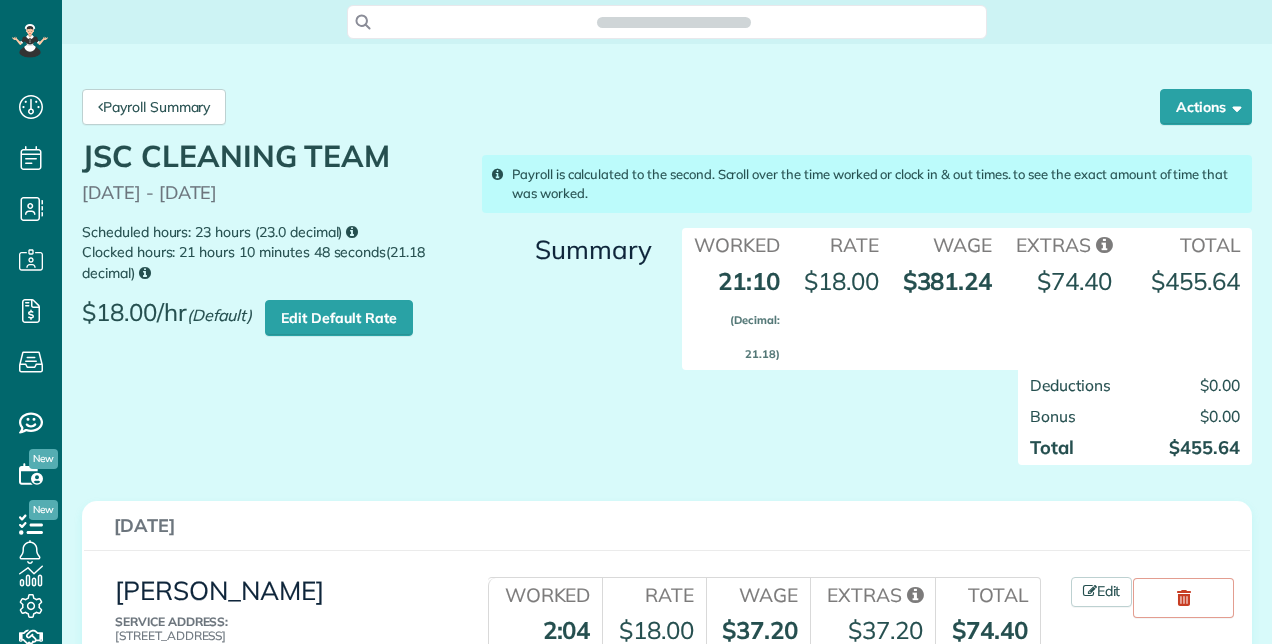 scroll, scrollTop: 0, scrollLeft: 0, axis: both 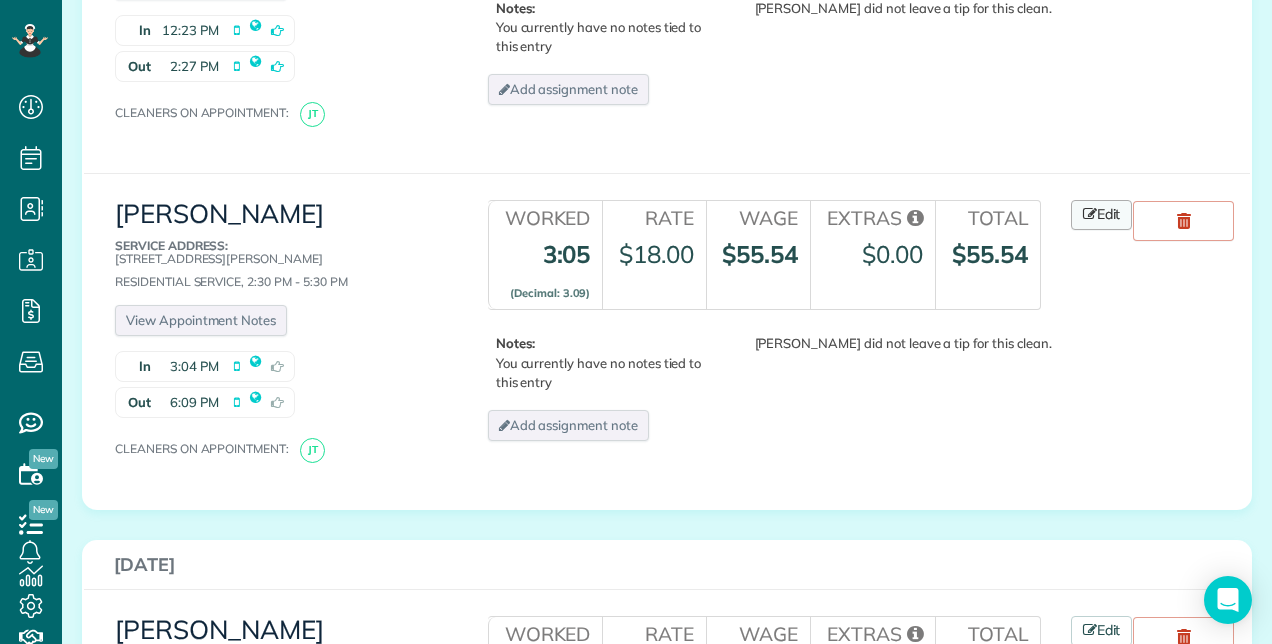 click on "Edit" at bounding box center (1102, 215) 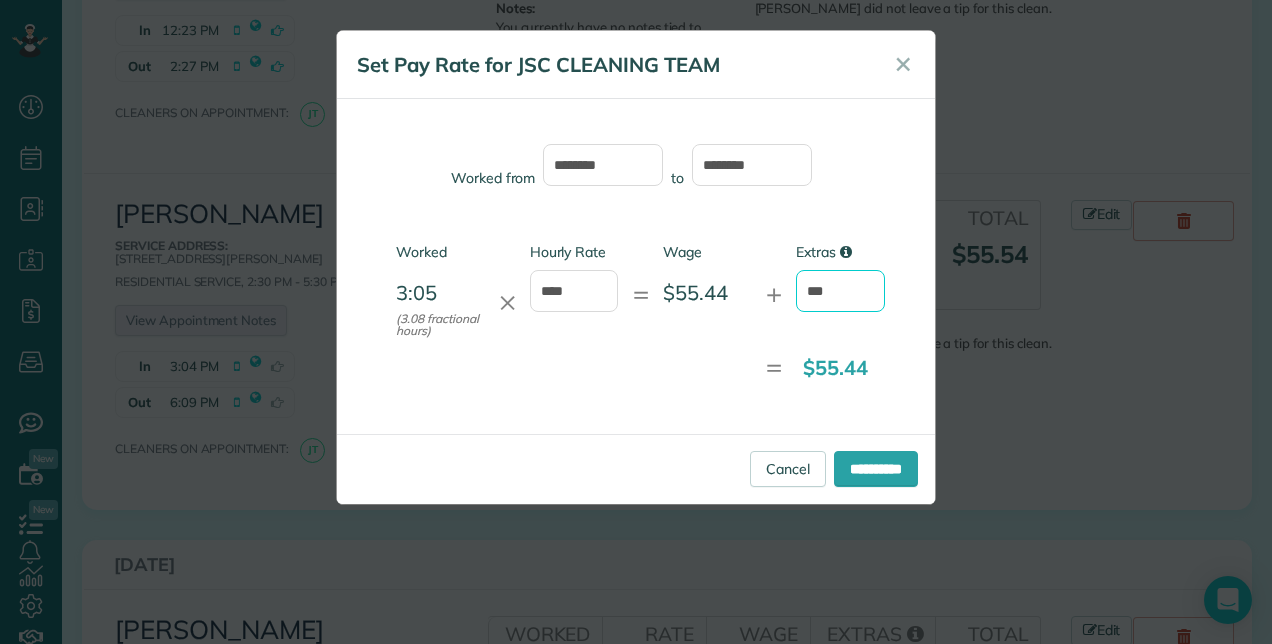 click on "***" at bounding box center (840, 291) 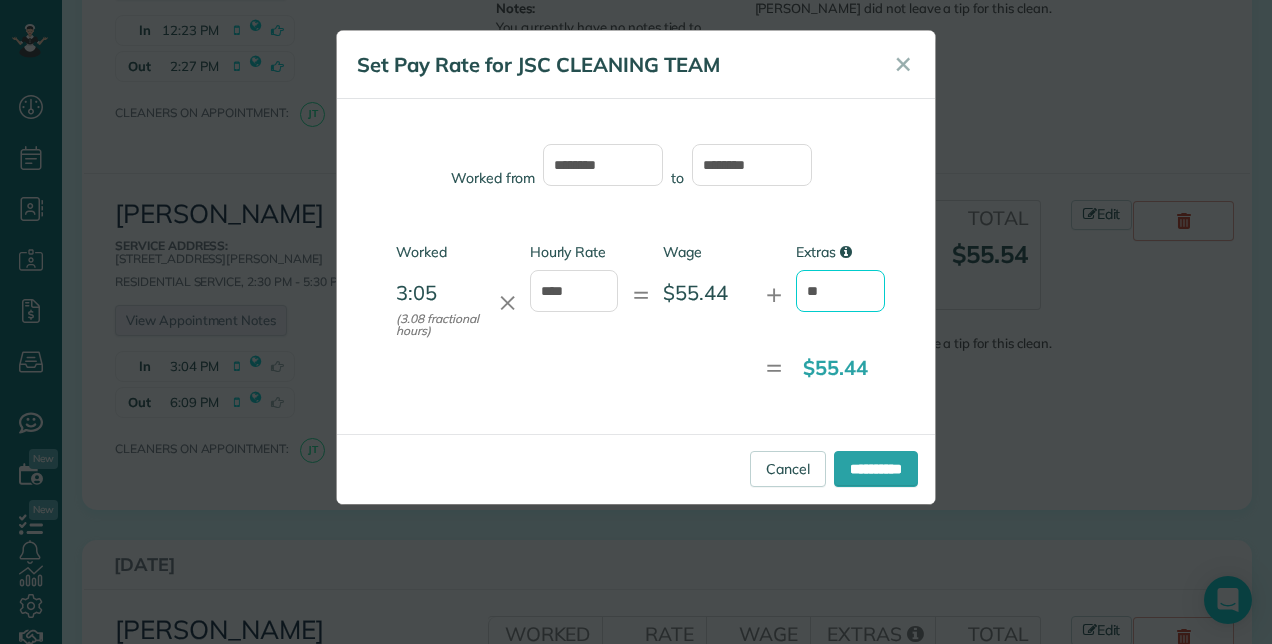 type on "*" 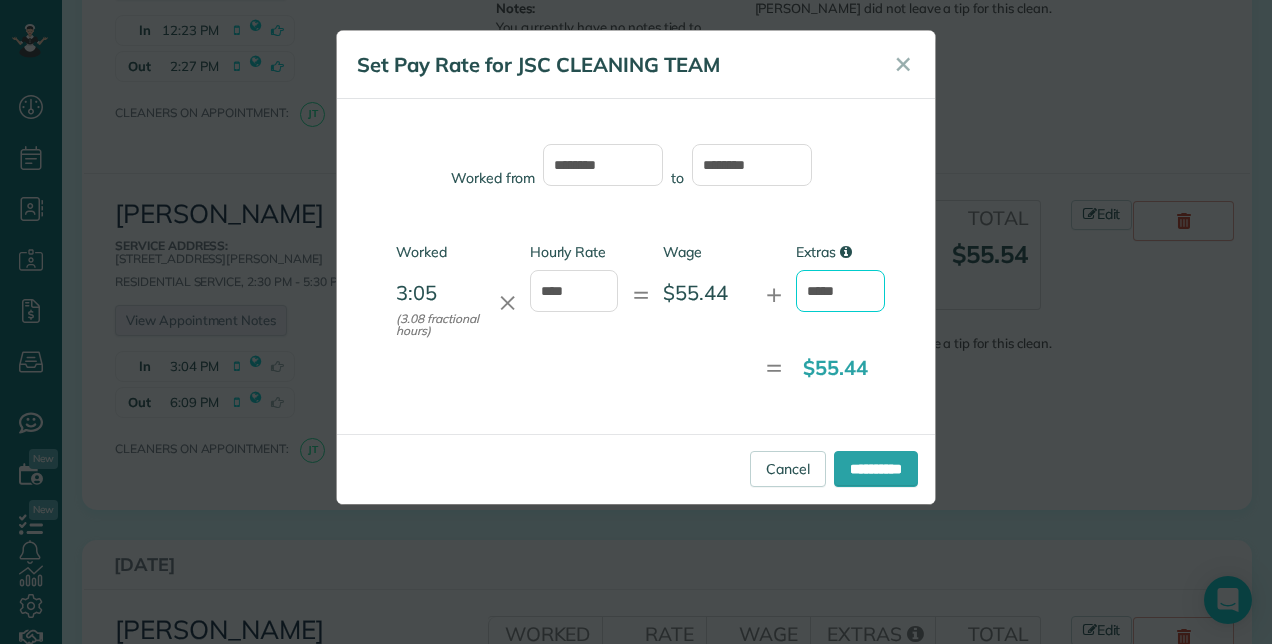 type on "*****" 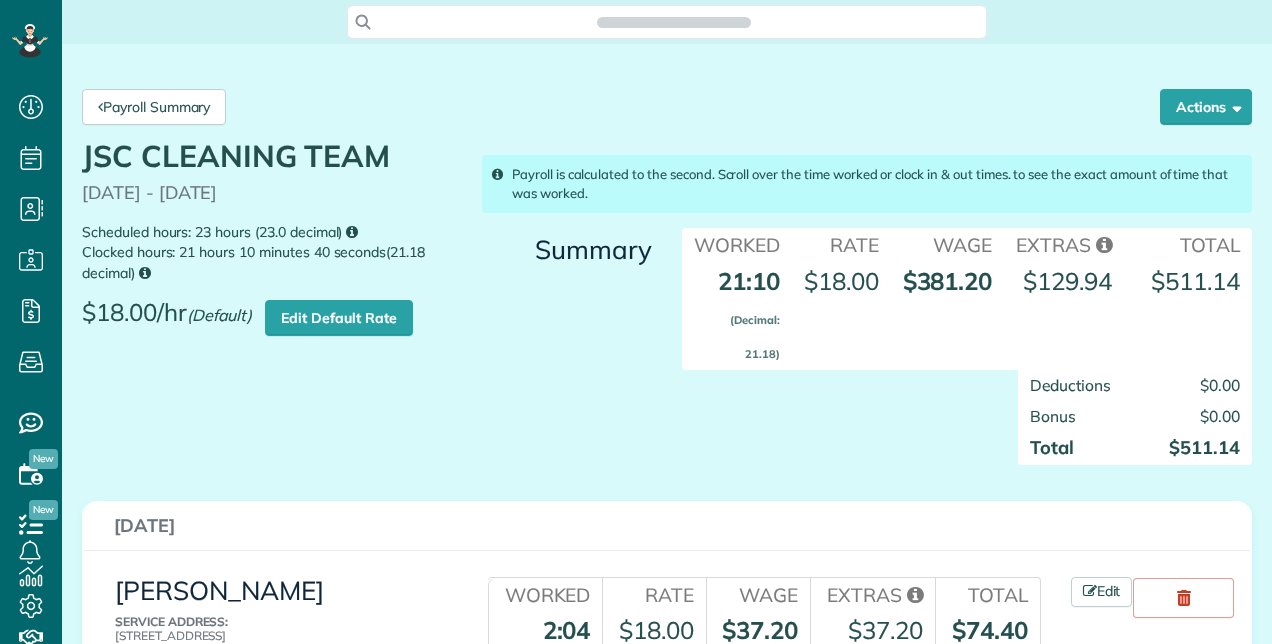 scroll, scrollTop: 0, scrollLeft: 0, axis: both 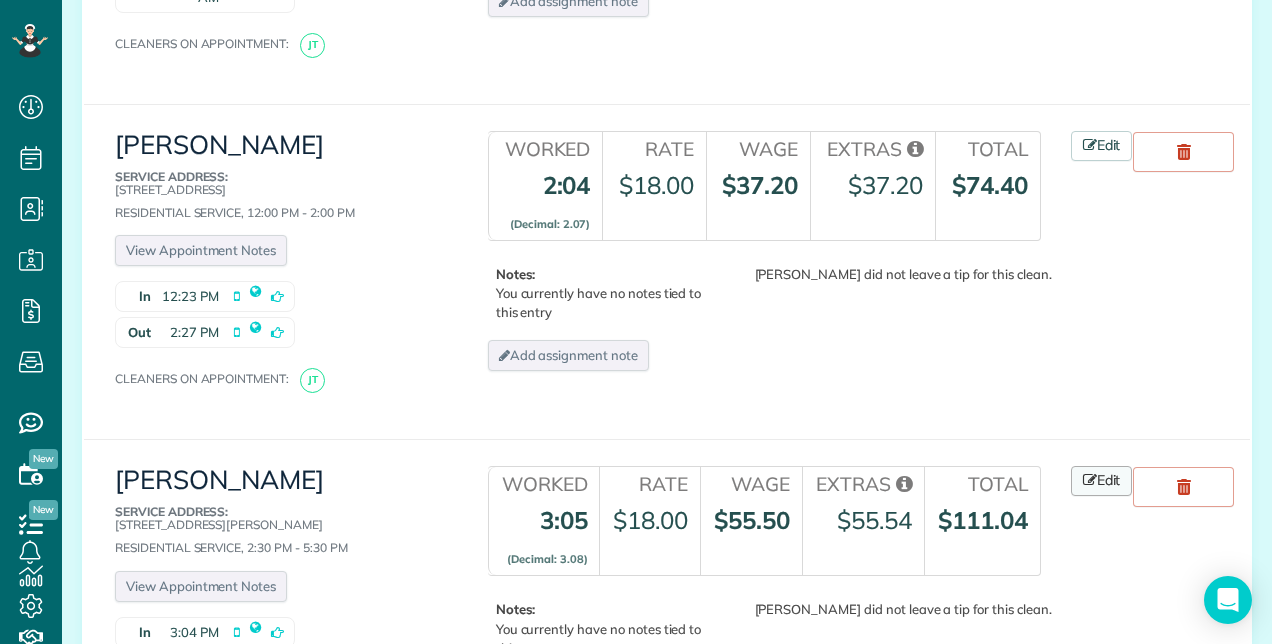 click on "Edit" at bounding box center [1102, 481] 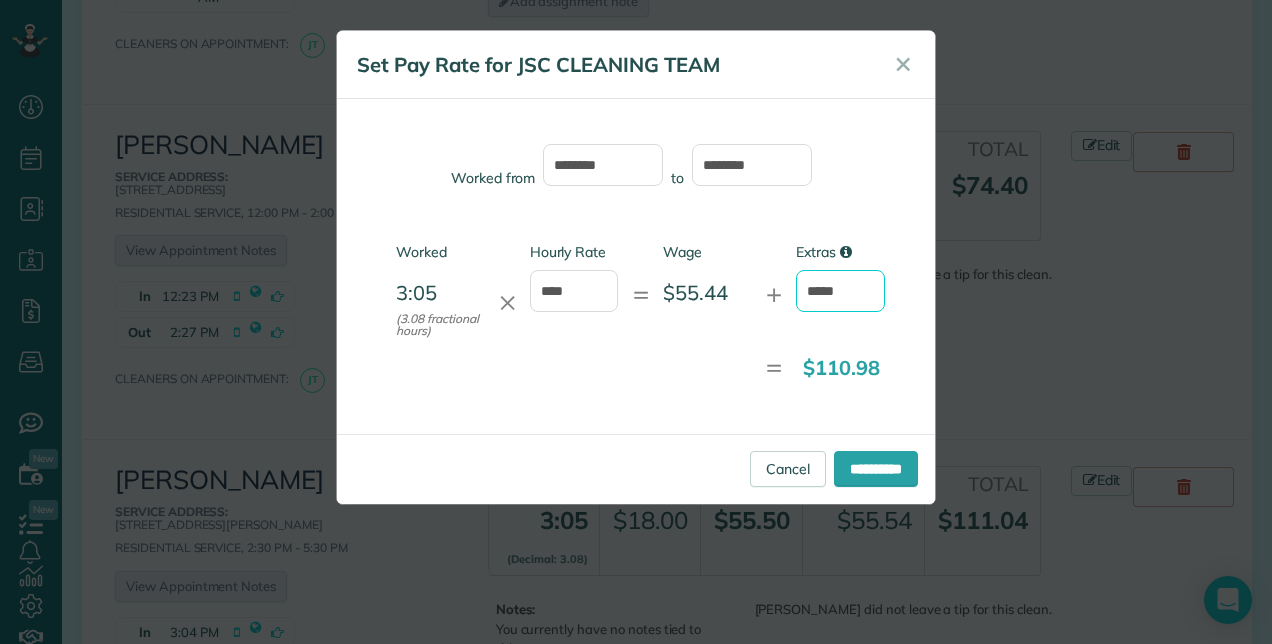 click on "*****" at bounding box center (840, 291) 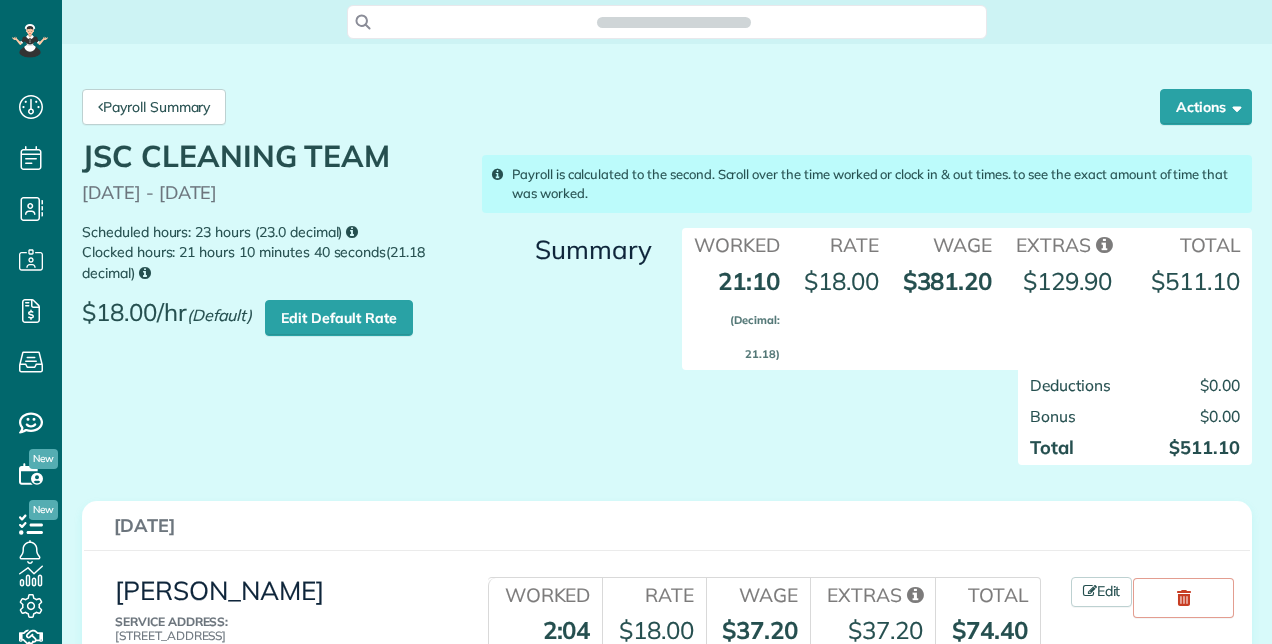 scroll, scrollTop: 0, scrollLeft: 0, axis: both 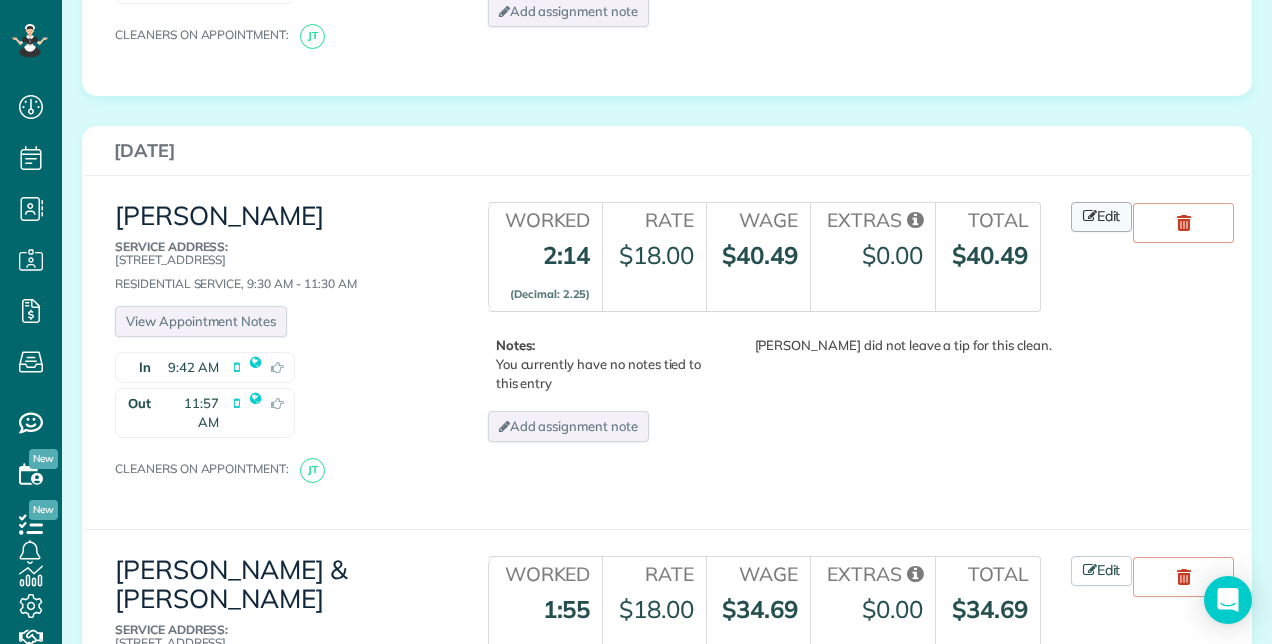 click on "Edit" at bounding box center (1102, 217) 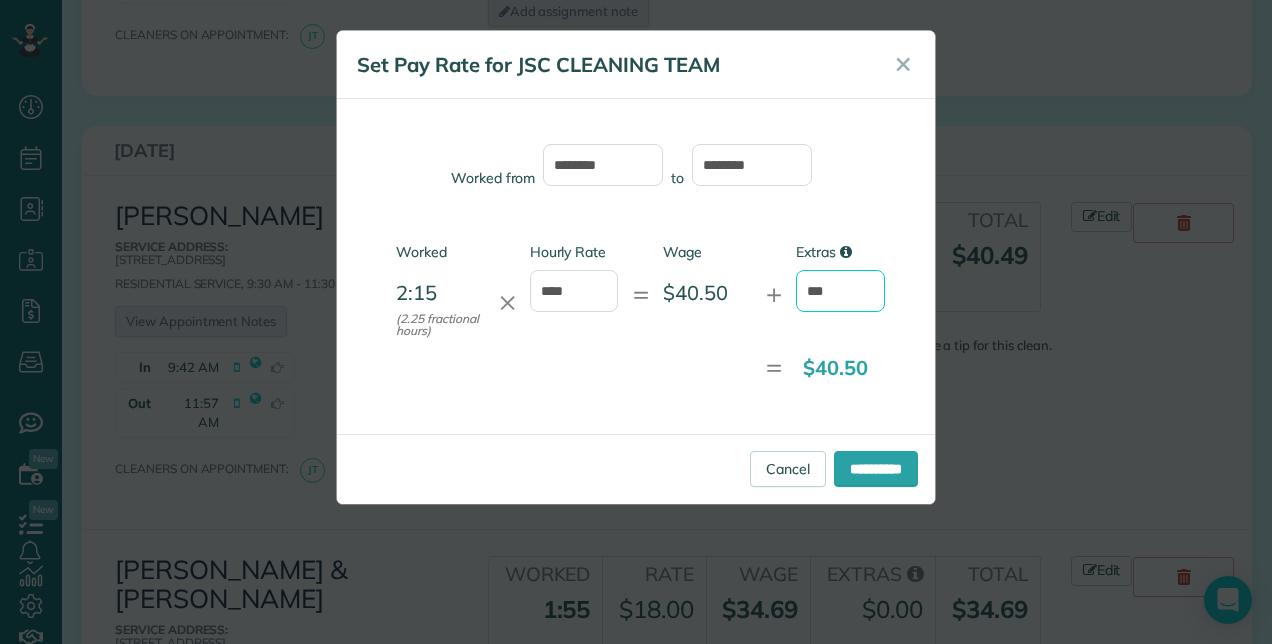 click on "***" at bounding box center (840, 291) 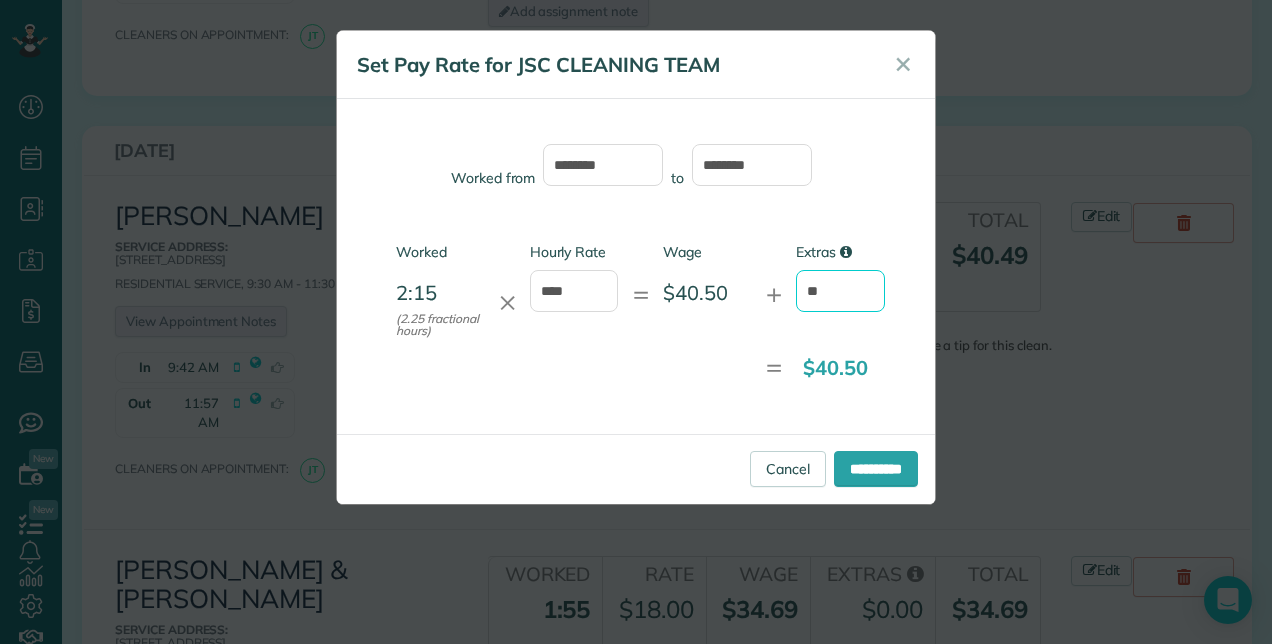 type on "*" 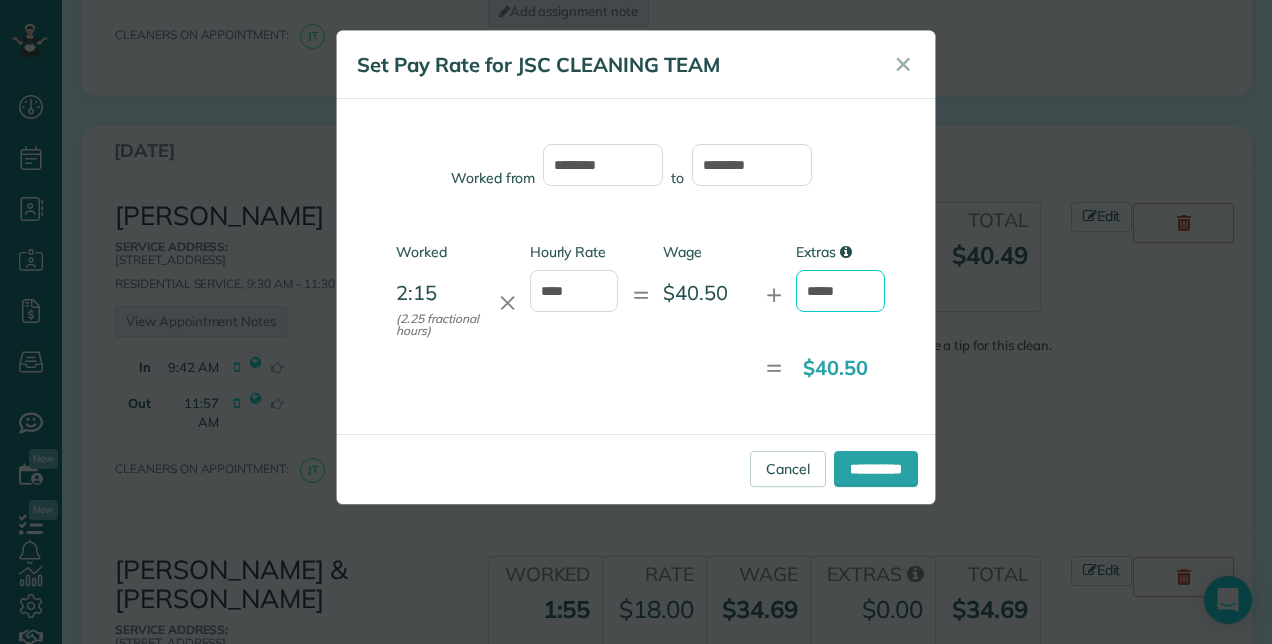 type on "*****" 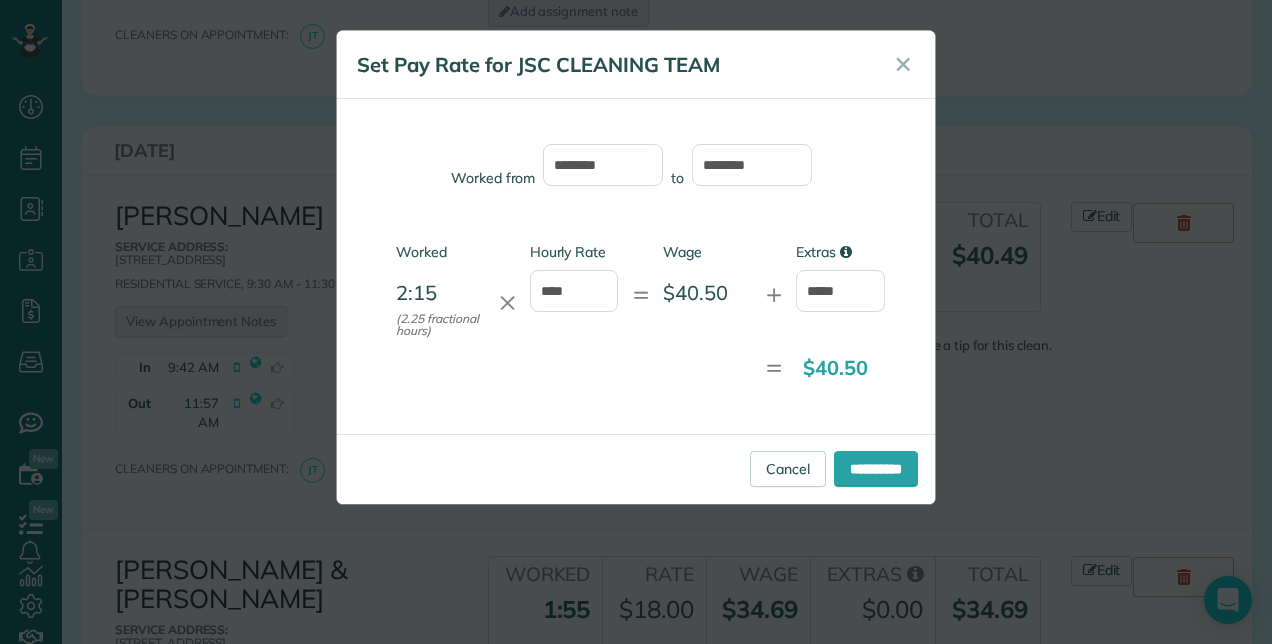 click on "**********" at bounding box center [636, 469] 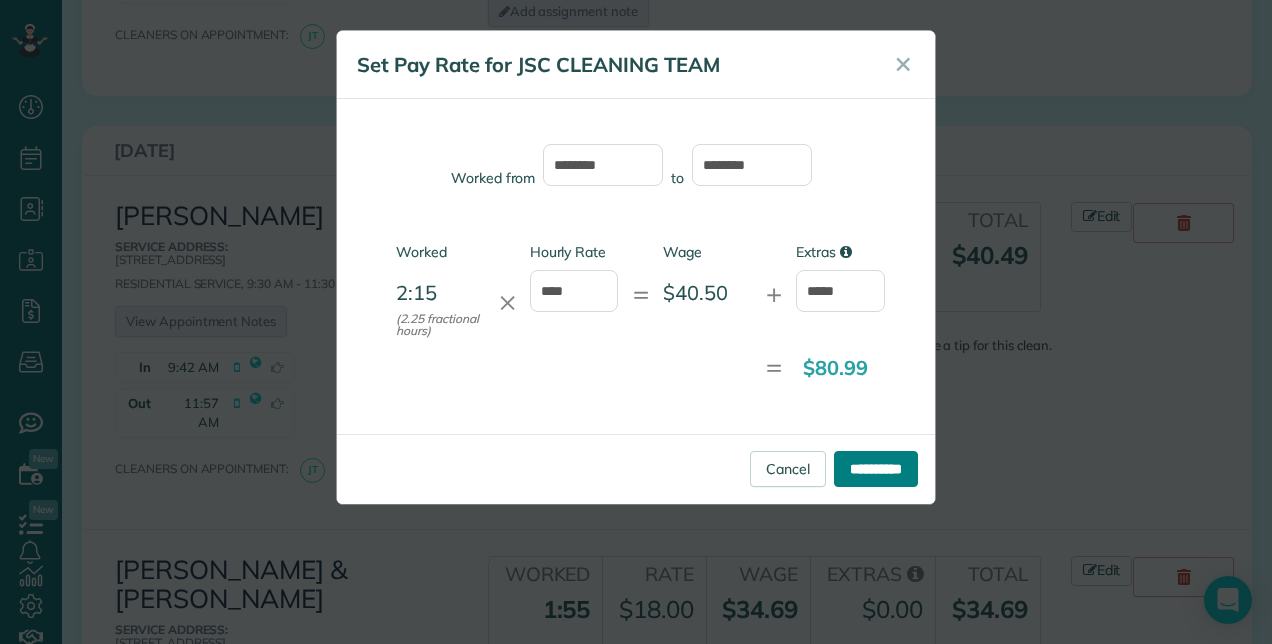 click on "**********" at bounding box center [876, 469] 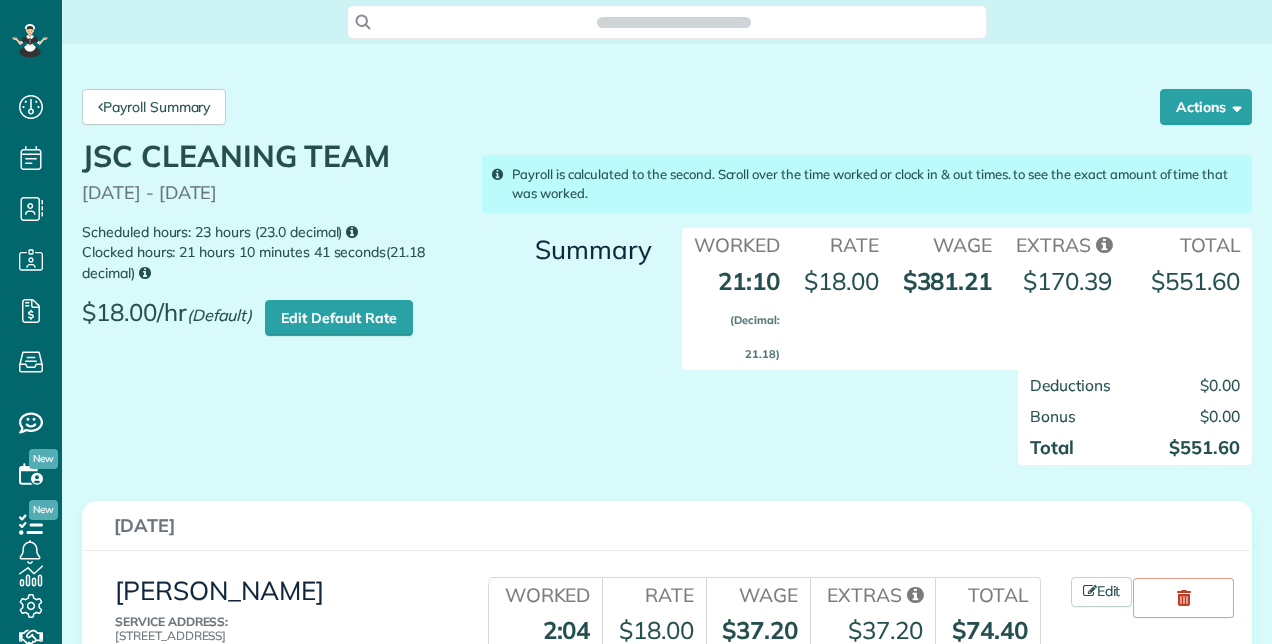 scroll, scrollTop: 0, scrollLeft: 0, axis: both 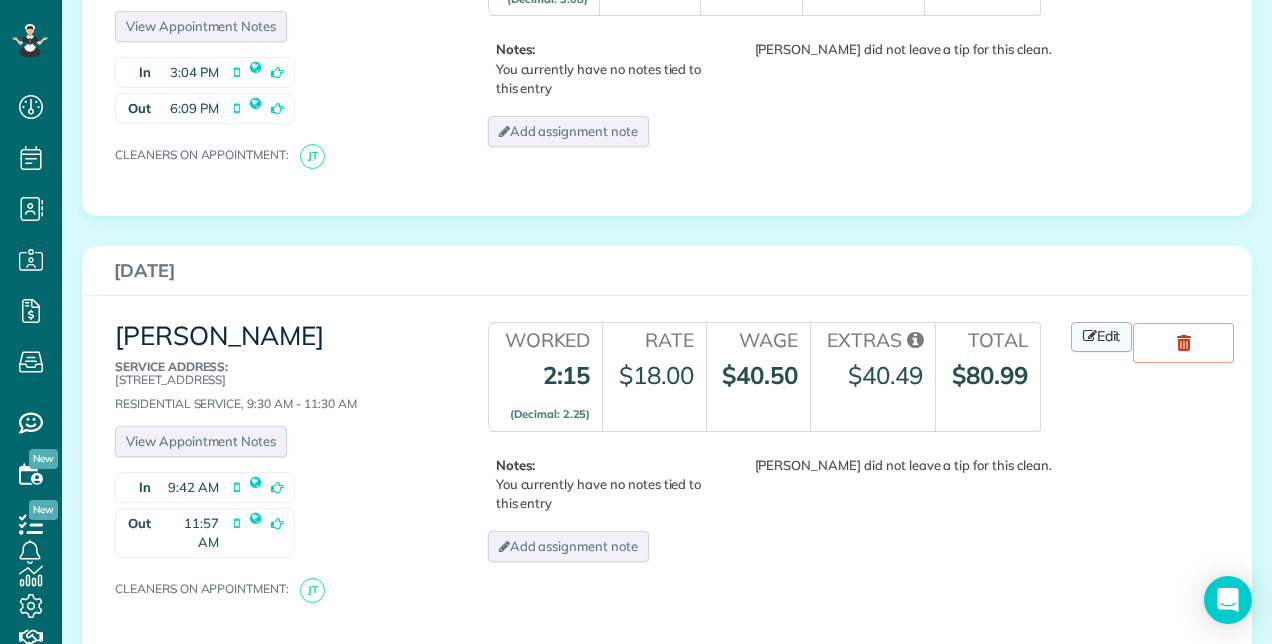 click on "Edit" at bounding box center [1102, 337] 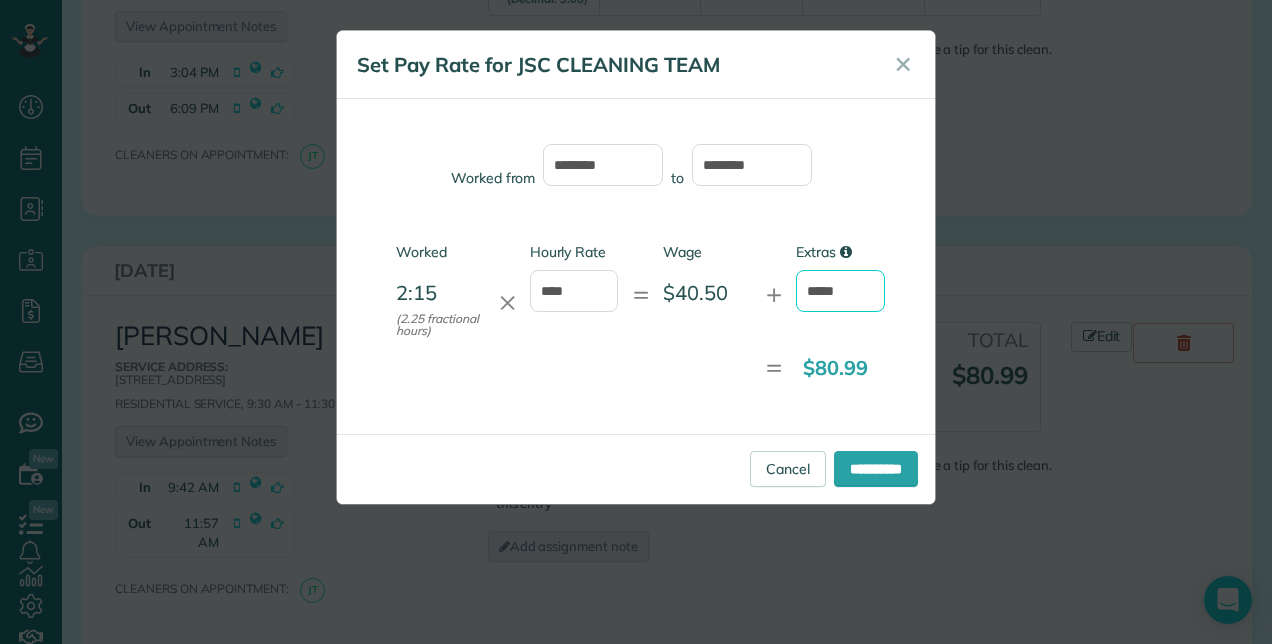 click on "*****" at bounding box center (840, 291) 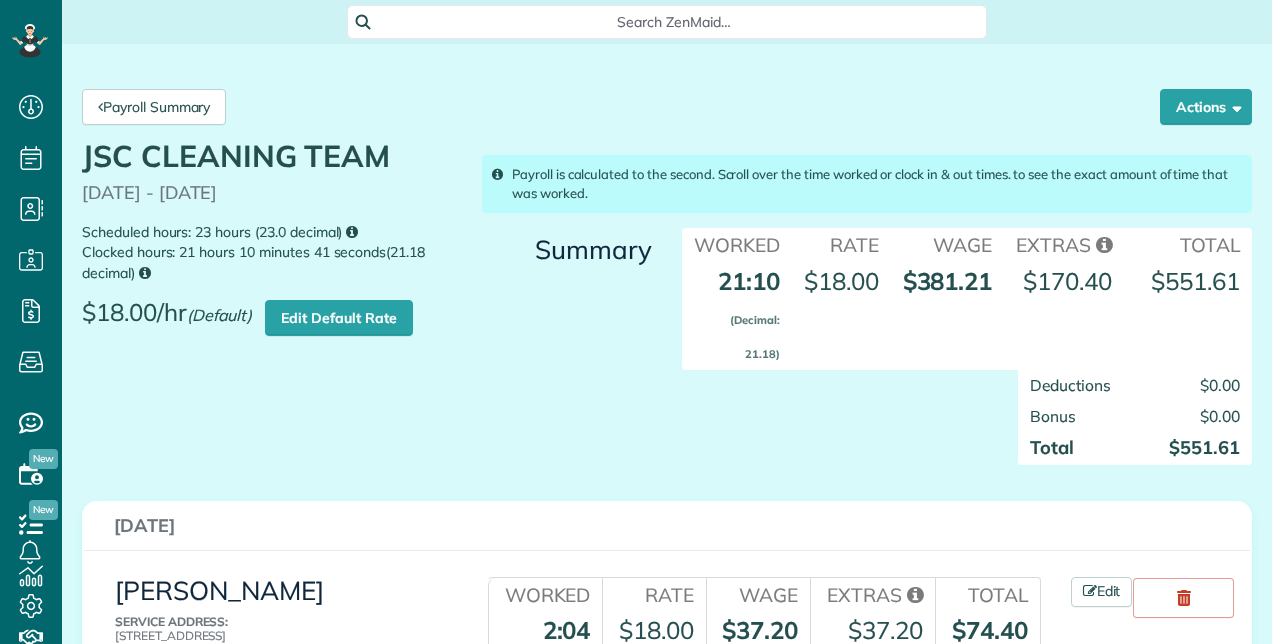 scroll, scrollTop: 0, scrollLeft: 0, axis: both 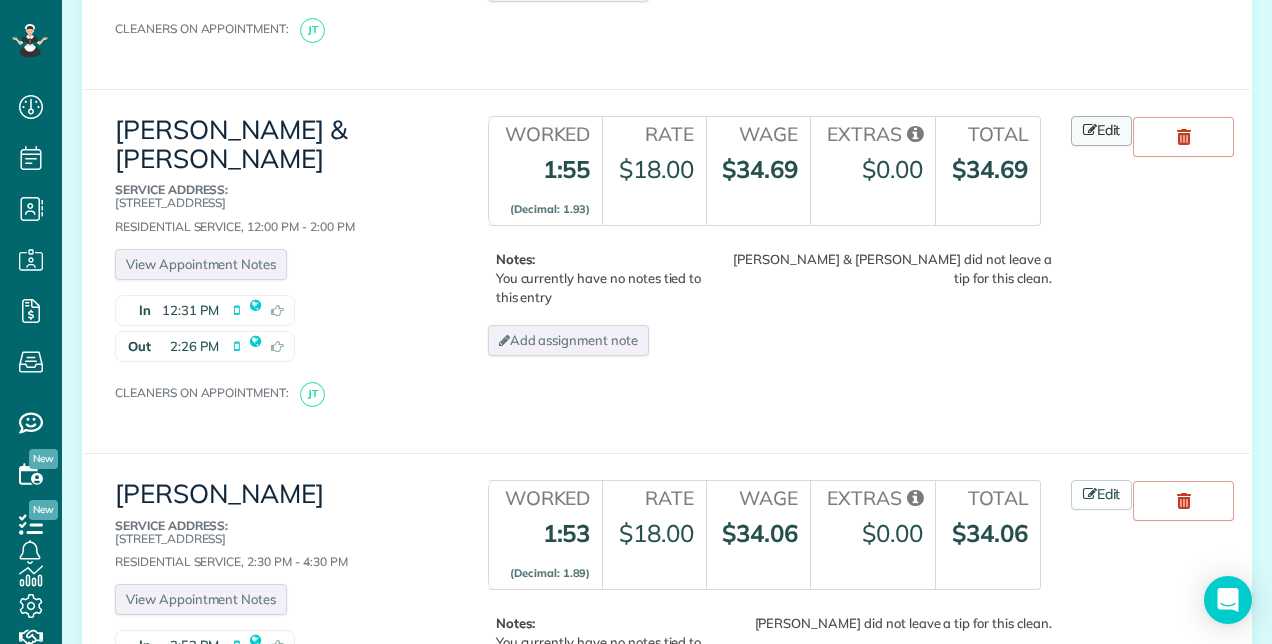 click on "Edit" at bounding box center [1102, 131] 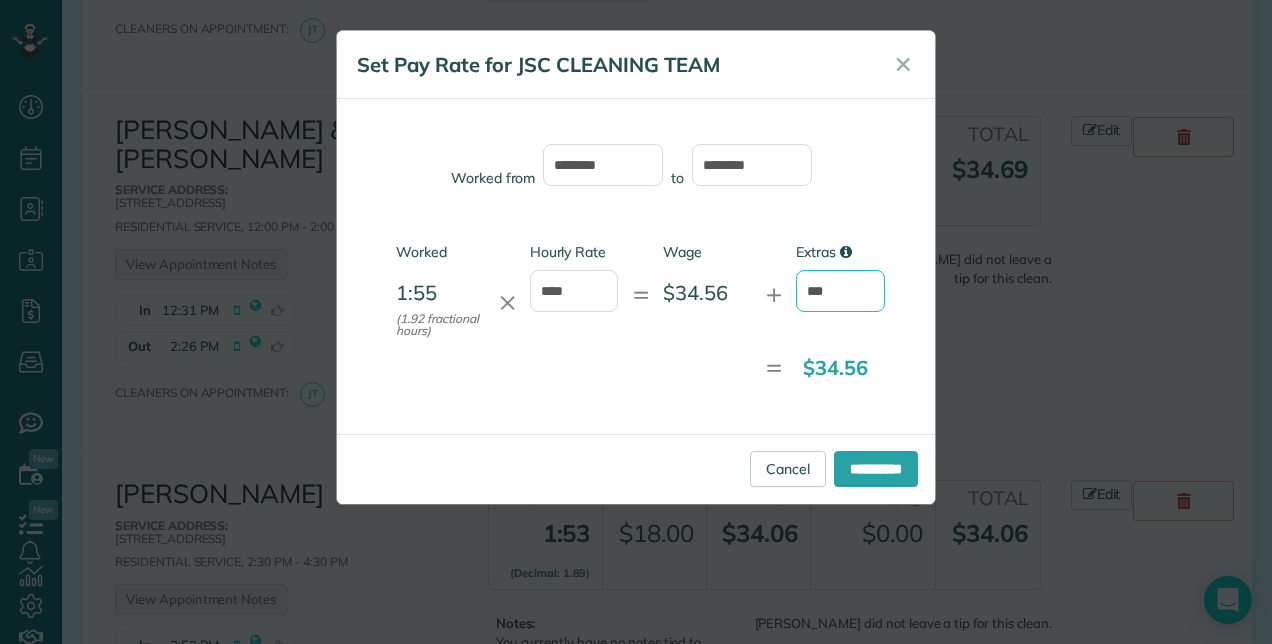 click on "***" at bounding box center (840, 291) 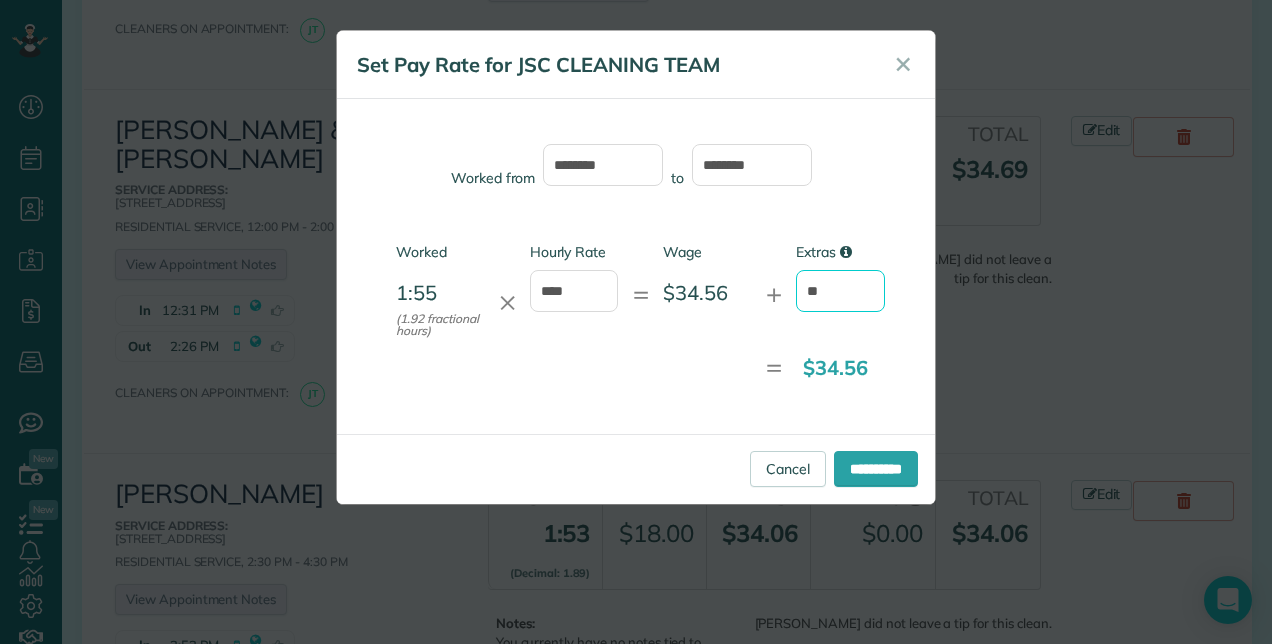type on "*" 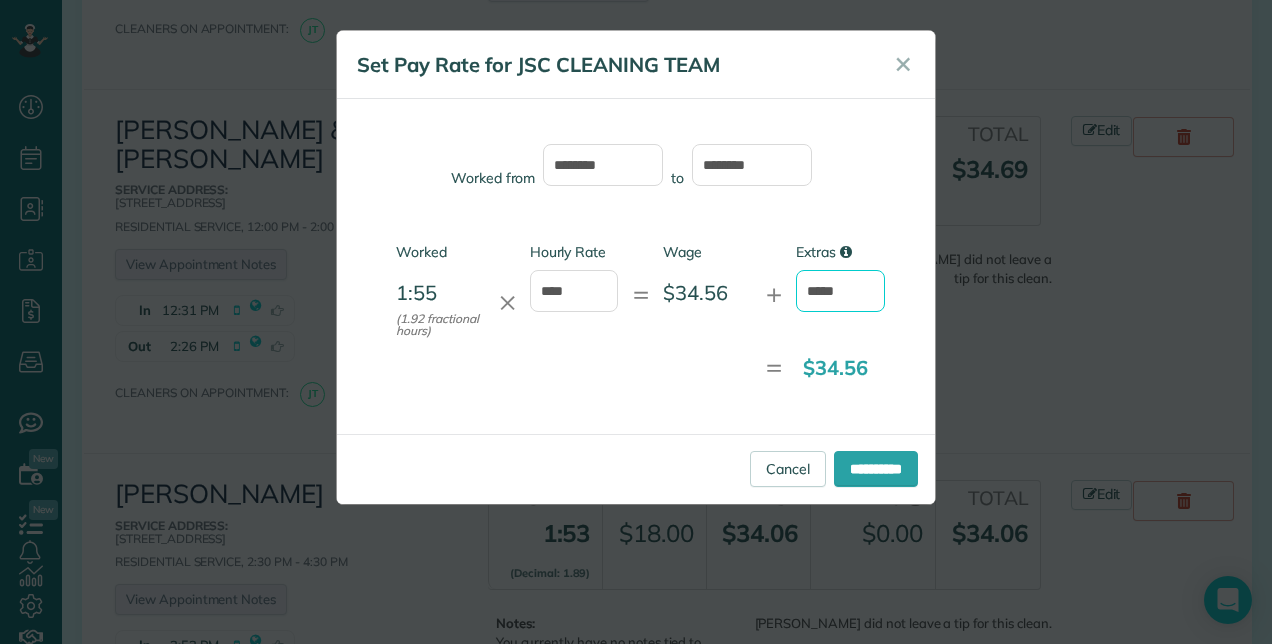 type on "*****" 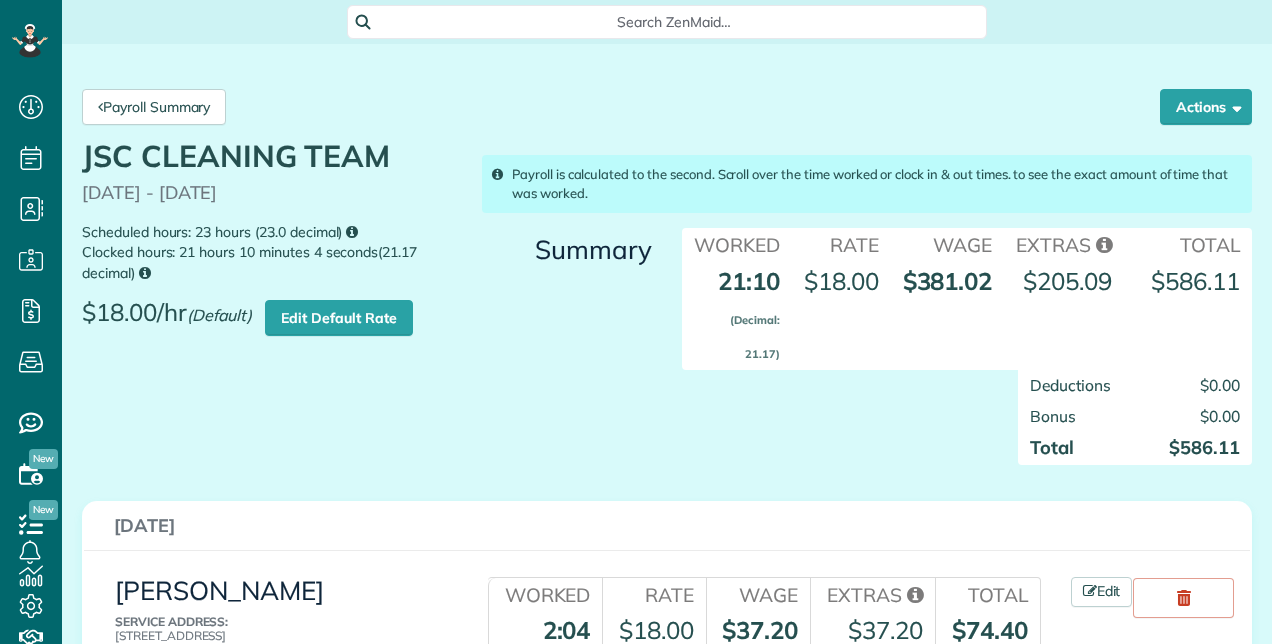 scroll, scrollTop: 0, scrollLeft: 0, axis: both 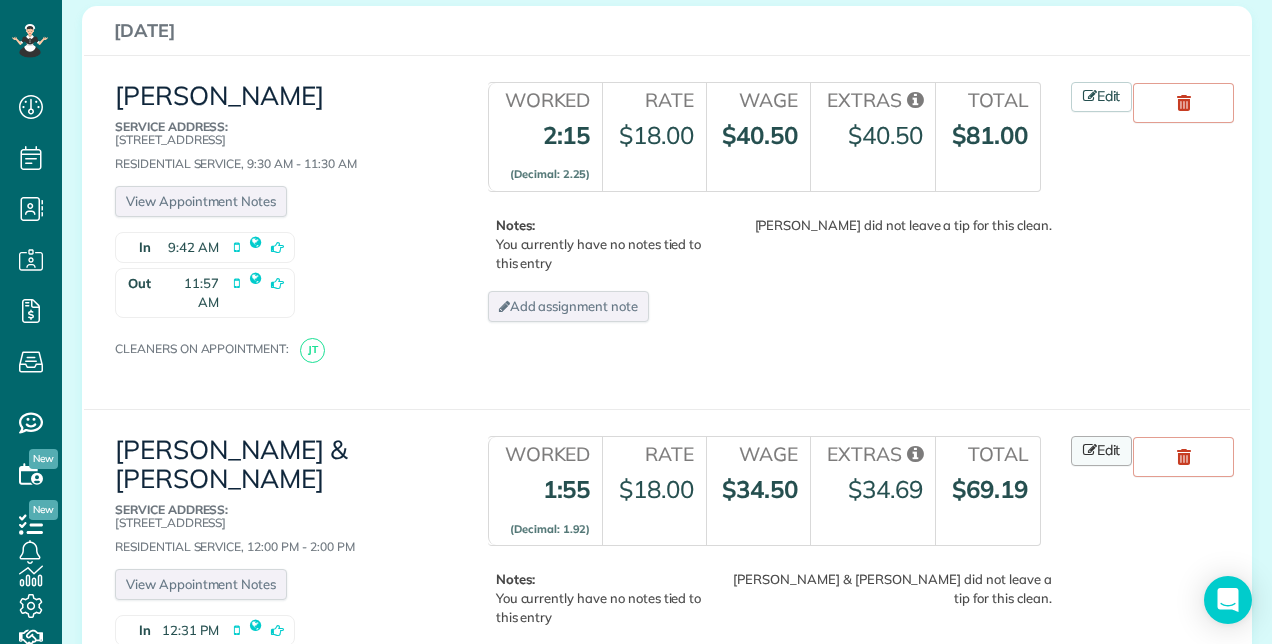 click at bounding box center [1090, 450] 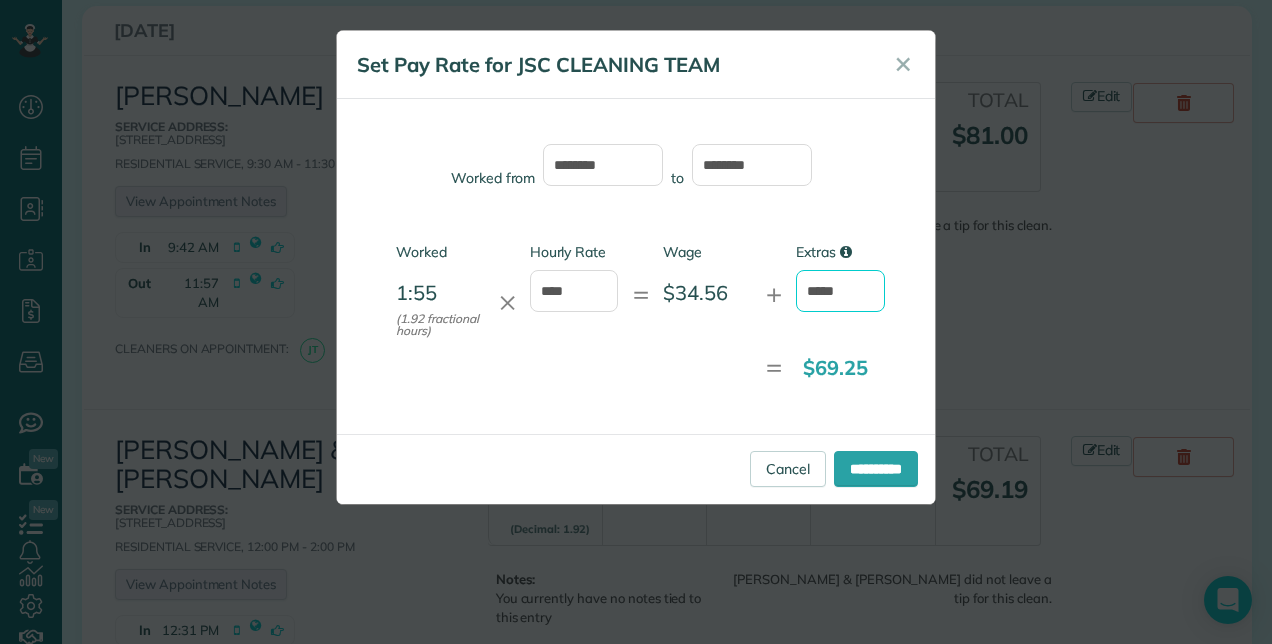 click on "*****" at bounding box center (840, 291) 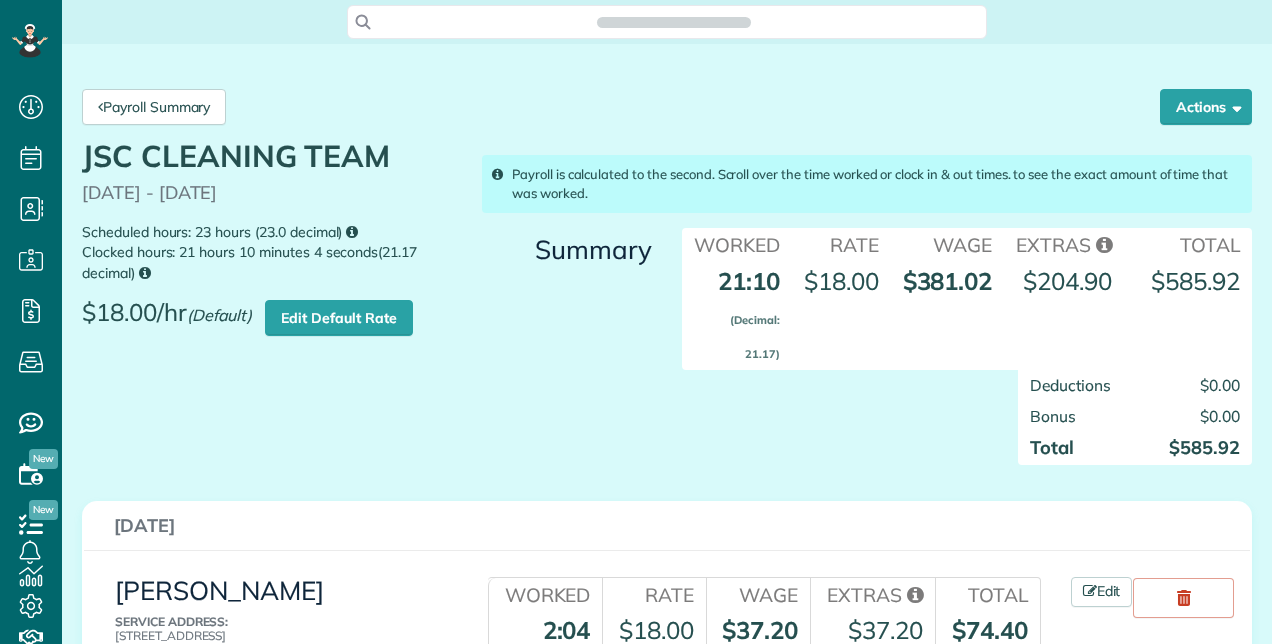 scroll, scrollTop: 0, scrollLeft: 0, axis: both 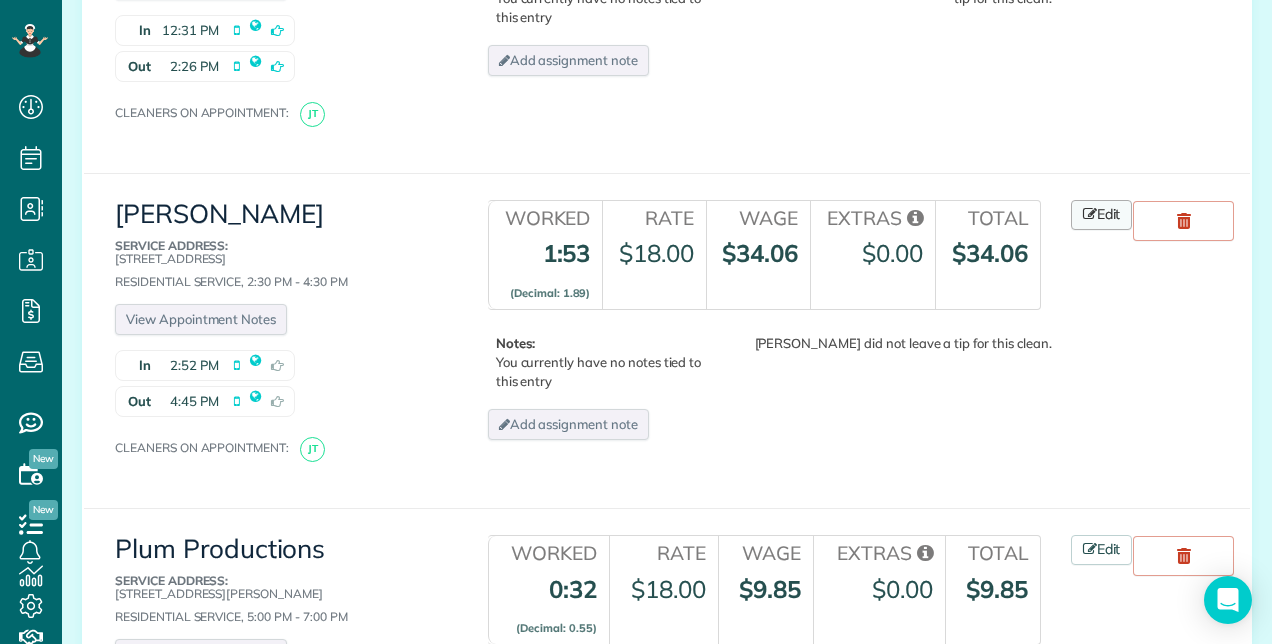 click at bounding box center [1090, 214] 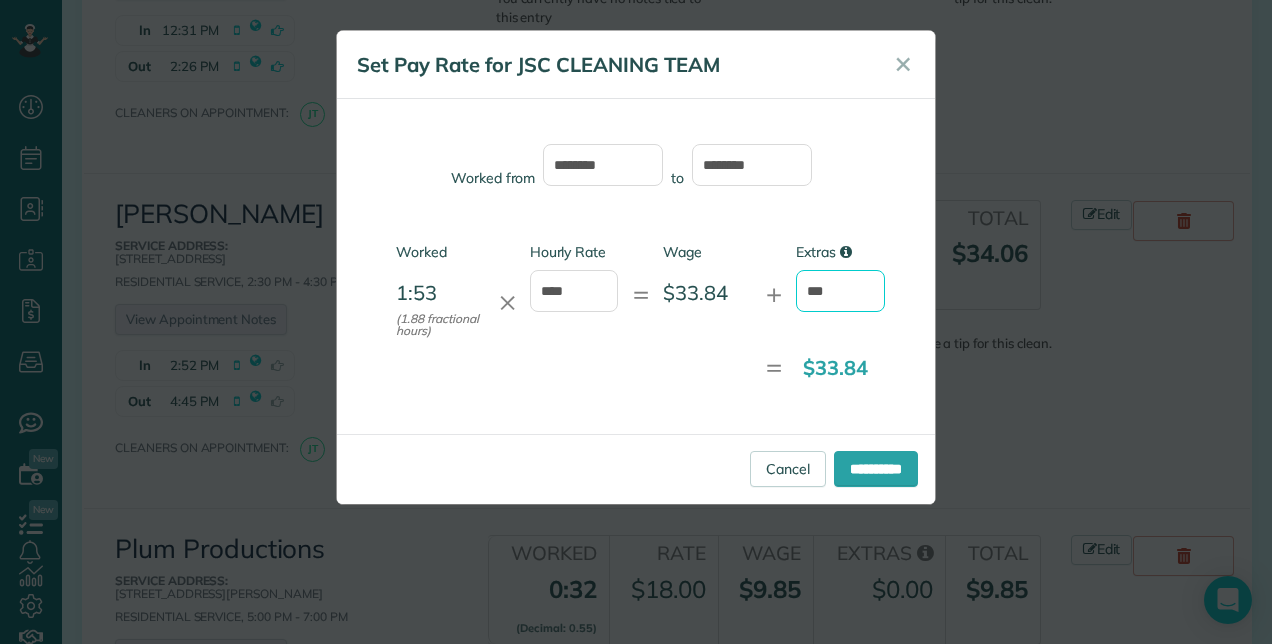 click on "***" at bounding box center (840, 291) 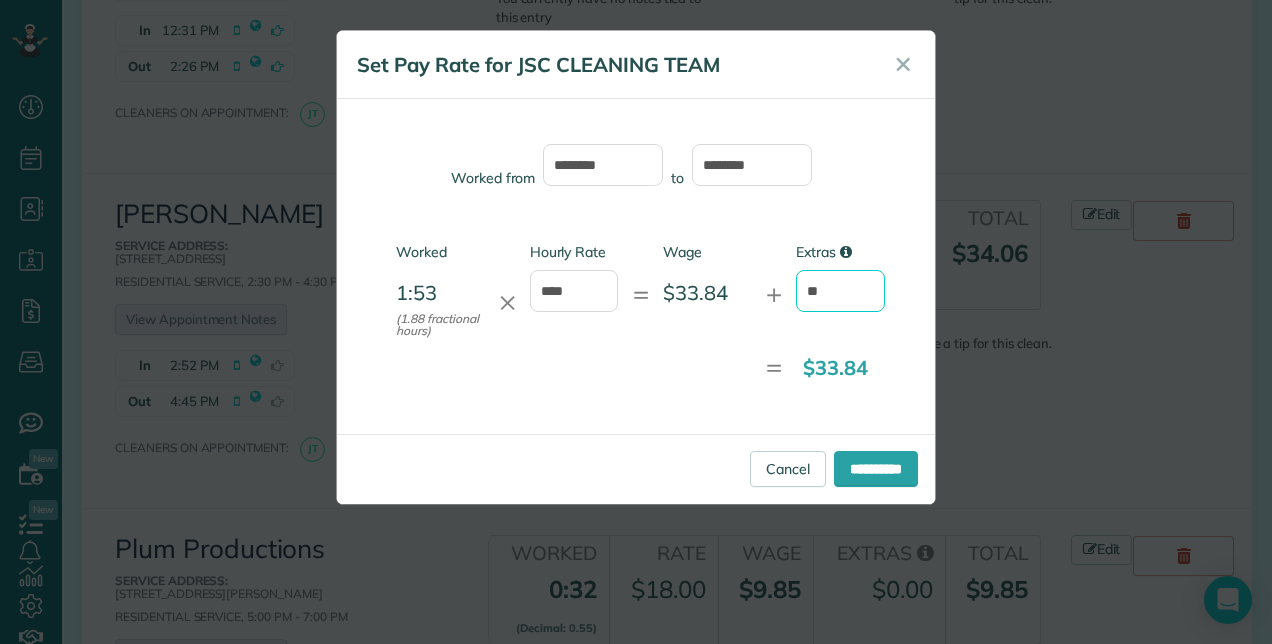 type on "*" 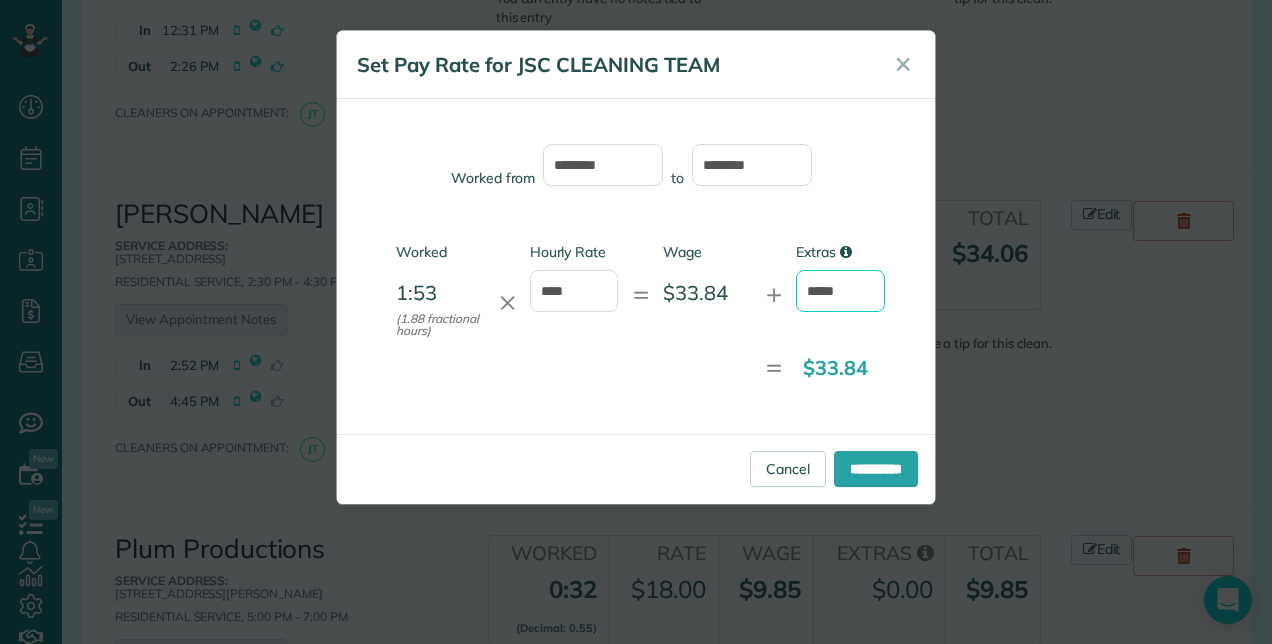 type on "*****" 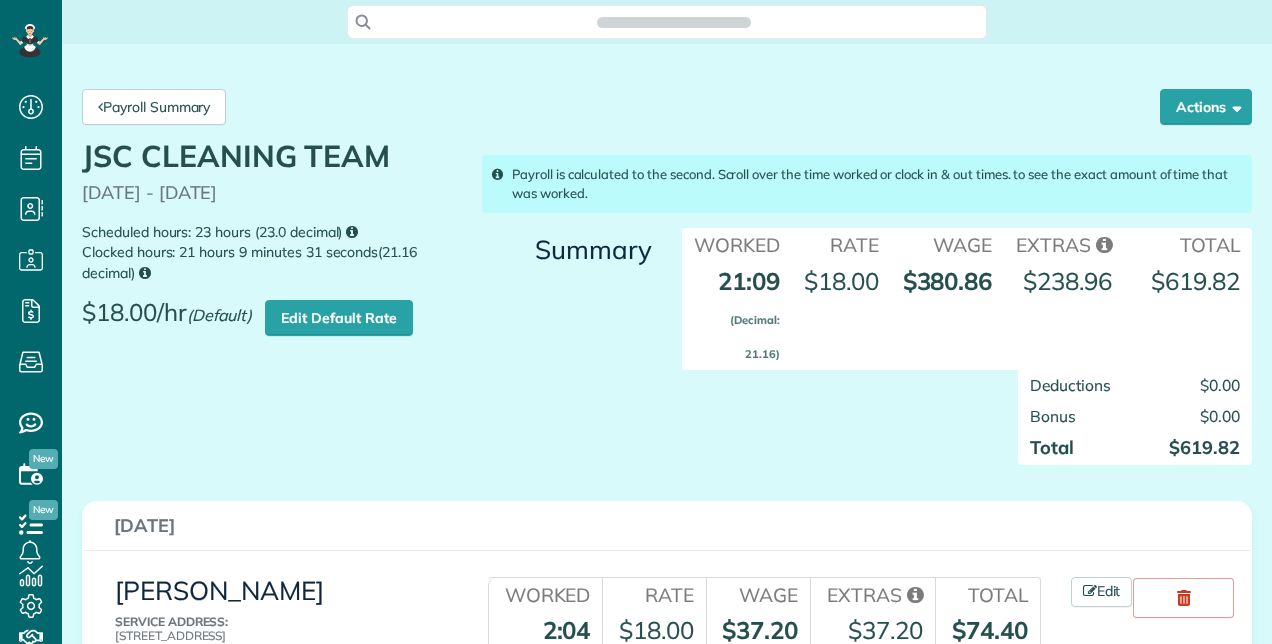 scroll, scrollTop: 0, scrollLeft: 0, axis: both 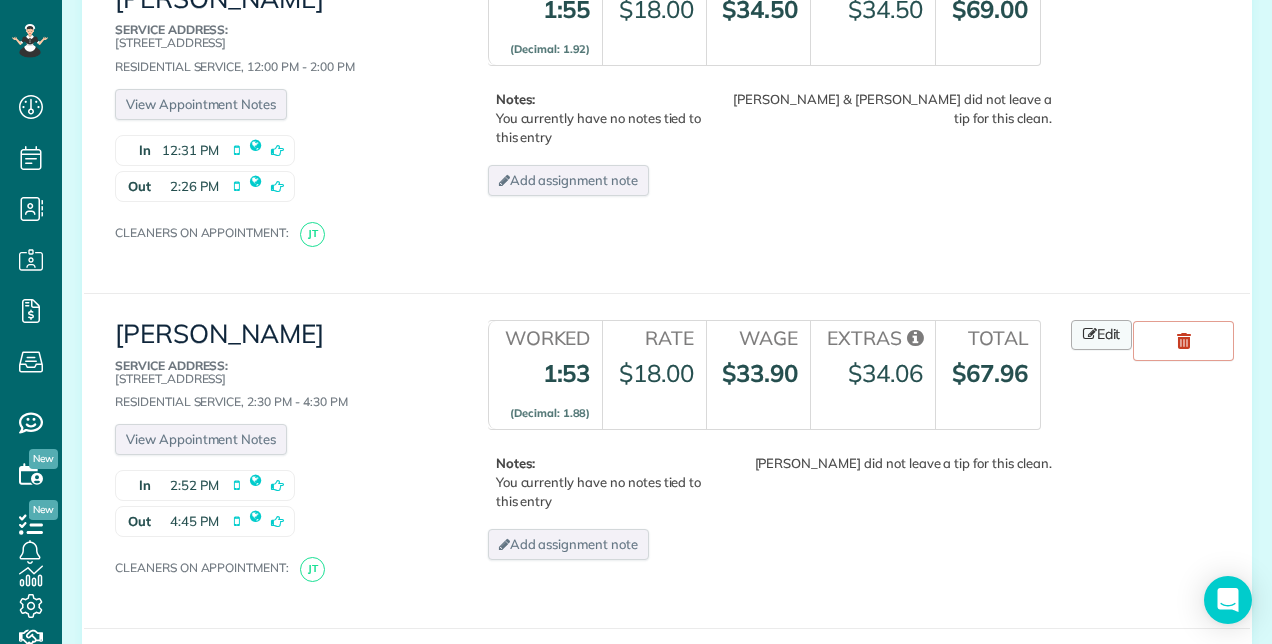 click on "Edit" at bounding box center [1102, 335] 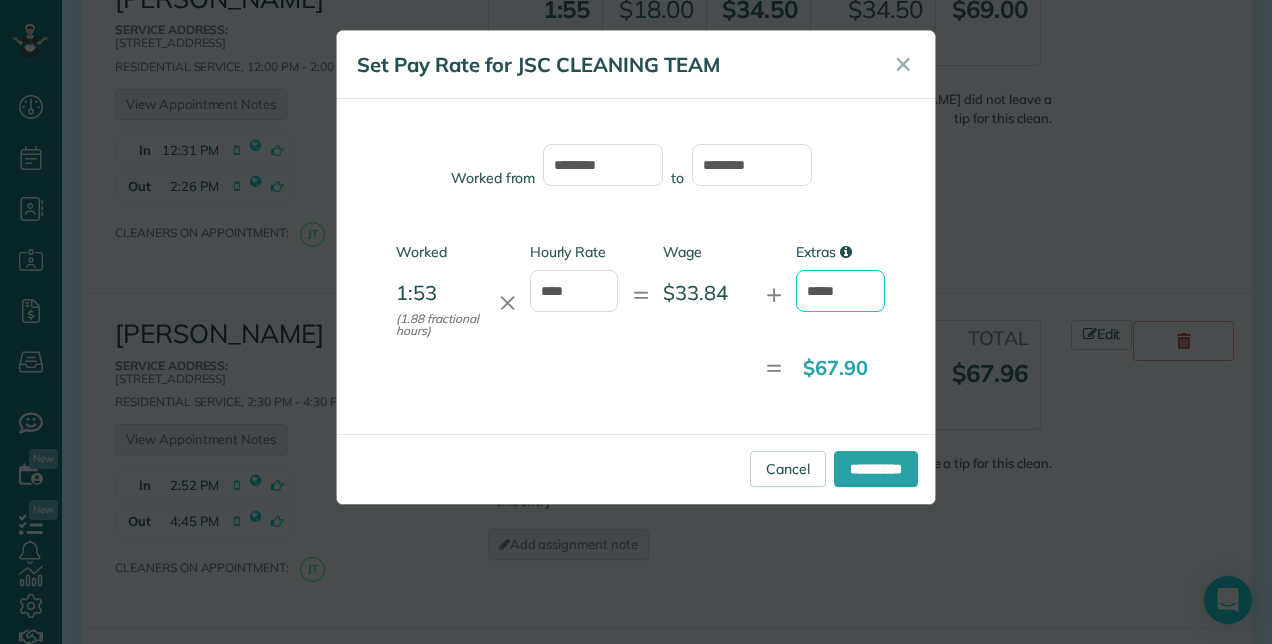 click on "*****" at bounding box center (840, 291) 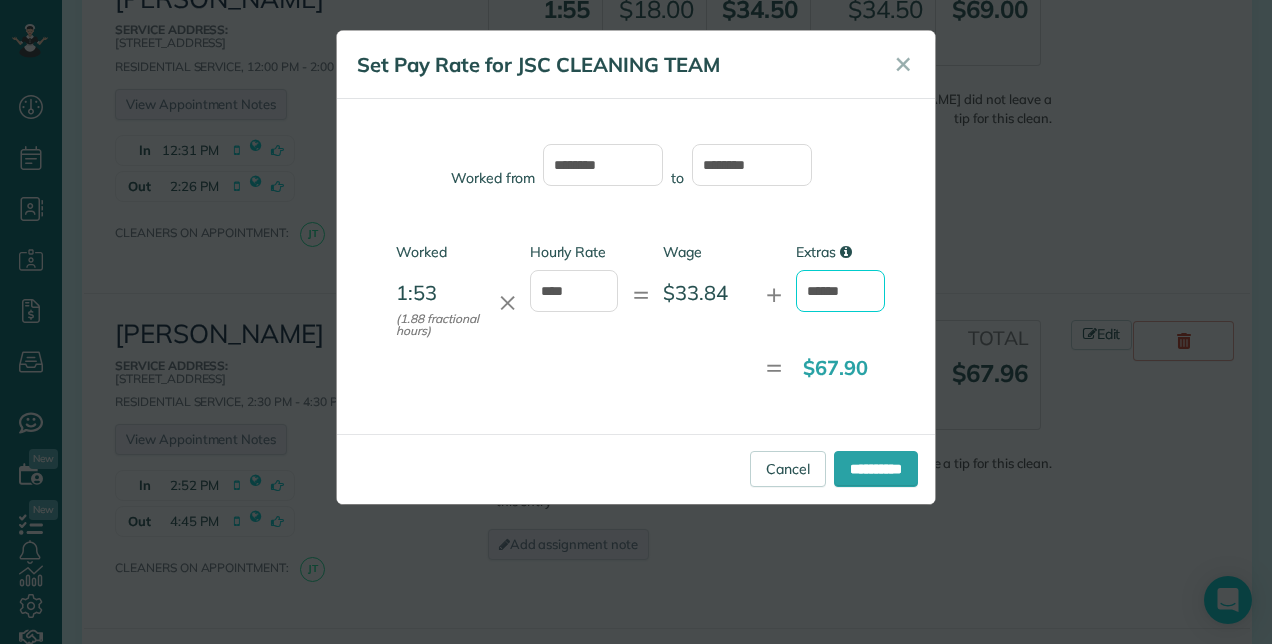 type on "******" 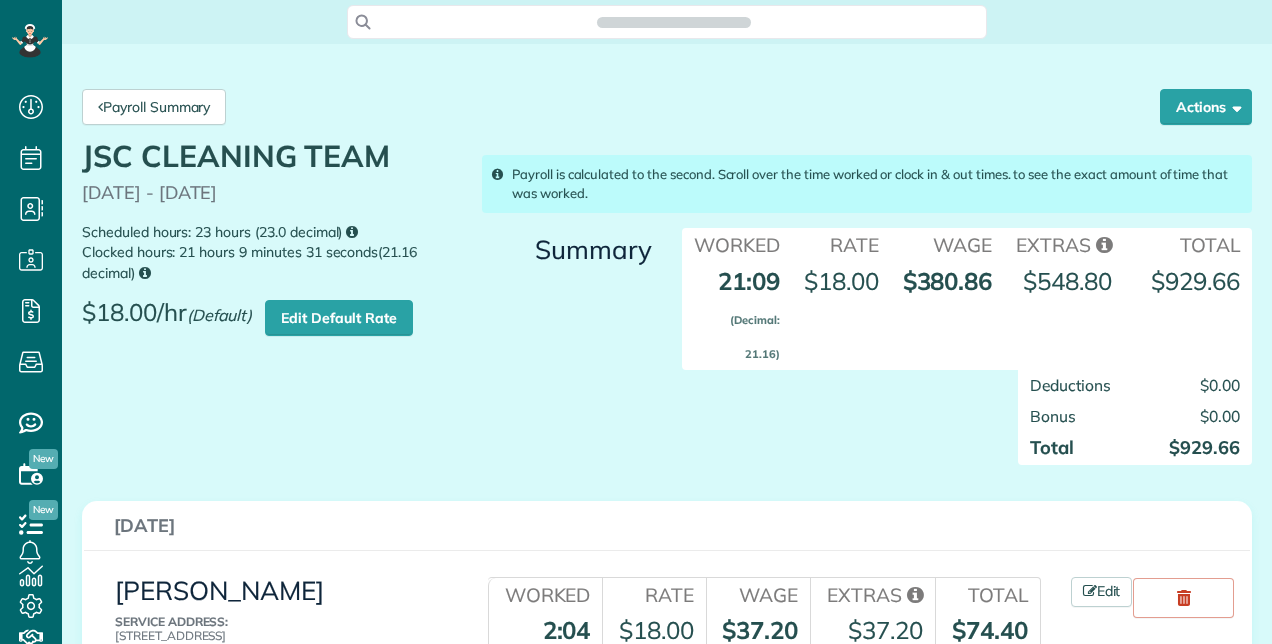 scroll, scrollTop: 0, scrollLeft: 0, axis: both 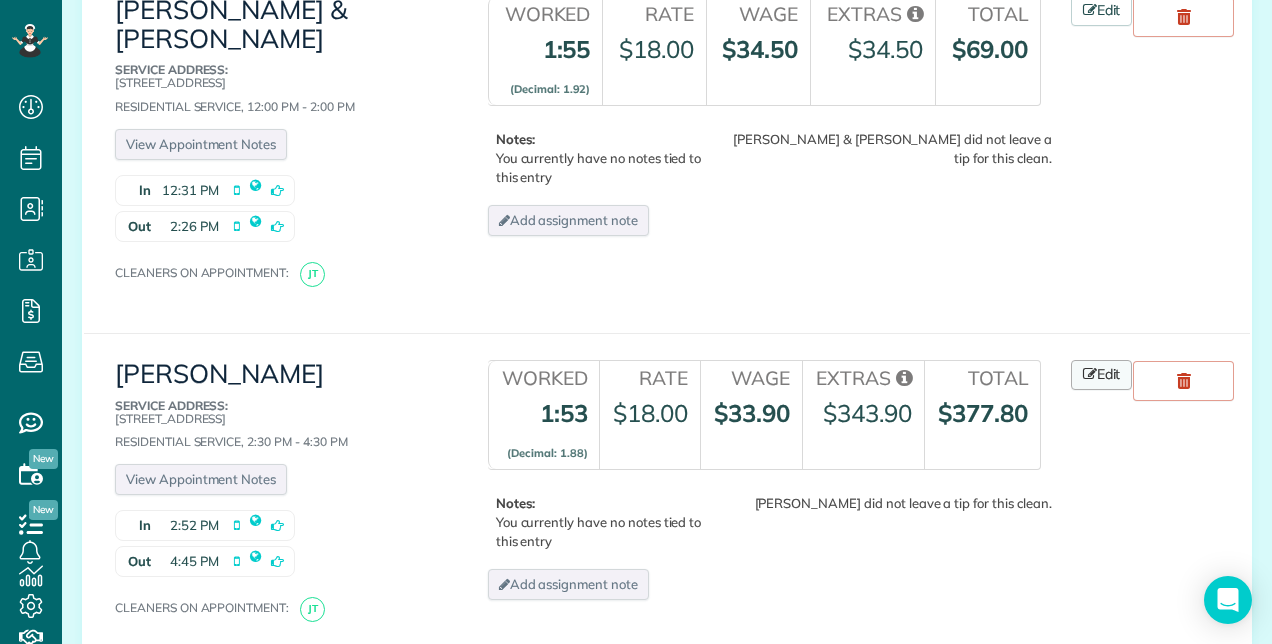 click on "Edit" at bounding box center (1102, 375) 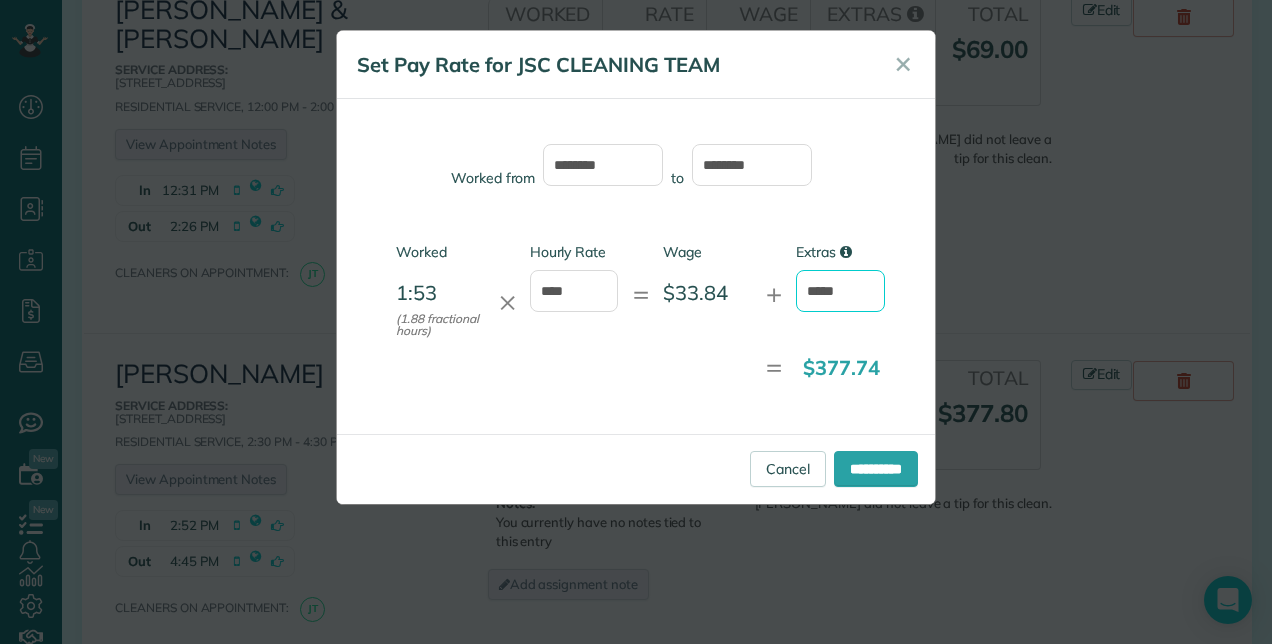 click on "*****" at bounding box center (840, 291) 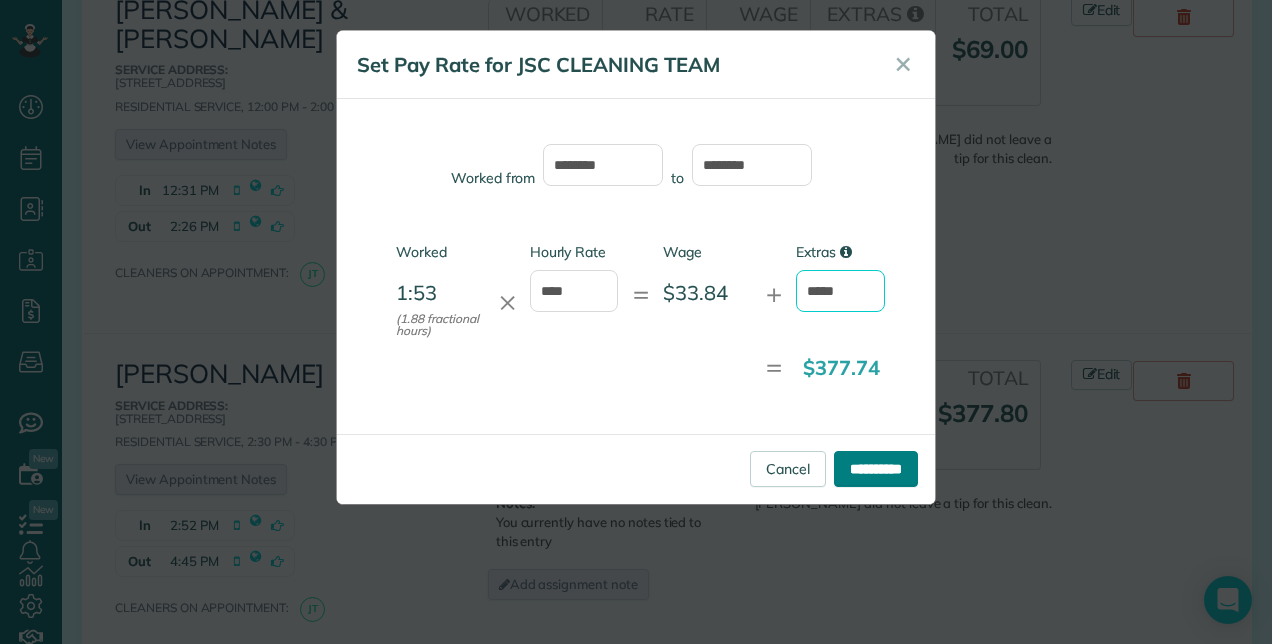 type on "*****" 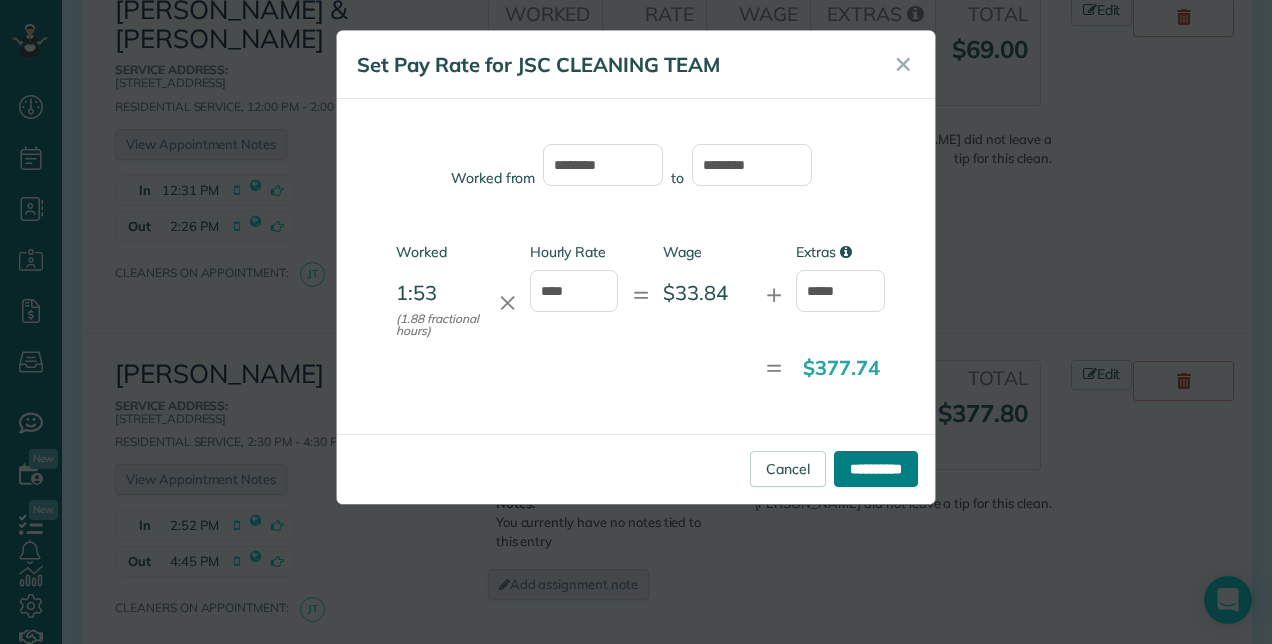 click on "**********" at bounding box center [876, 469] 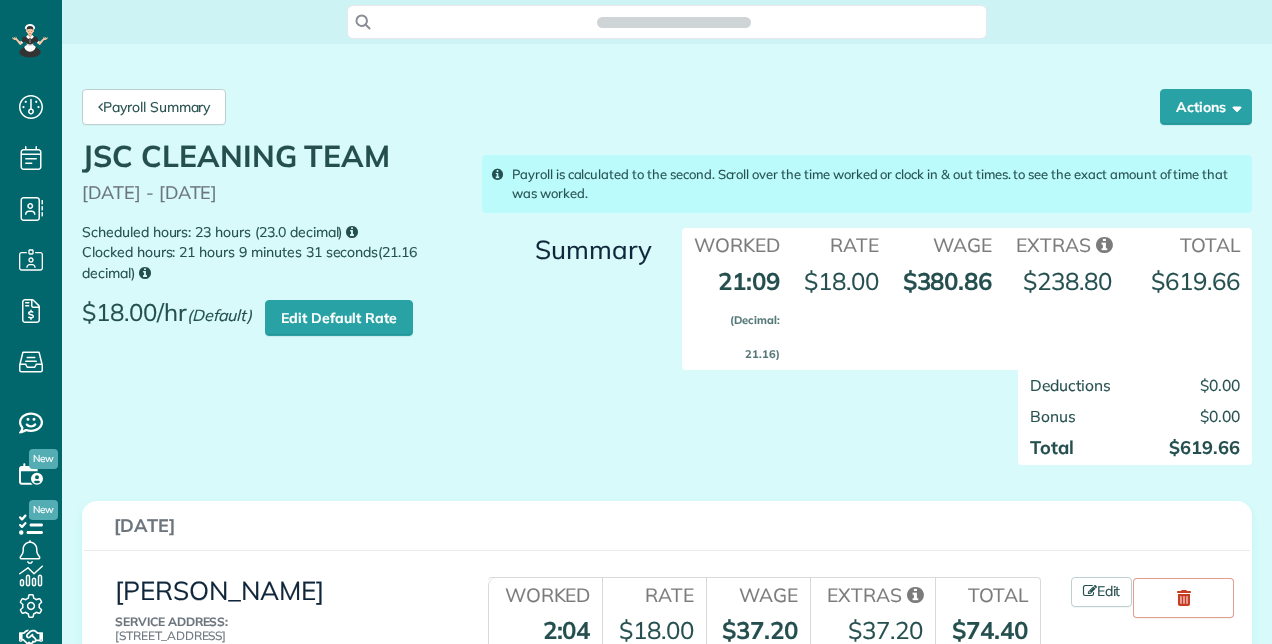 scroll, scrollTop: 0, scrollLeft: 0, axis: both 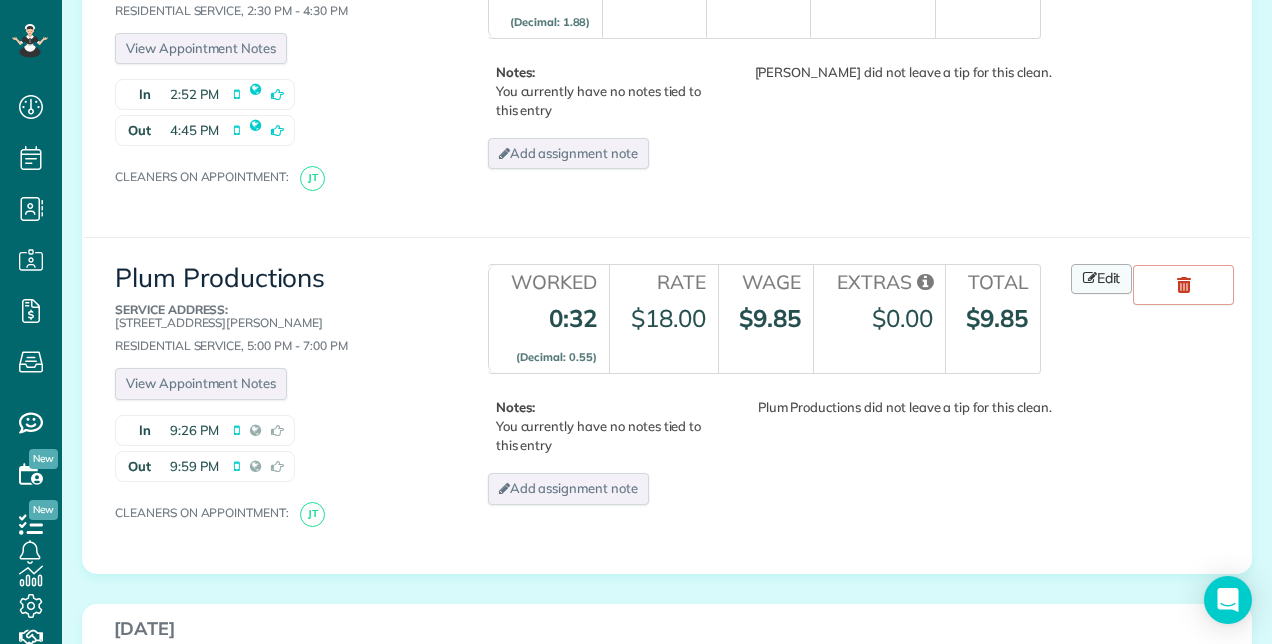 click on "Edit" at bounding box center (1102, 279) 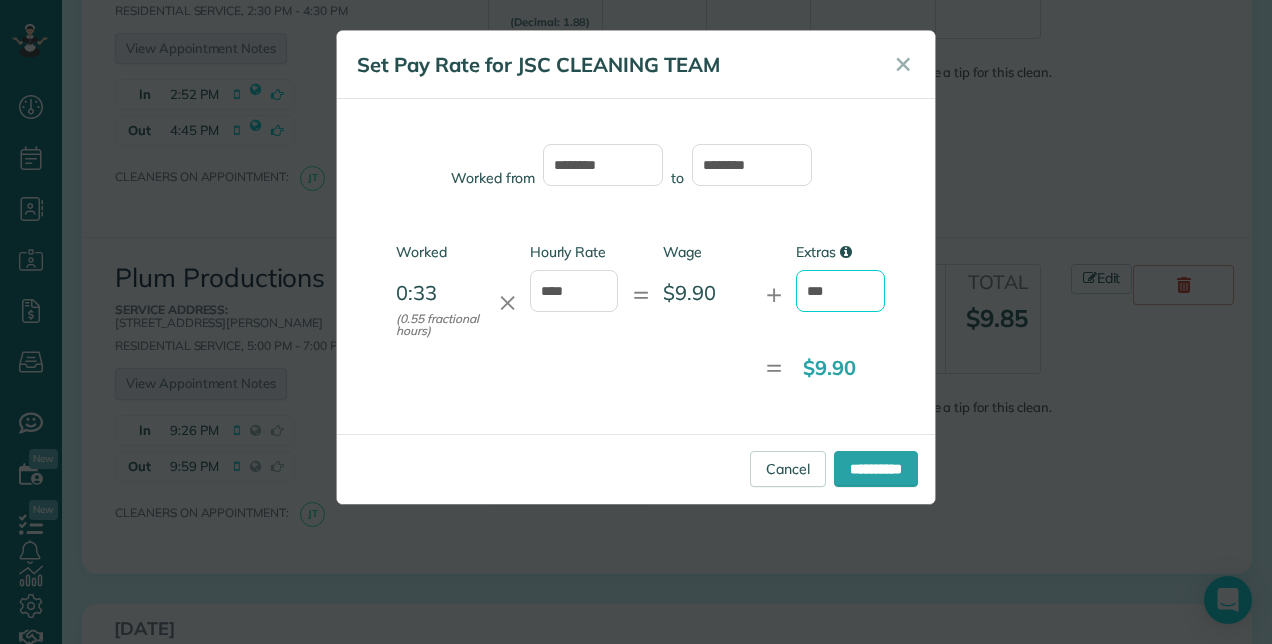 click on "***" at bounding box center [840, 291] 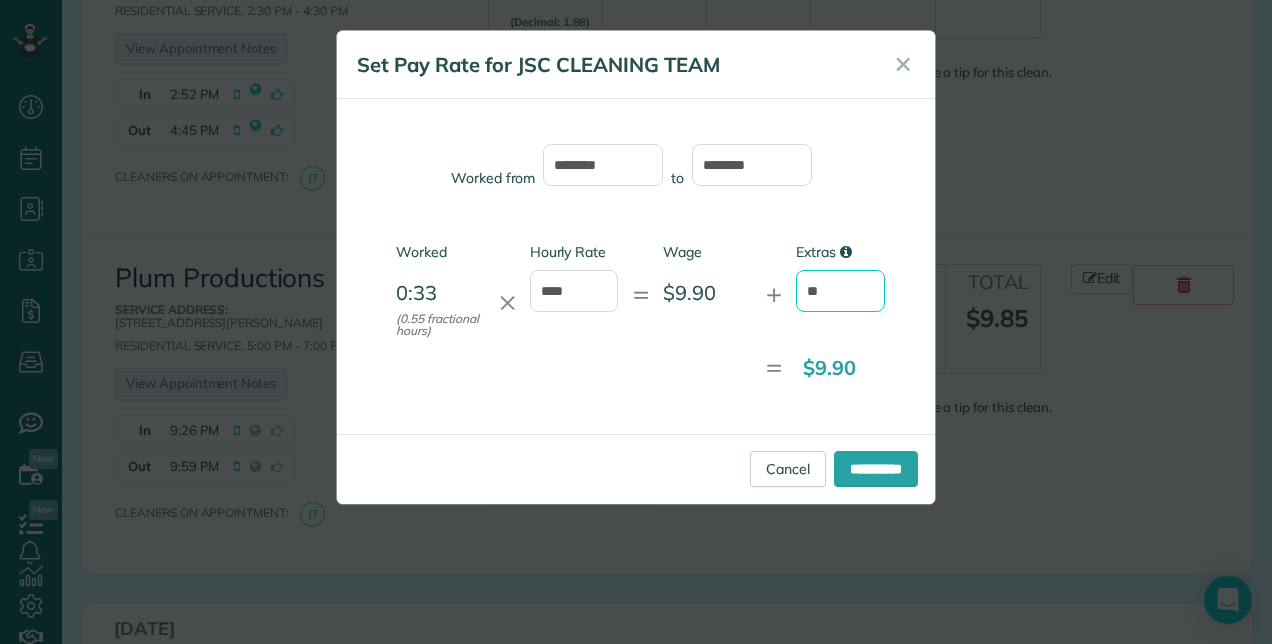 type on "*" 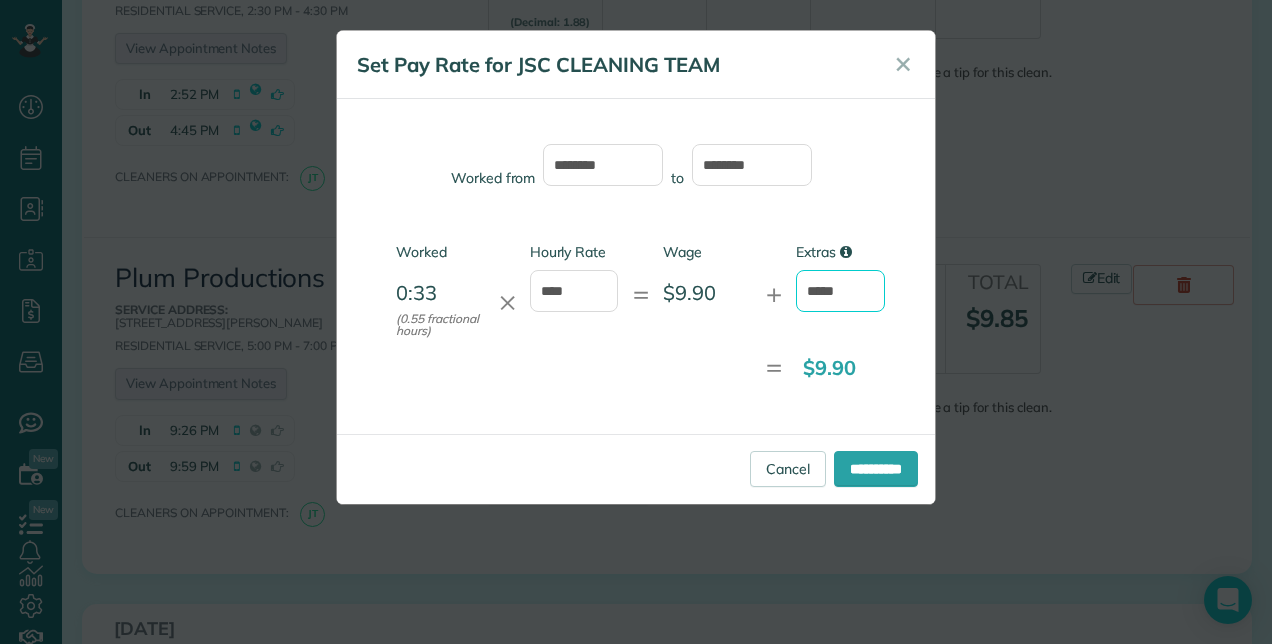 type on "*****" 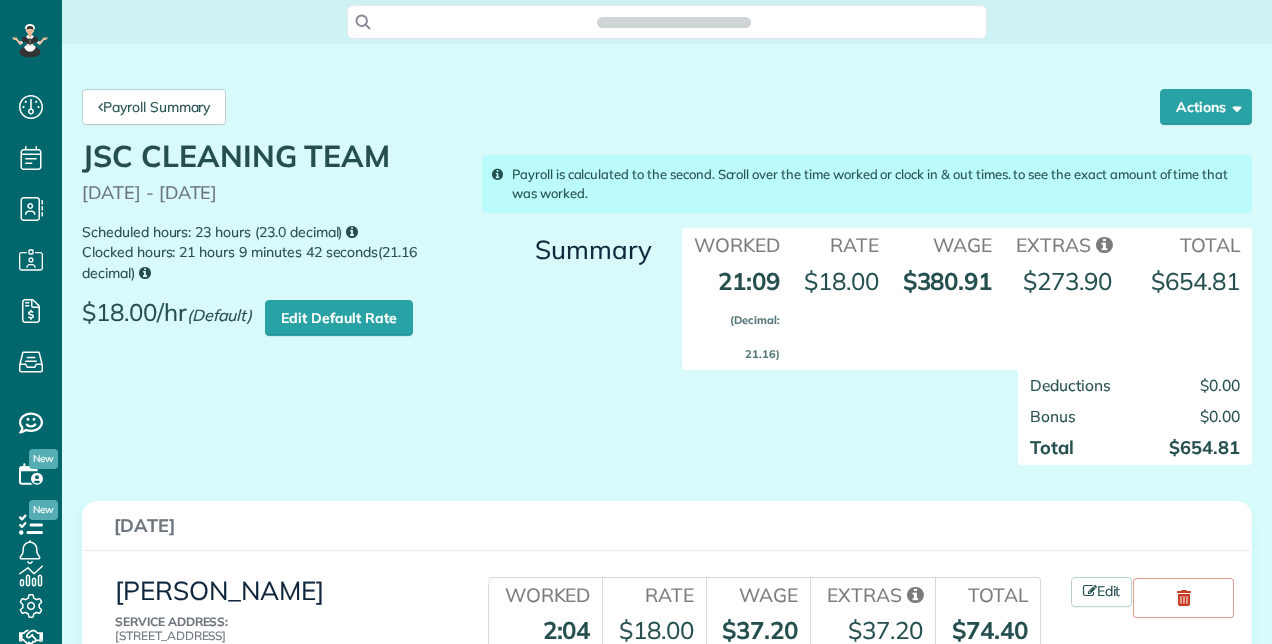 scroll, scrollTop: 0, scrollLeft: 0, axis: both 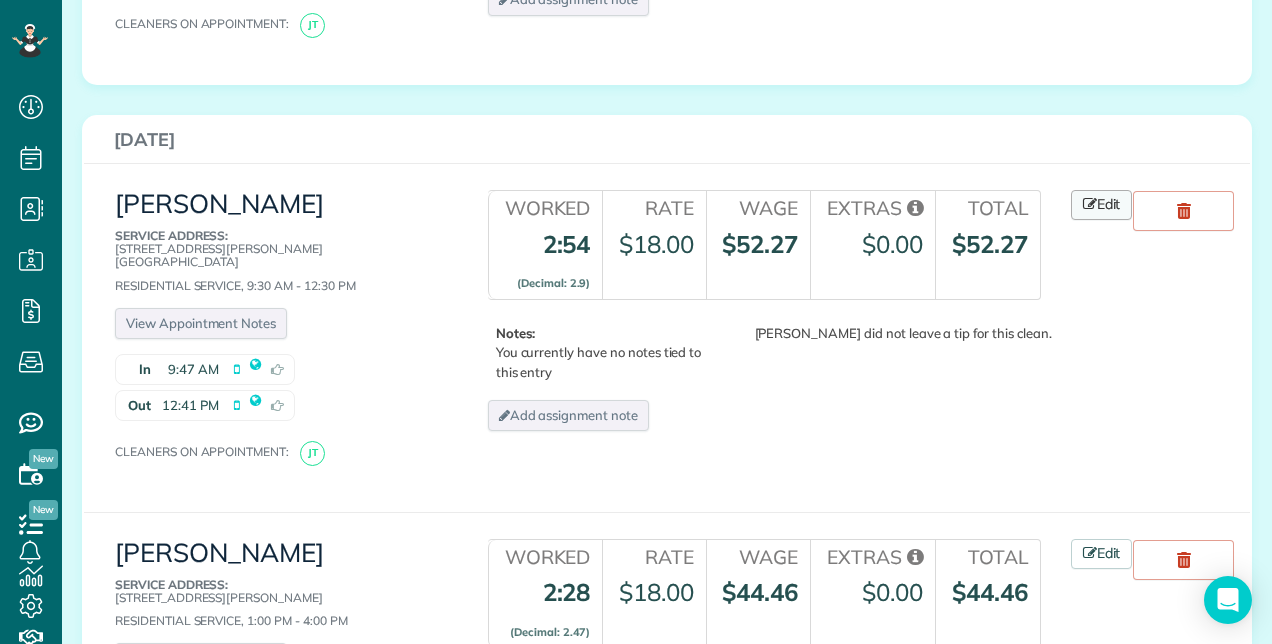 click at bounding box center (1090, 204) 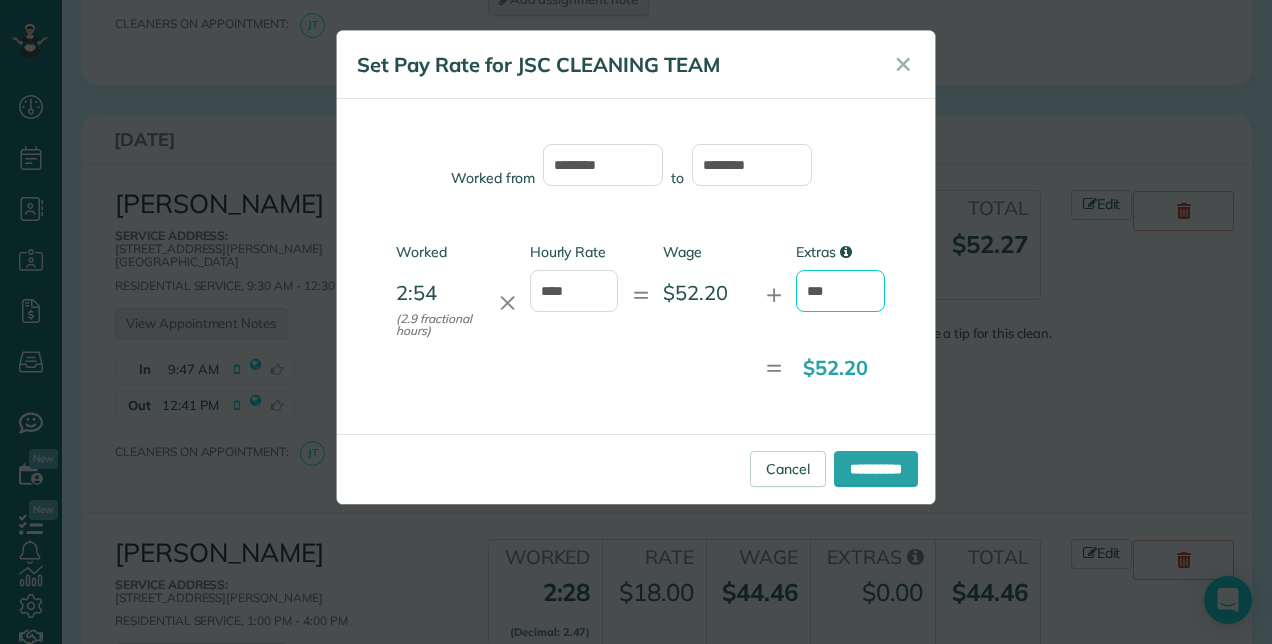 click on "***" at bounding box center (840, 291) 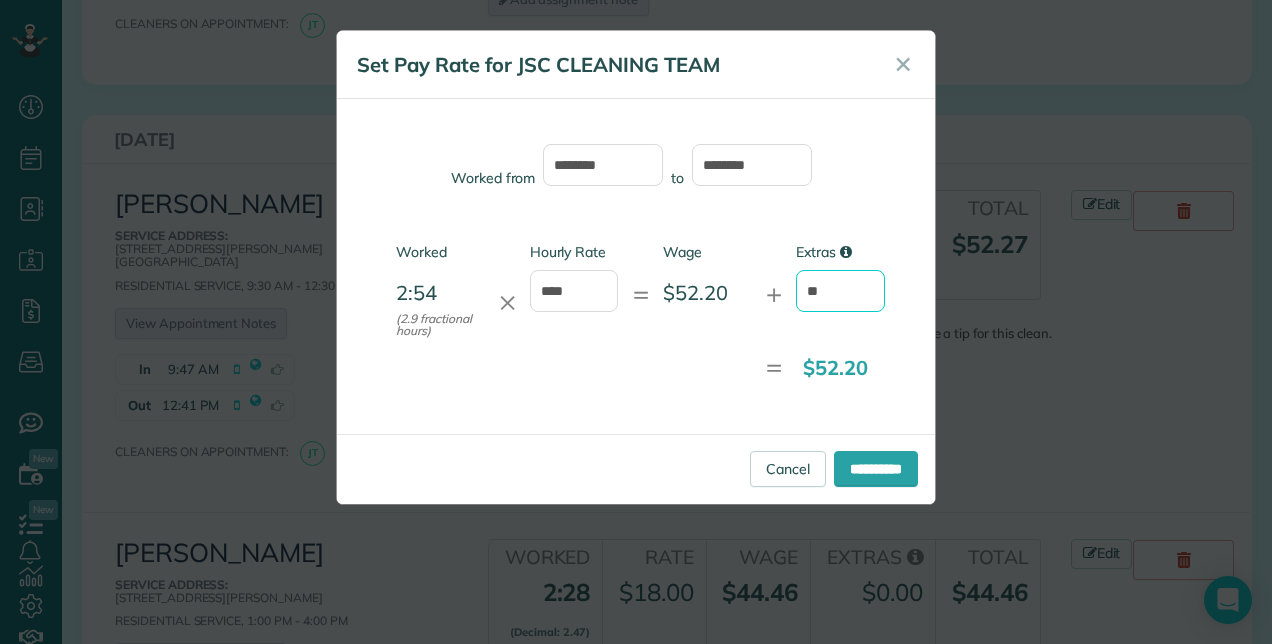 type on "*" 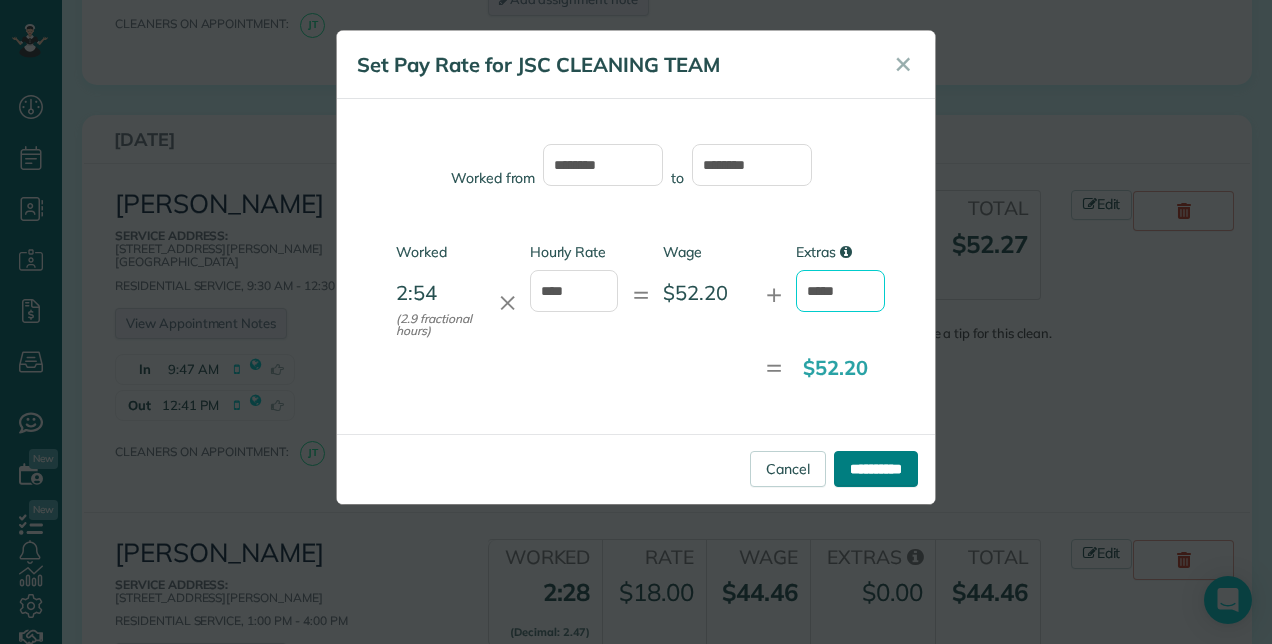 type on "*****" 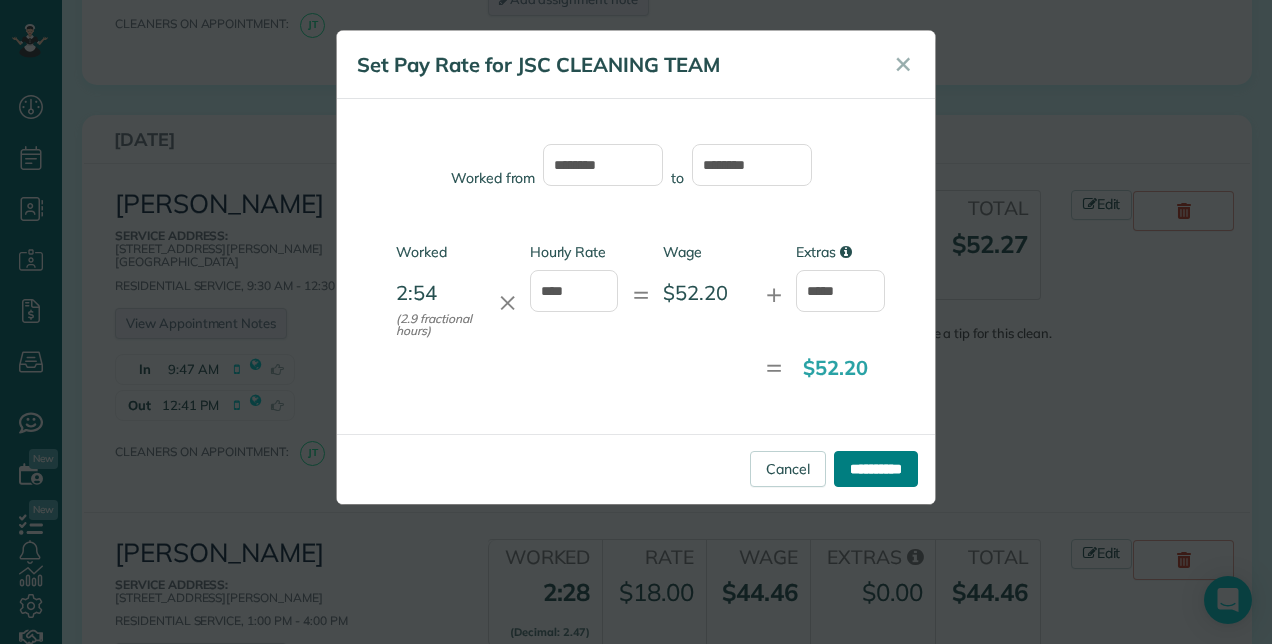 click on "**********" at bounding box center (876, 469) 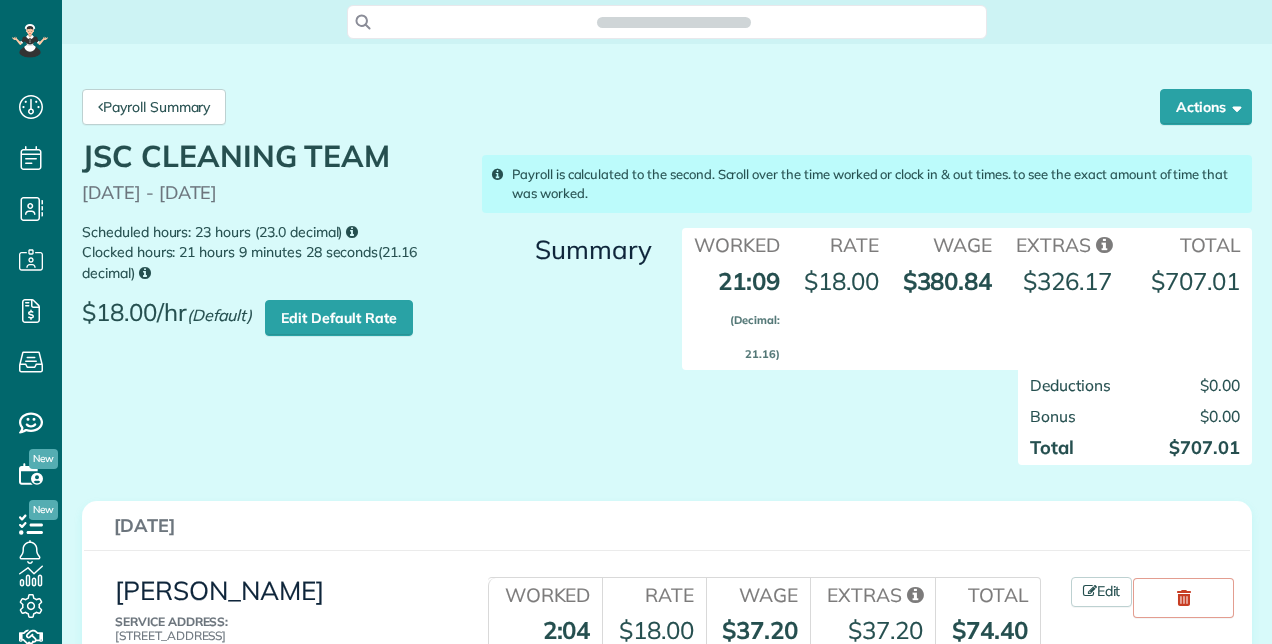 scroll, scrollTop: 0, scrollLeft: 0, axis: both 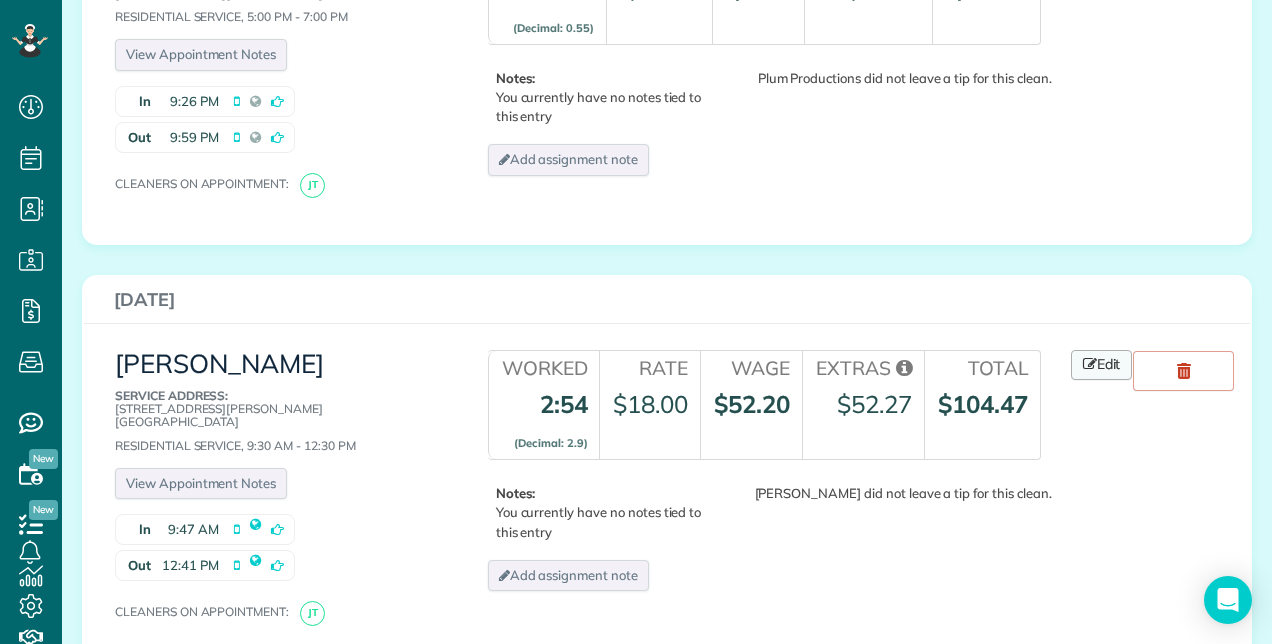 click at bounding box center (1090, 364) 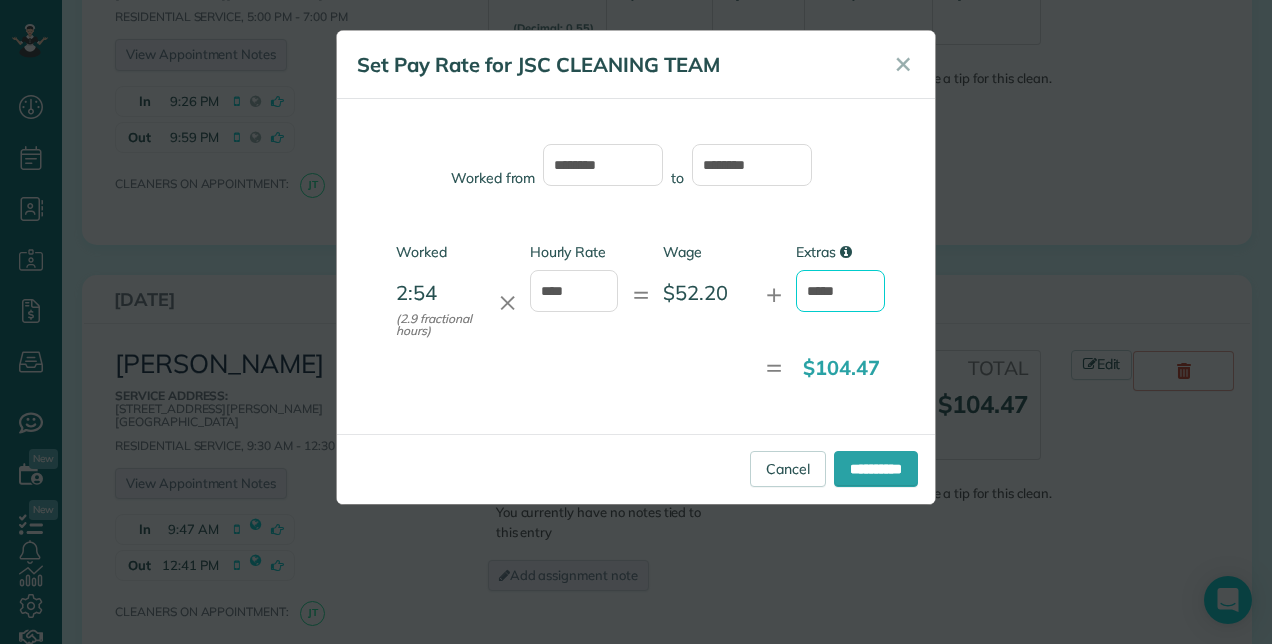 click on "*****" at bounding box center [840, 291] 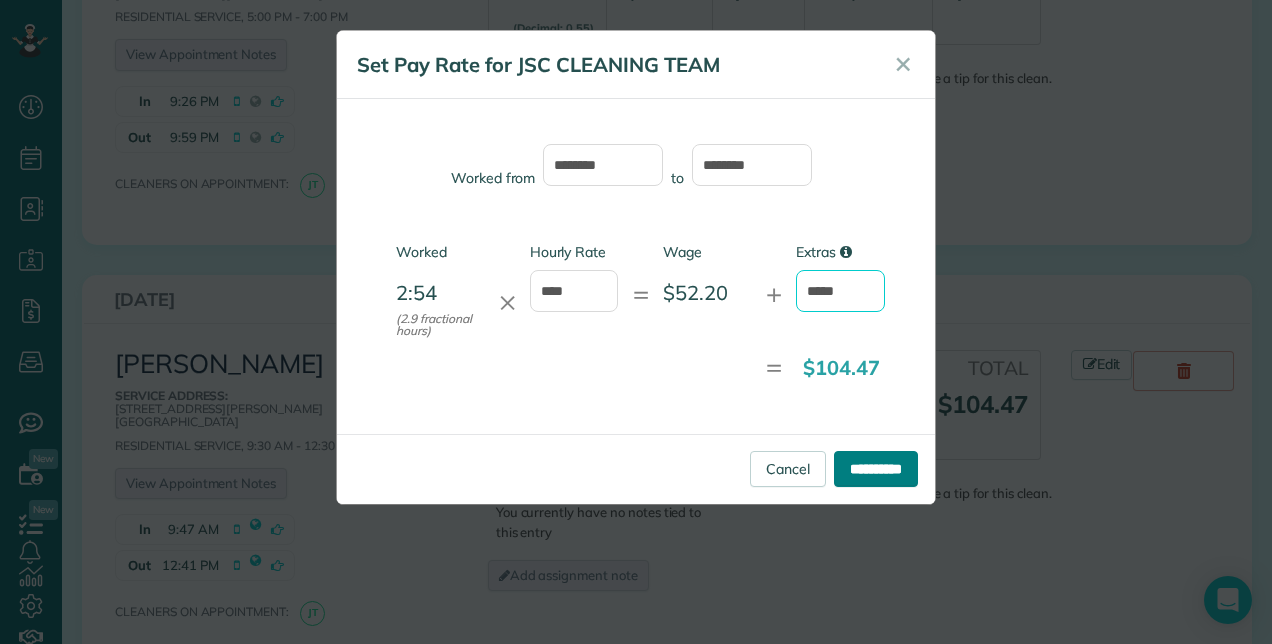 type on "*****" 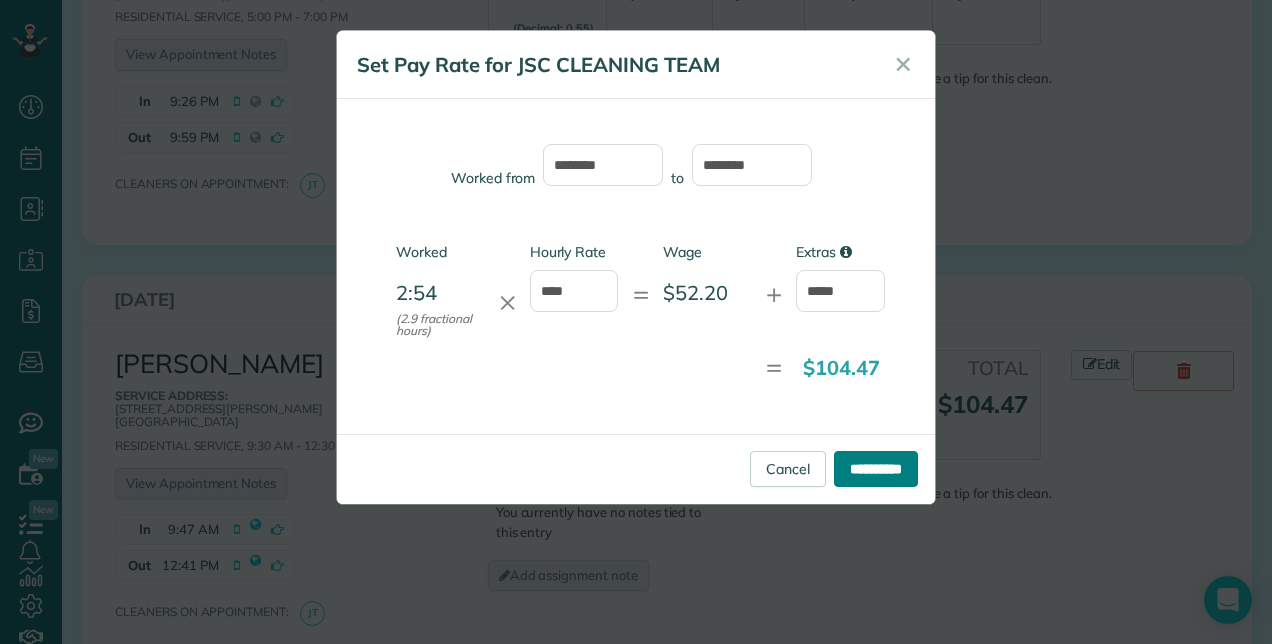 click on "**********" at bounding box center [876, 469] 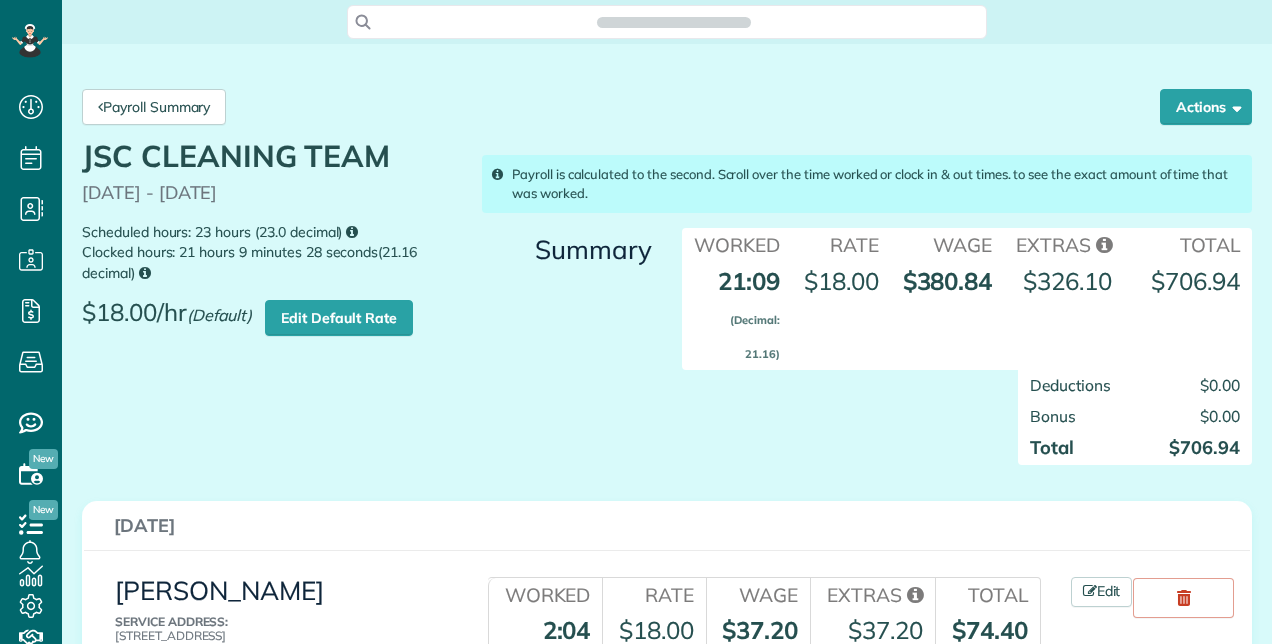 scroll, scrollTop: 0, scrollLeft: 0, axis: both 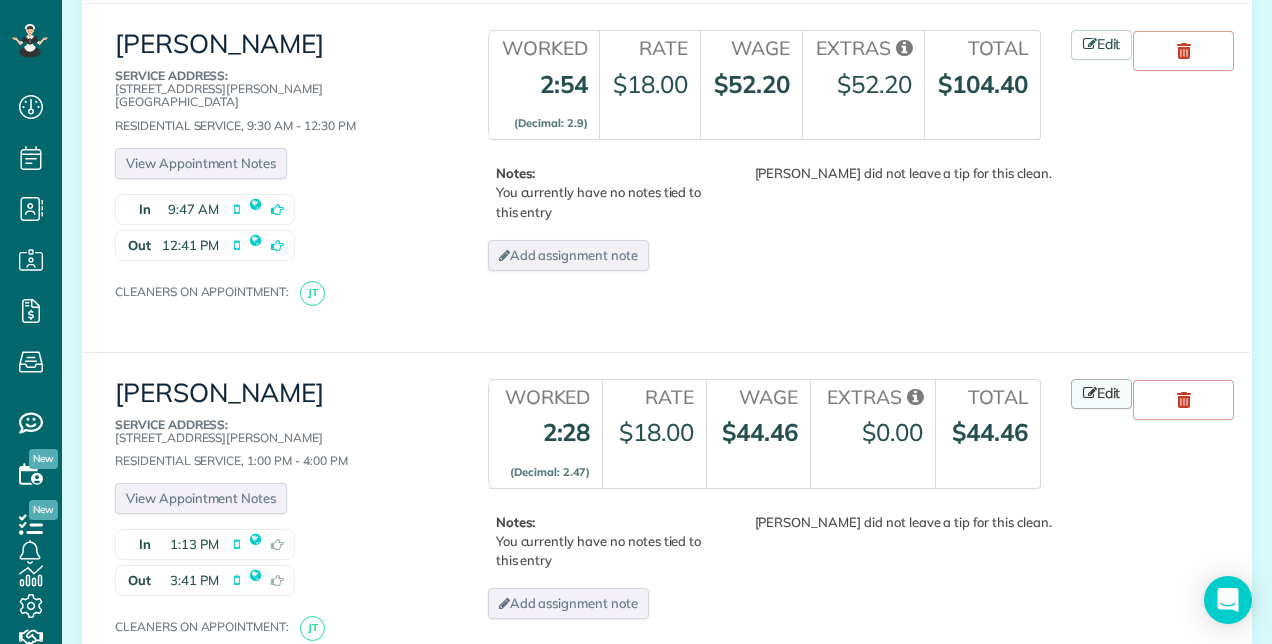 click at bounding box center [1090, 393] 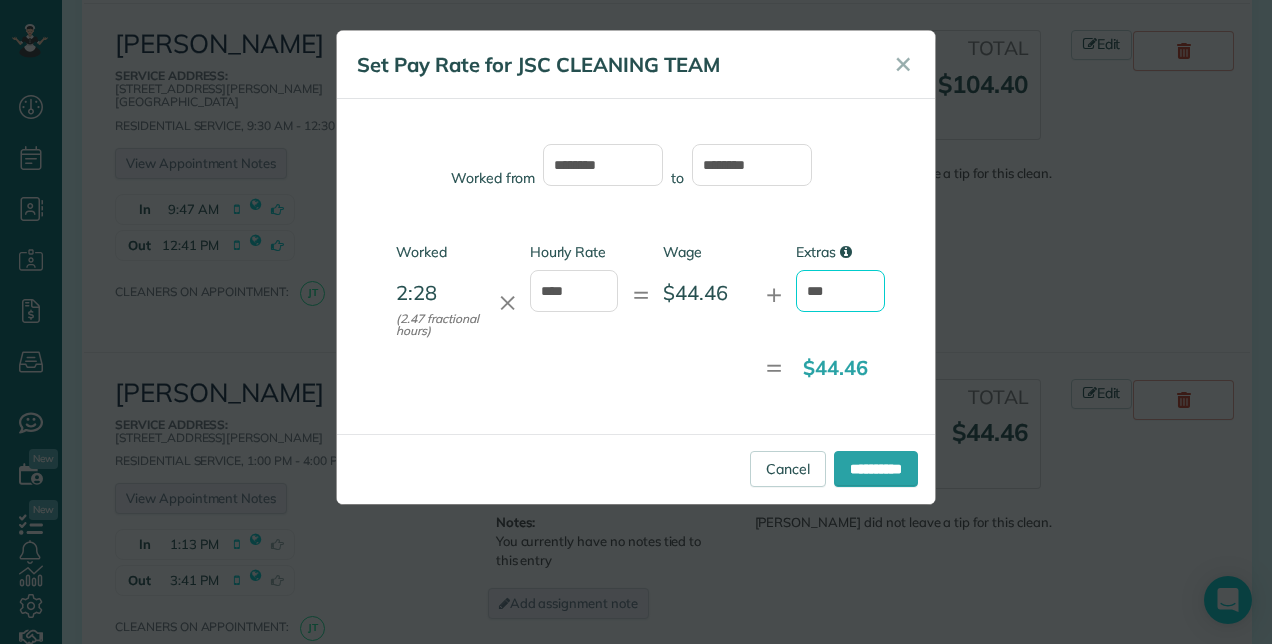 click on "***" at bounding box center (840, 291) 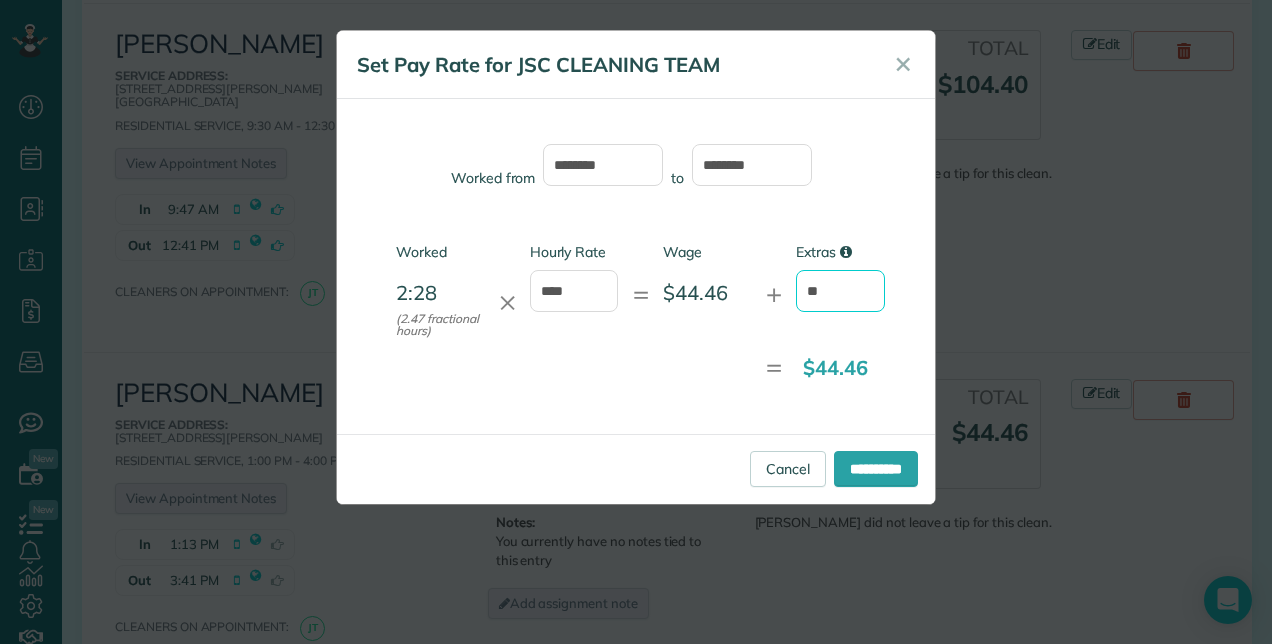 type on "*" 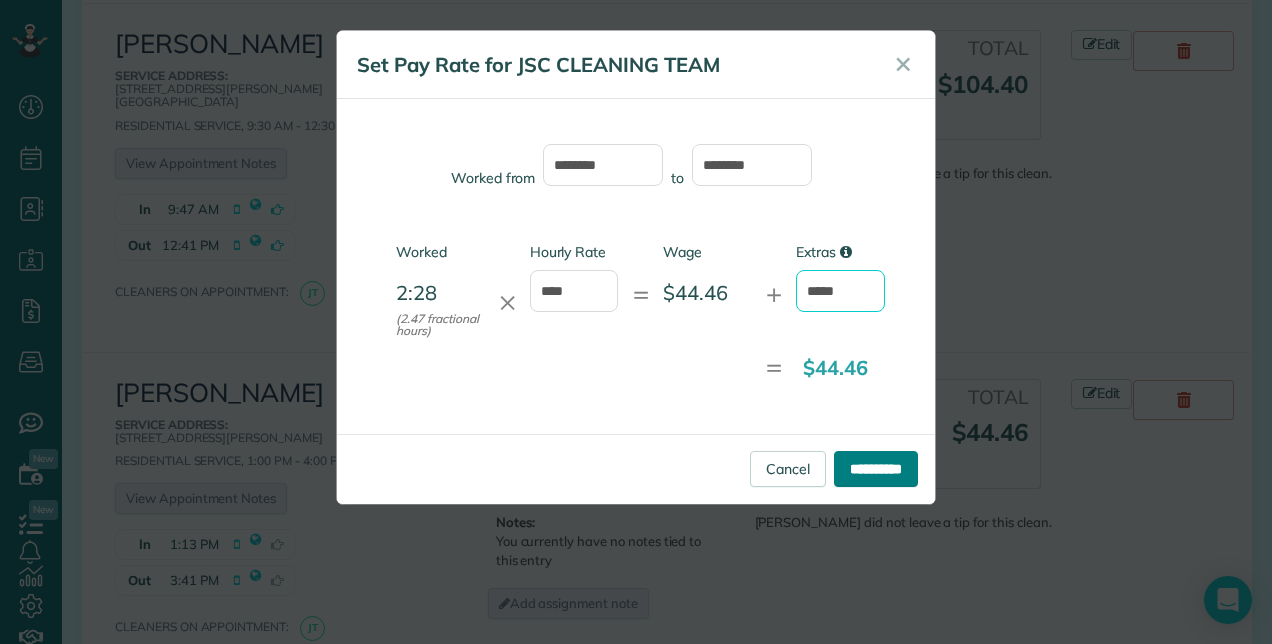 type on "*****" 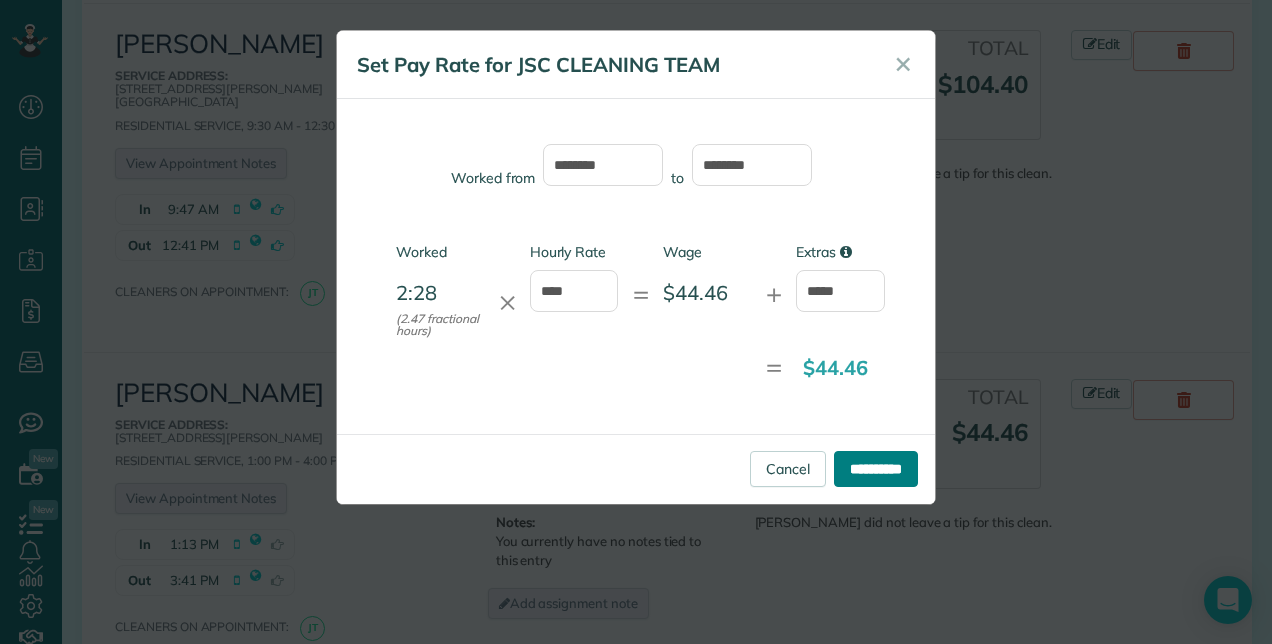 click on "**********" at bounding box center (876, 469) 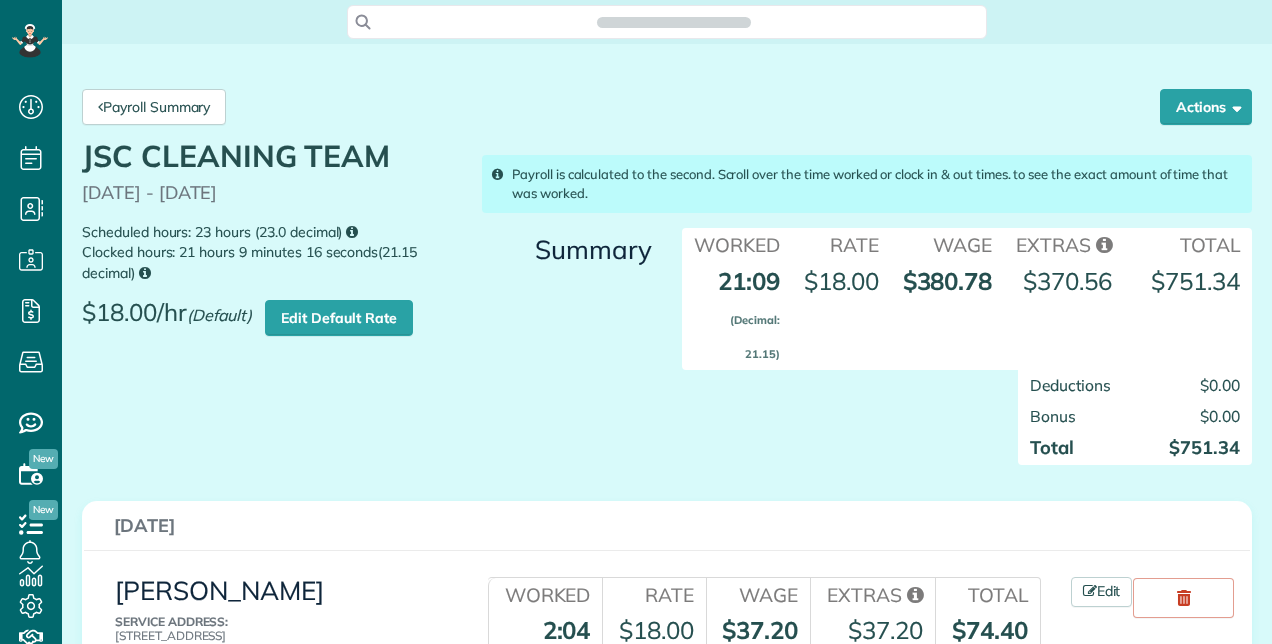 scroll, scrollTop: 0, scrollLeft: 0, axis: both 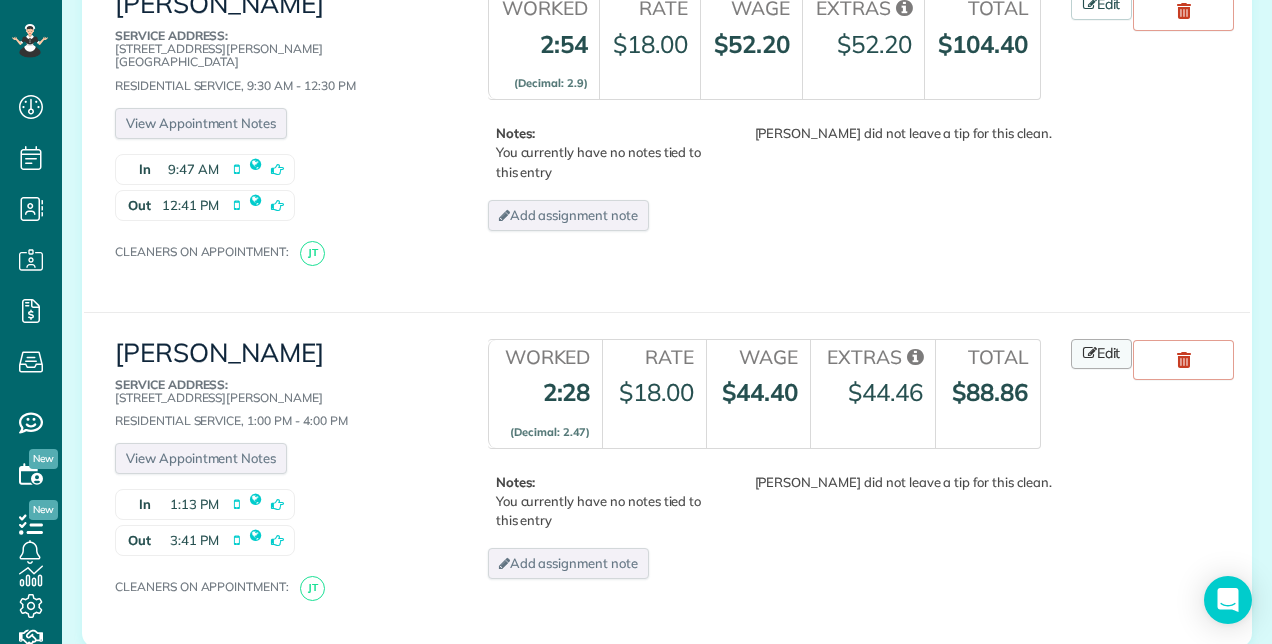 click on "Worked
Rate
Wage
Extras
Total
2:28
(Decimal: 2.47)
$18.00
$44.40 $88.86  Edit" at bounding box center (861, 460) 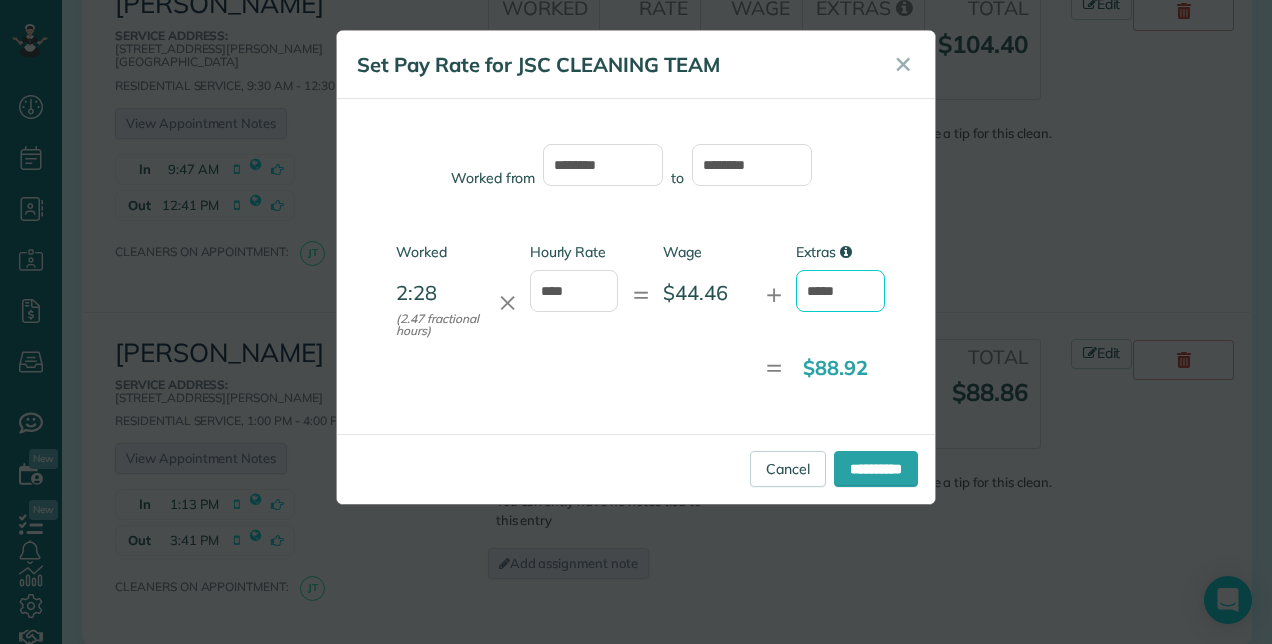 click on "*****" at bounding box center (840, 291) 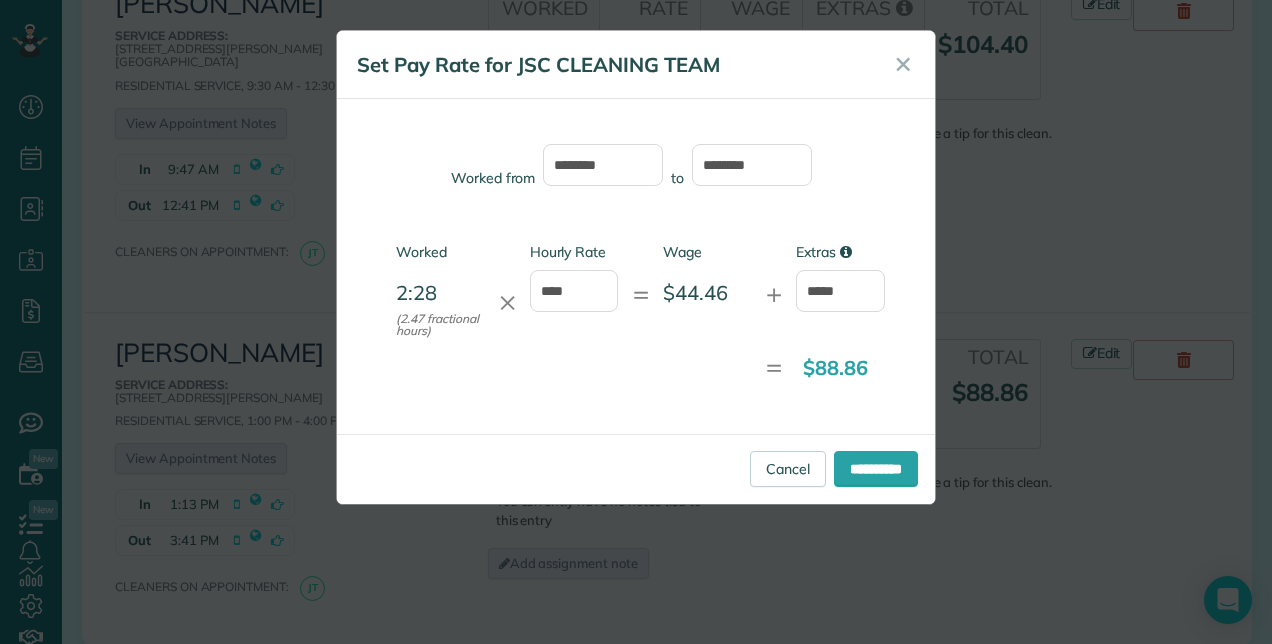 click on "**********" at bounding box center (636, 469) 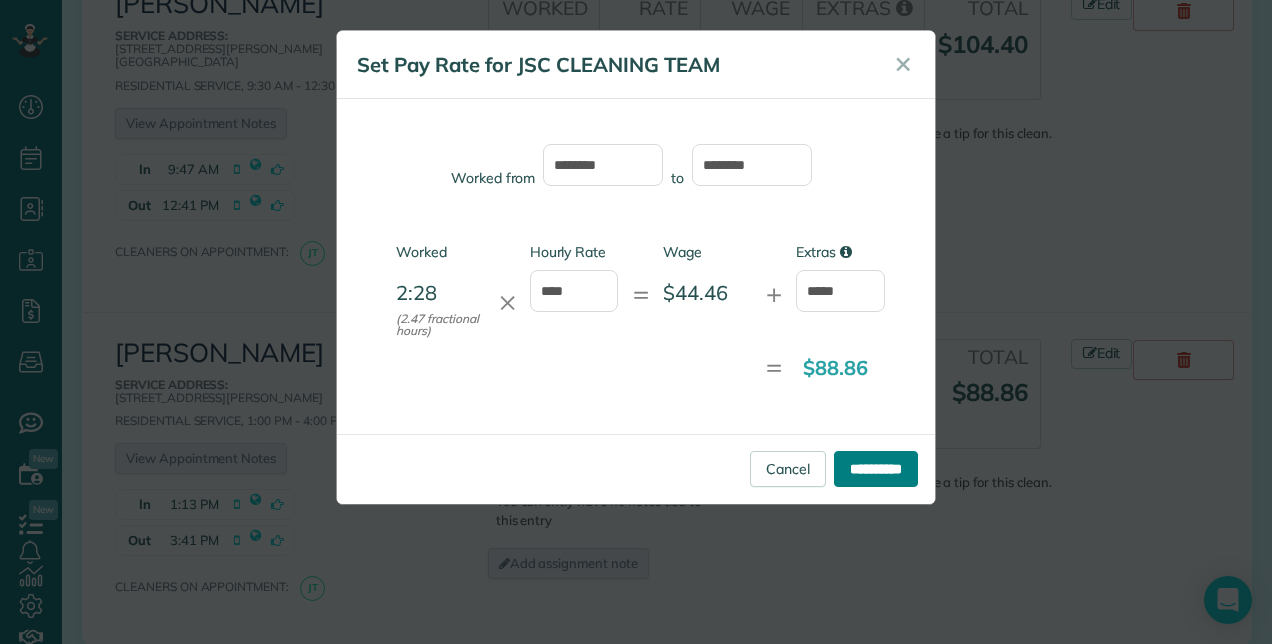 click on "**********" at bounding box center [876, 469] 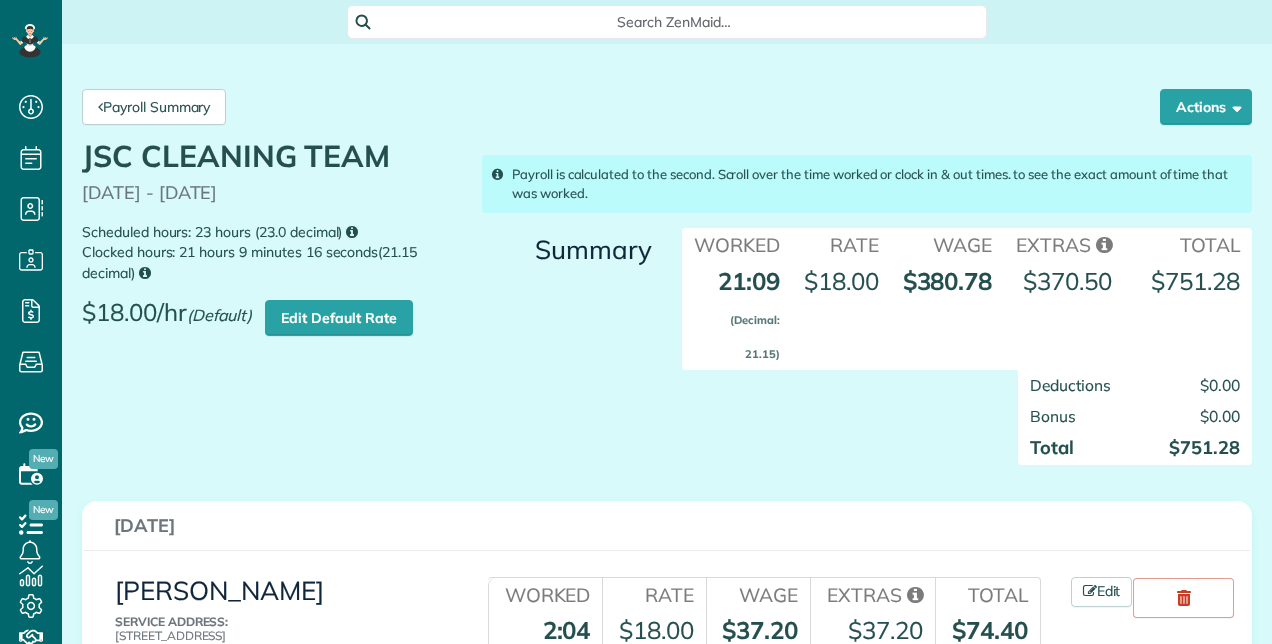 scroll, scrollTop: 0, scrollLeft: 0, axis: both 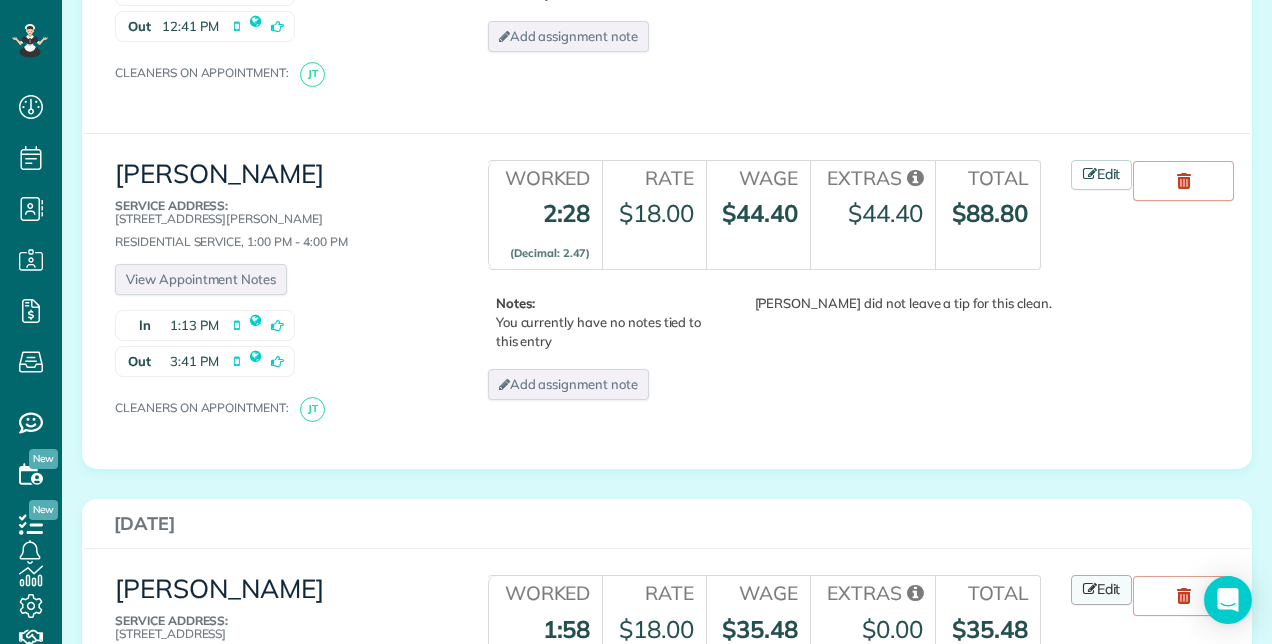 click on "Edit" at bounding box center [1102, 590] 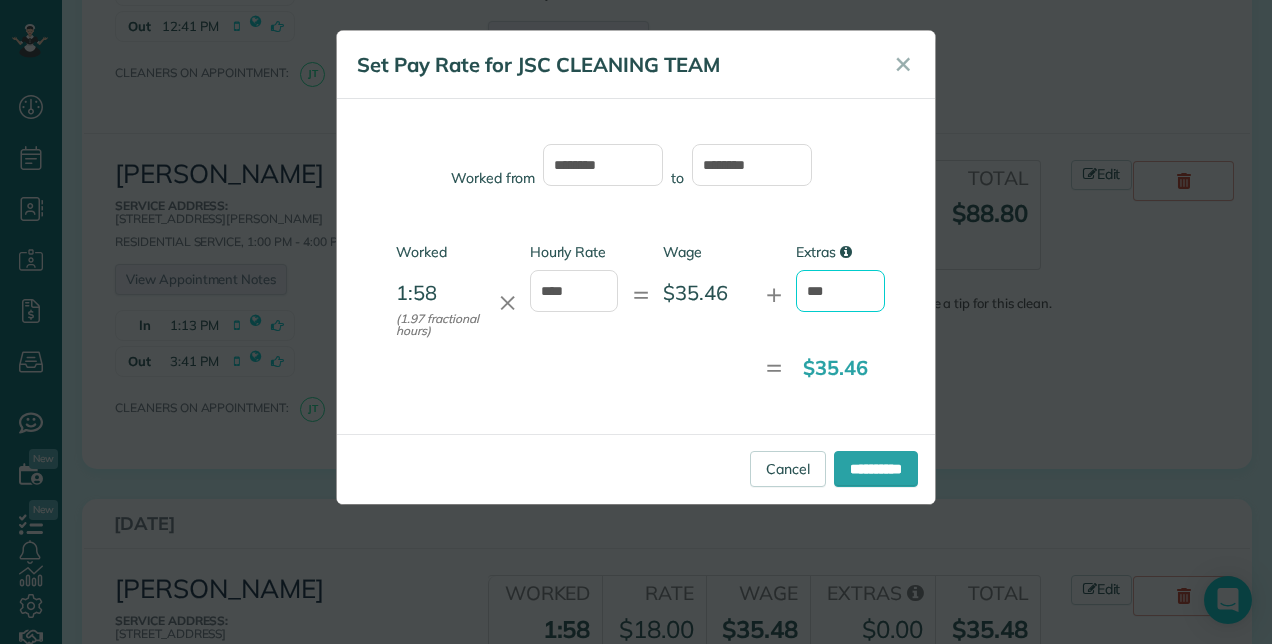 click on "***" at bounding box center (840, 291) 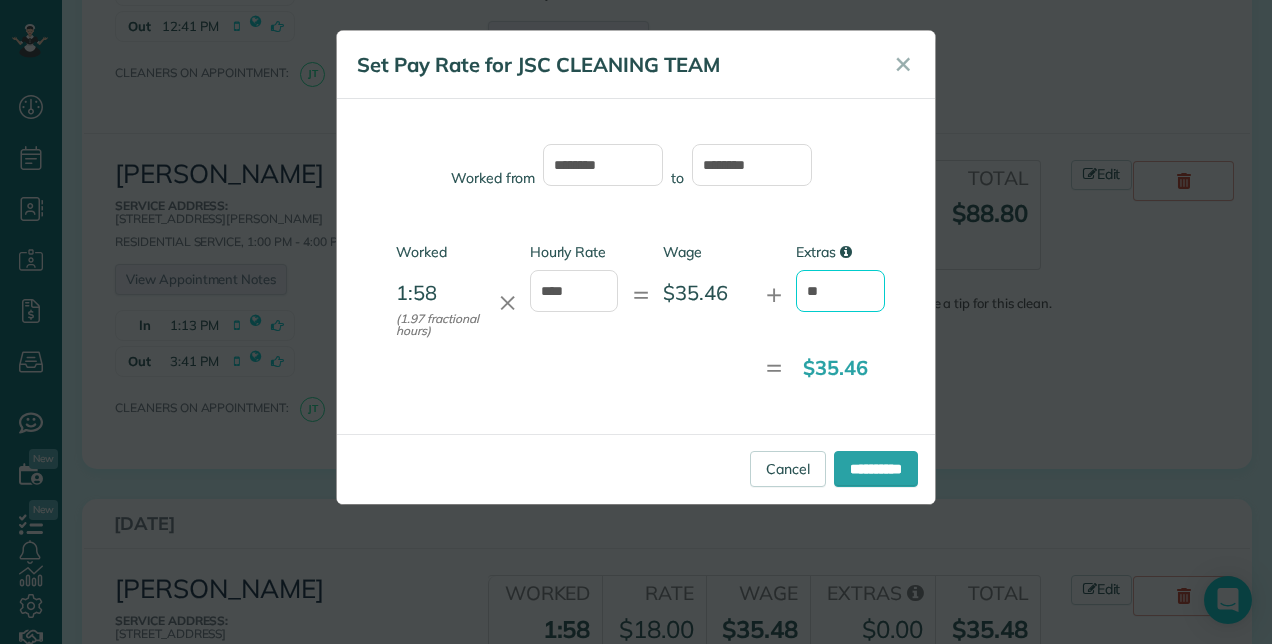 type on "*" 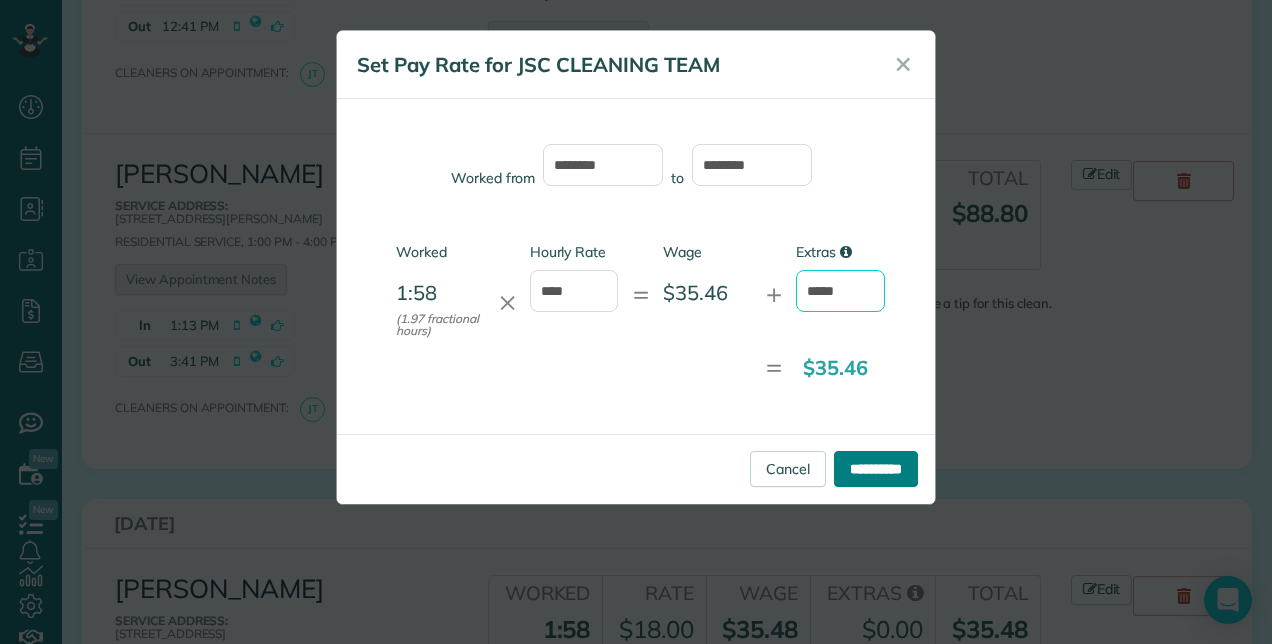 type on "*****" 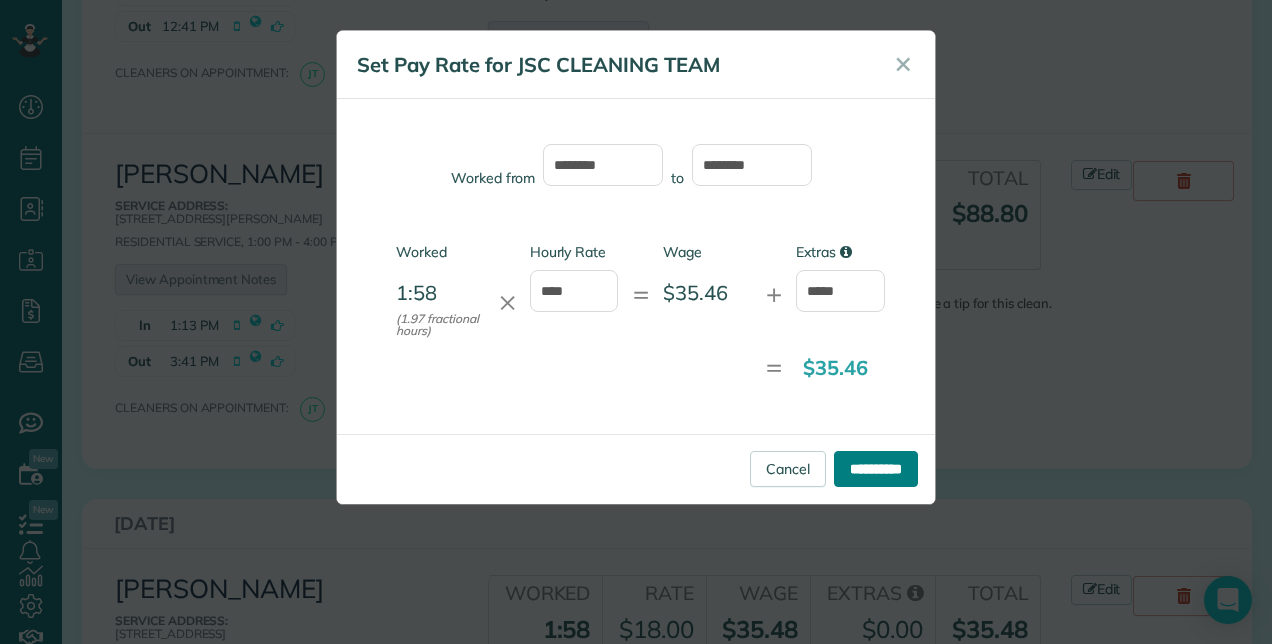 click on "**********" at bounding box center (876, 469) 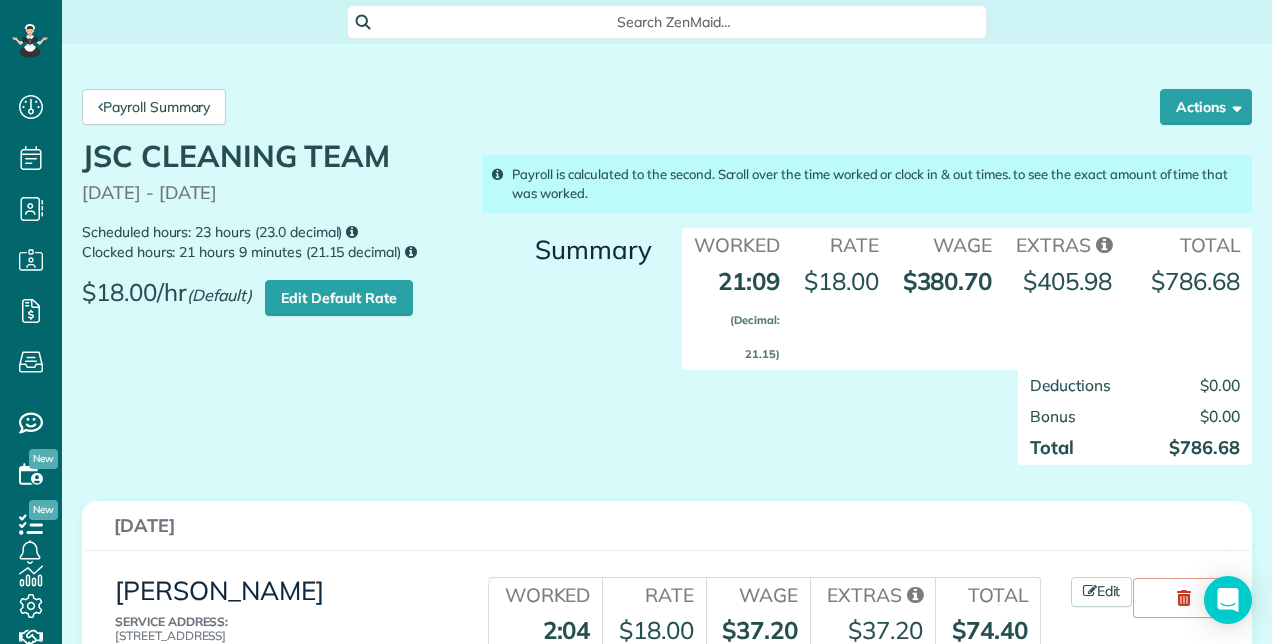 scroll, scrollTop: 0, scrollLeft: 0, axis: both 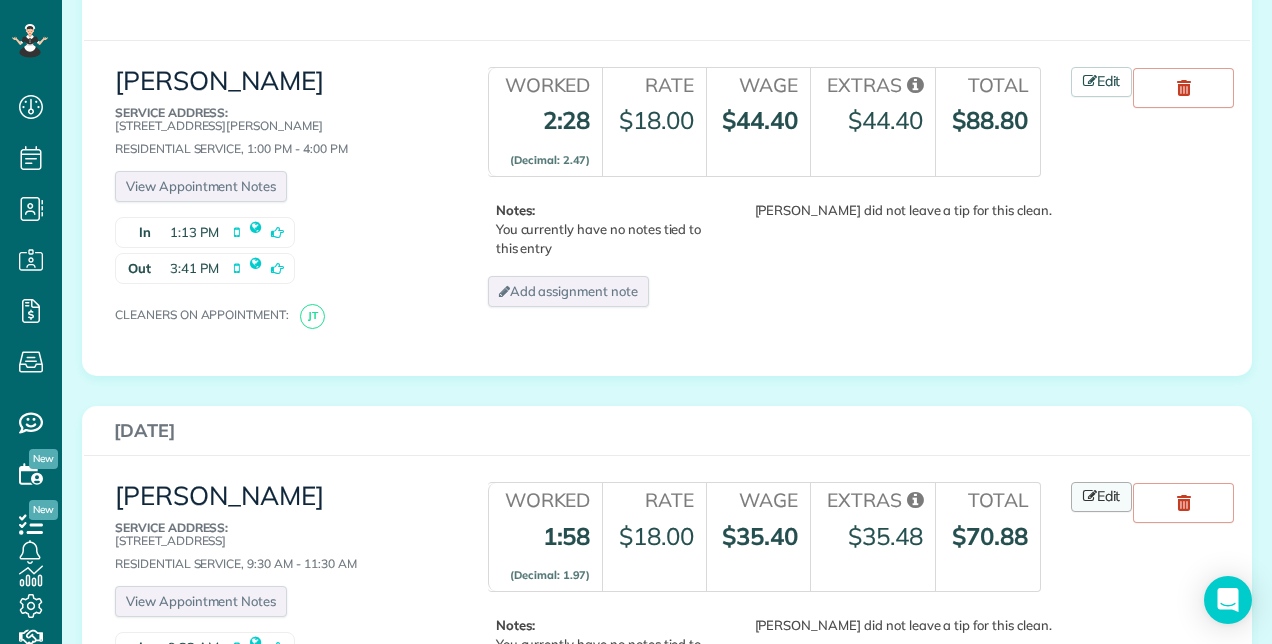 click at bounding box center [1090, 496] 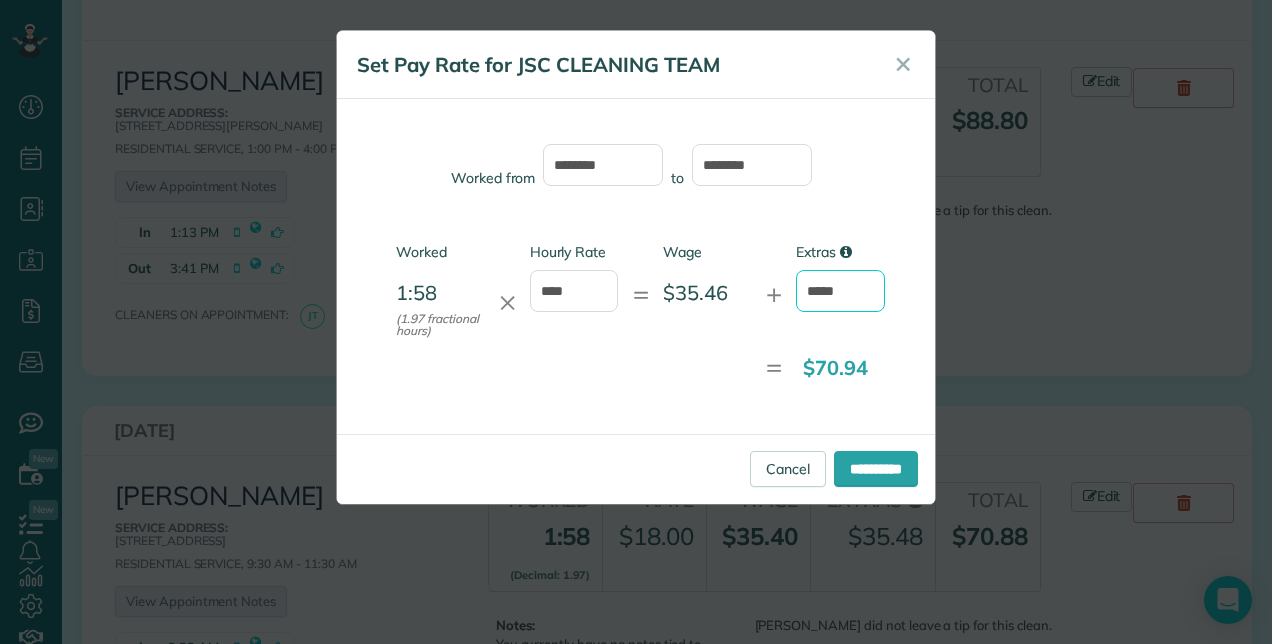 click on "*****" at bounding box center (840, 291) 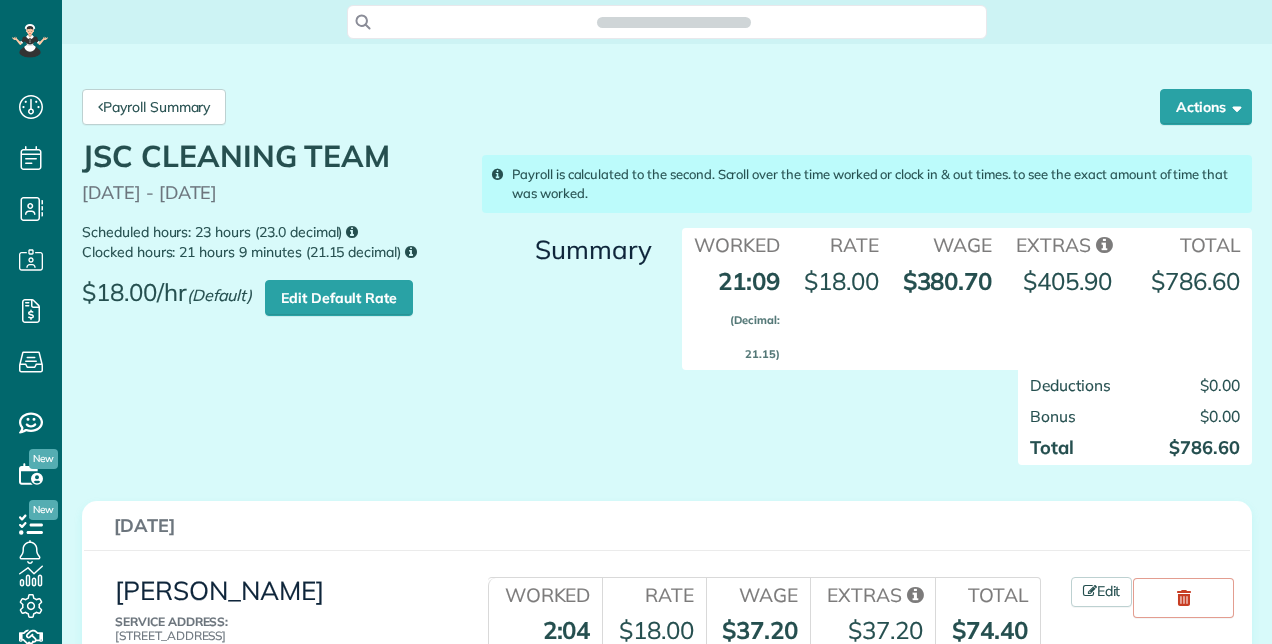 scroll, scrollTop: 0, scrollLeft: 0, axis: both 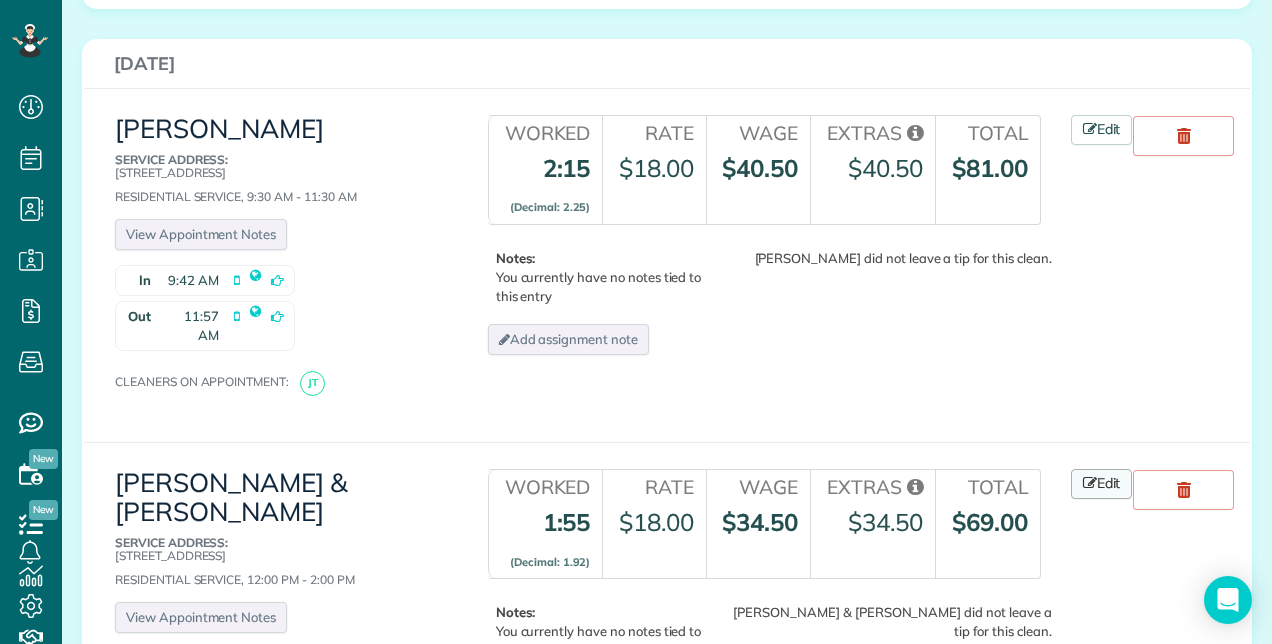 click at bounding box center (1090, 483) 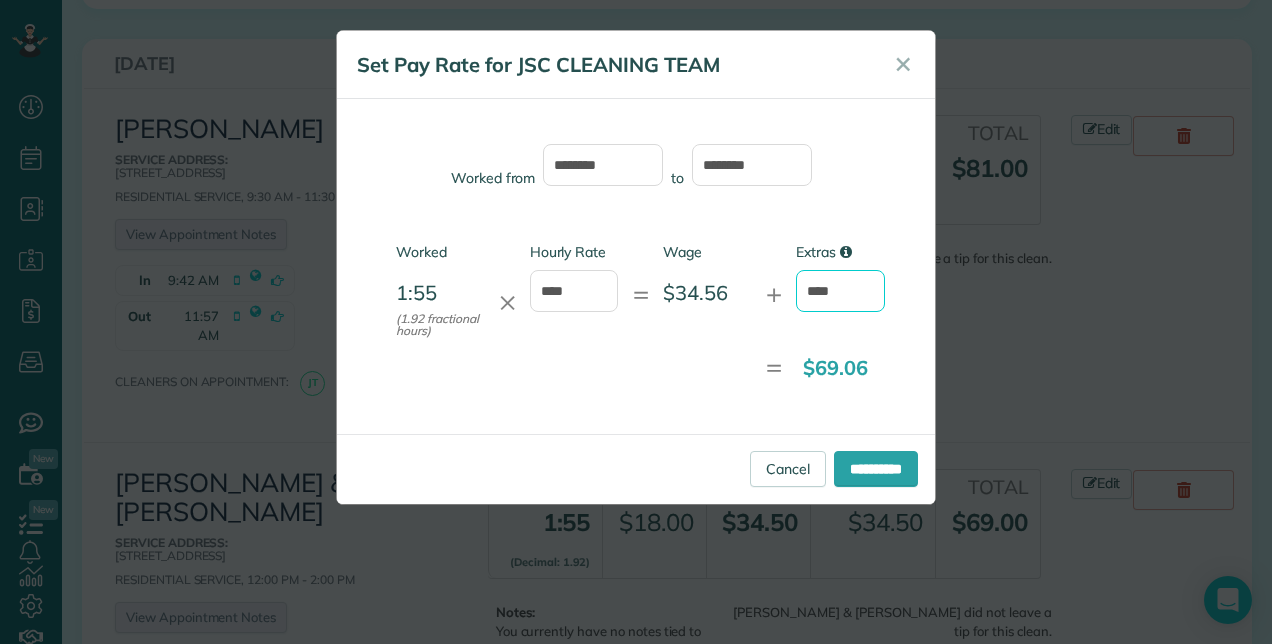 click on "****" at bounding box center (840, 291) 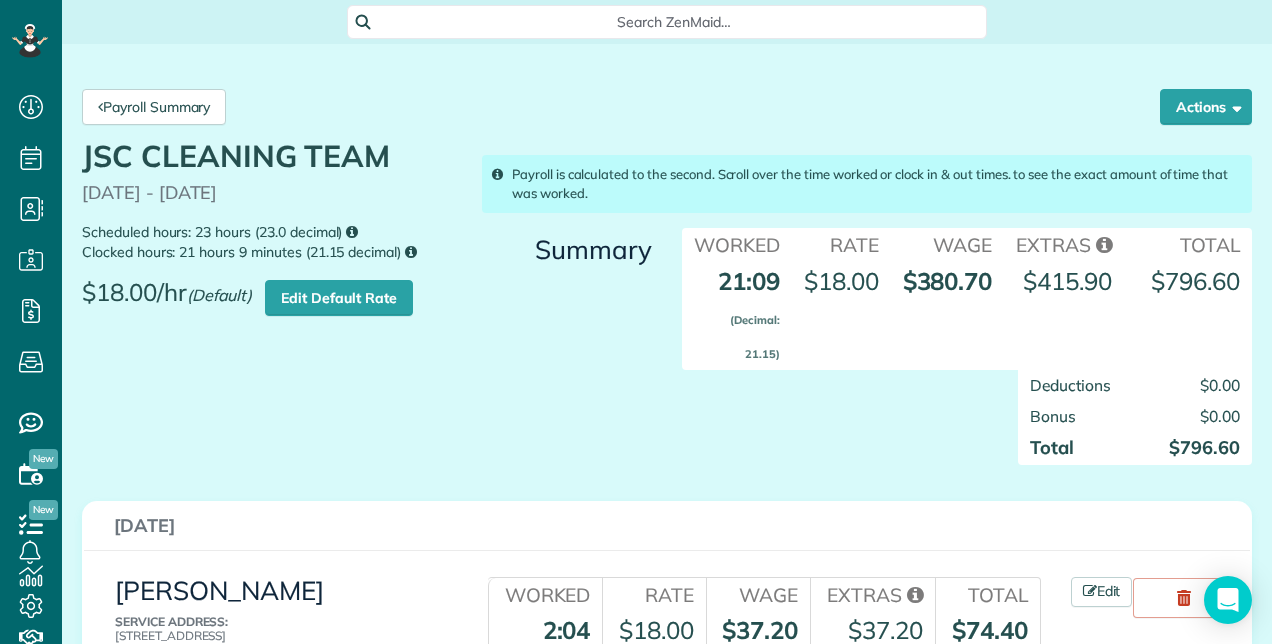 scroll, scrollTop: 0, scrollLeft: 0, axis: both 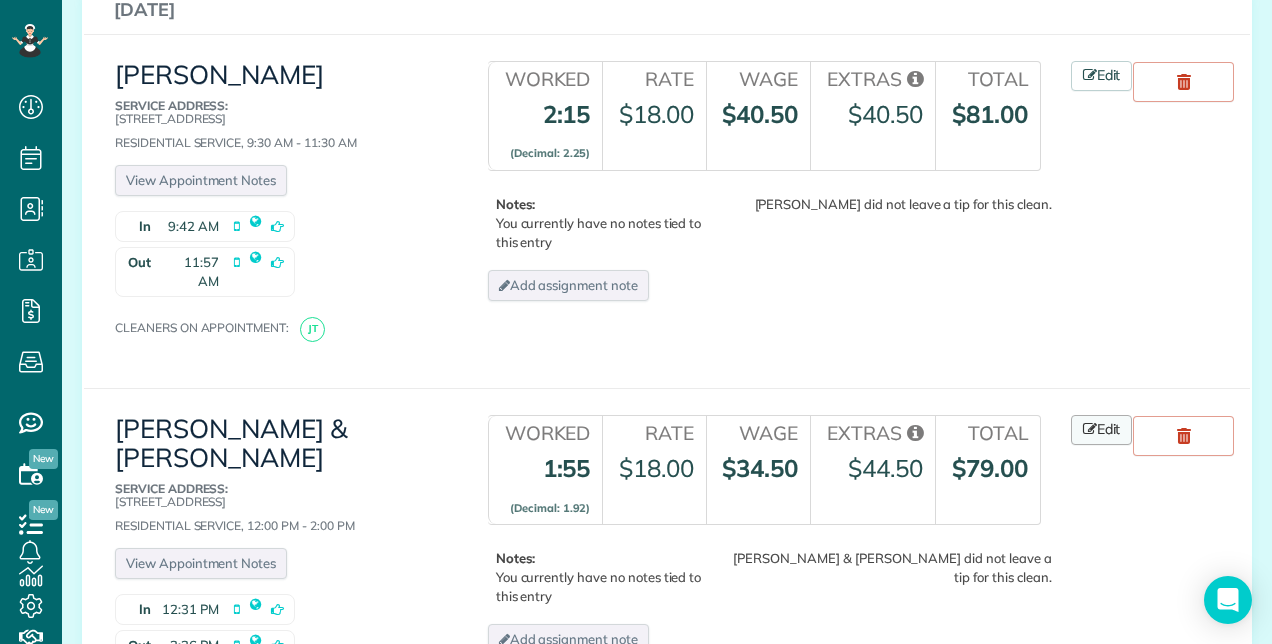 click on "Edit" at bounding box center [1102, 430] 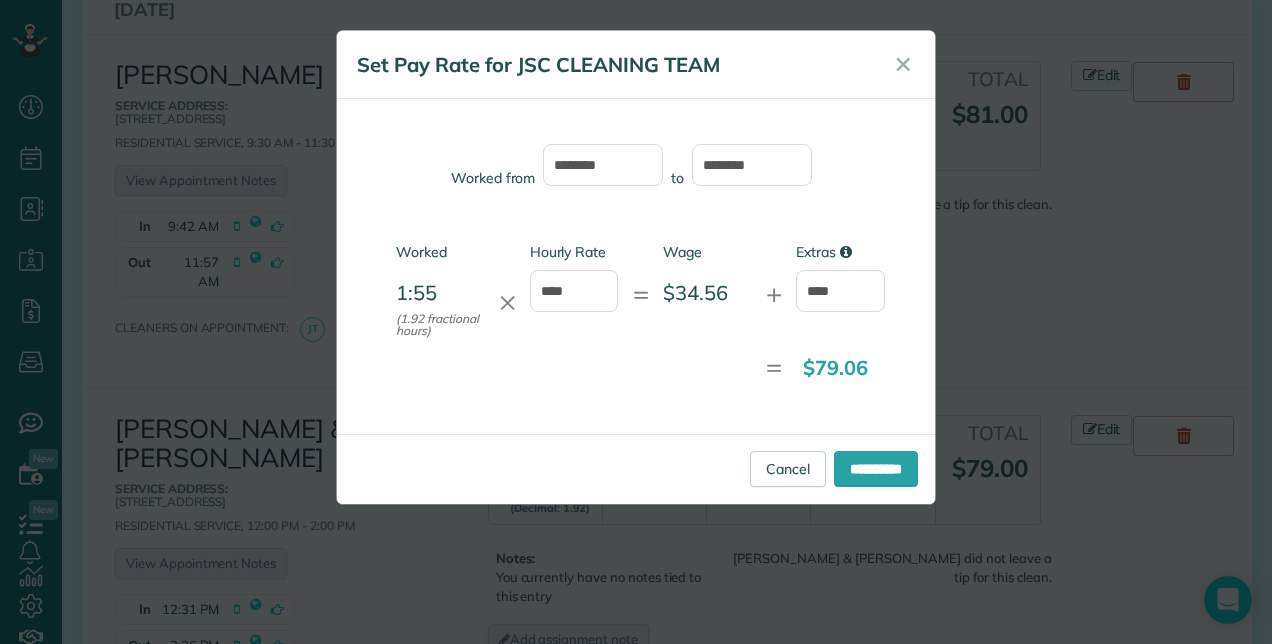click on "**********" at bounding box center (636, 322) 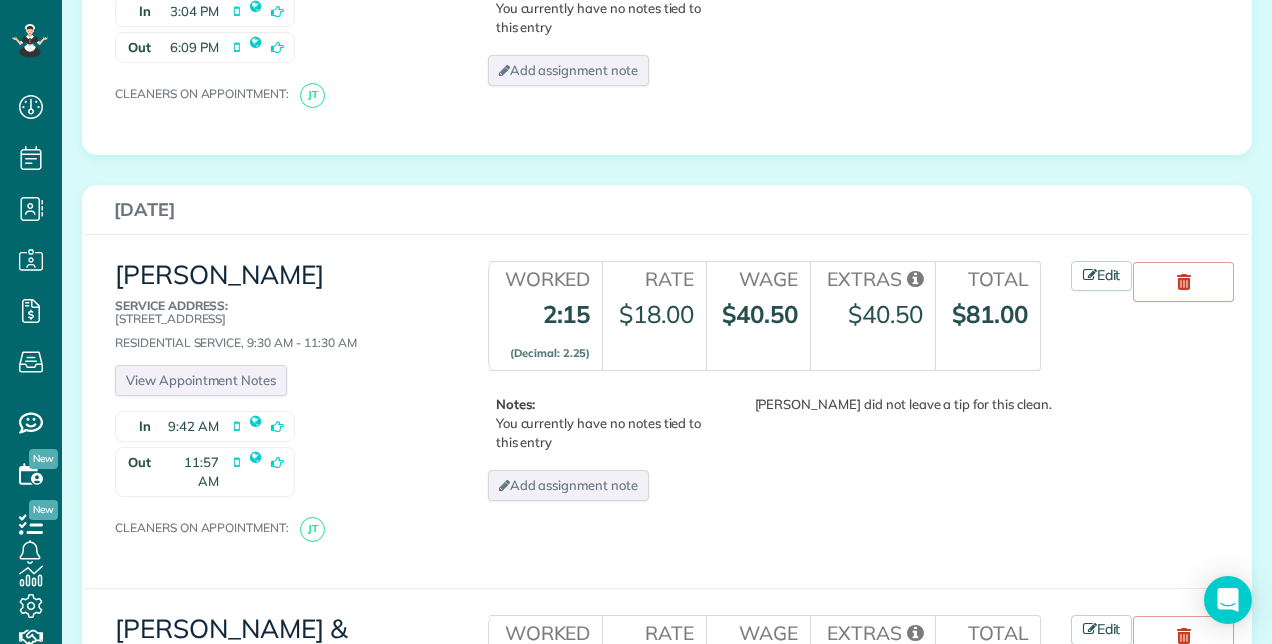 scroll, scrollTop: 1621, scrollLeft: 0, axis: vertical 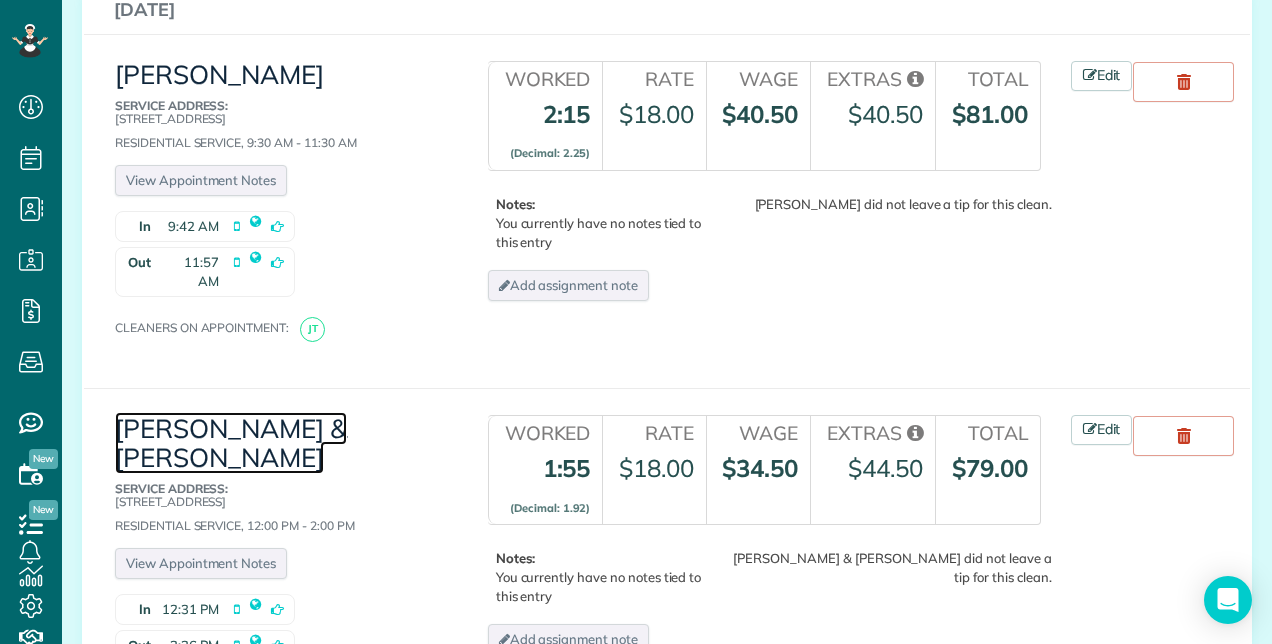 click on "[PERSON_NAME] & [PERSON_NAME]" at bounding box center (231, 443) 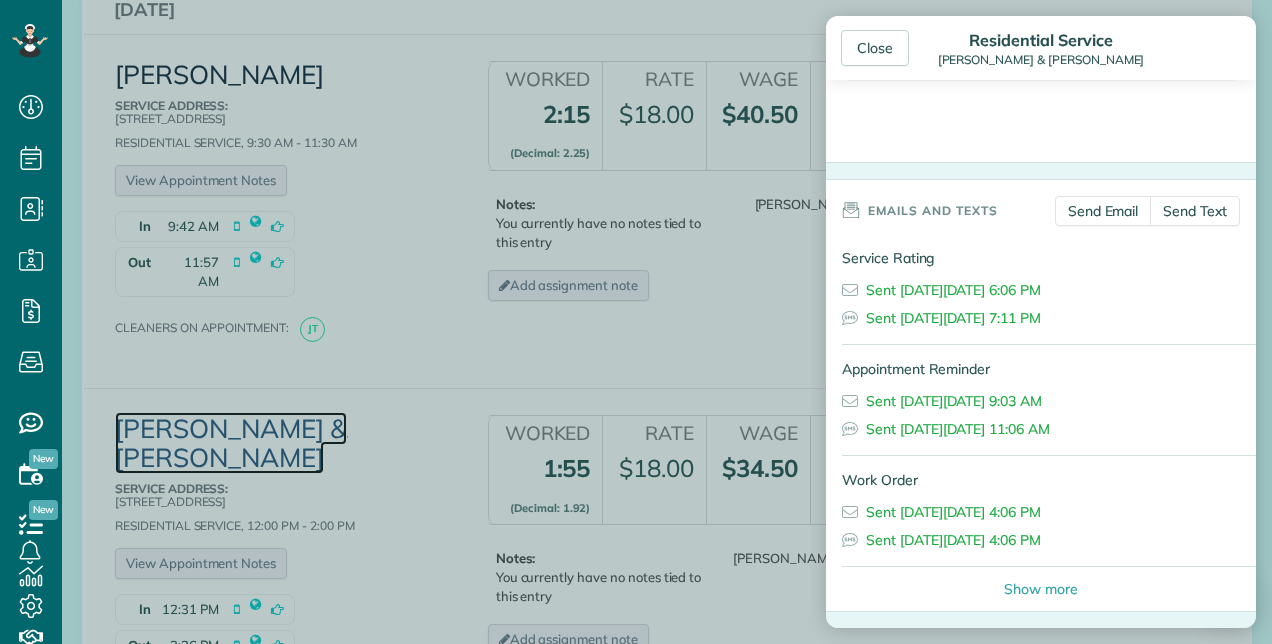 scroll, scrollTop: 1362, scrollLeft: 0, axis: vertical 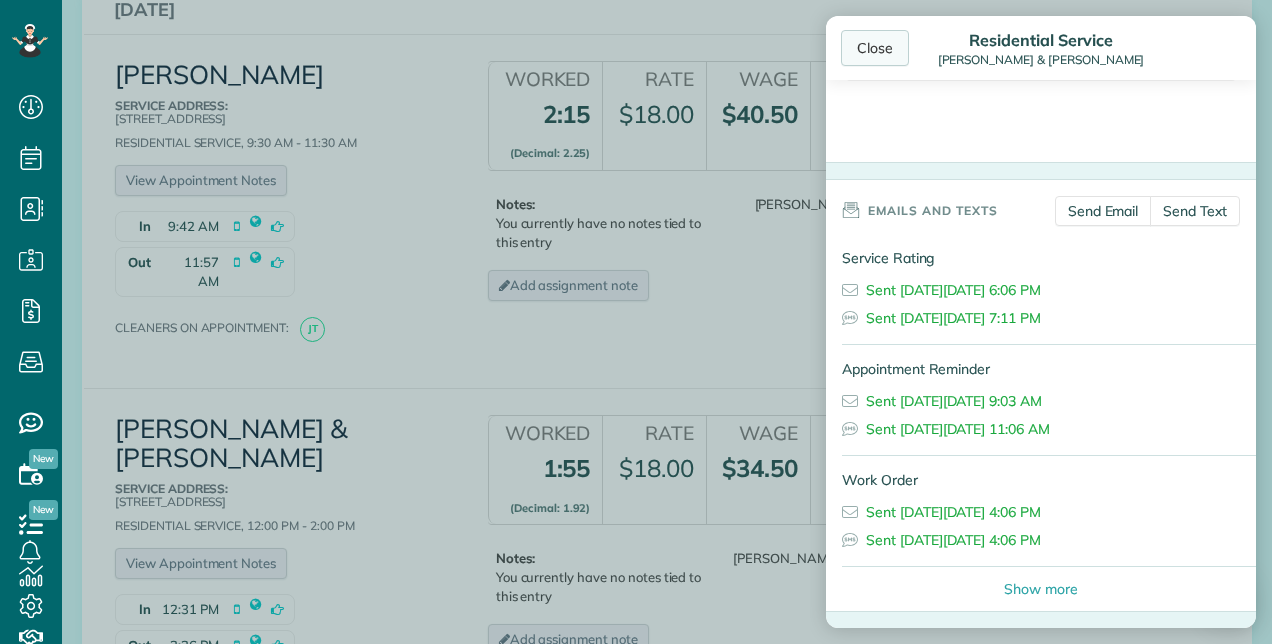click on "Close" at bounding box center [875, 48] 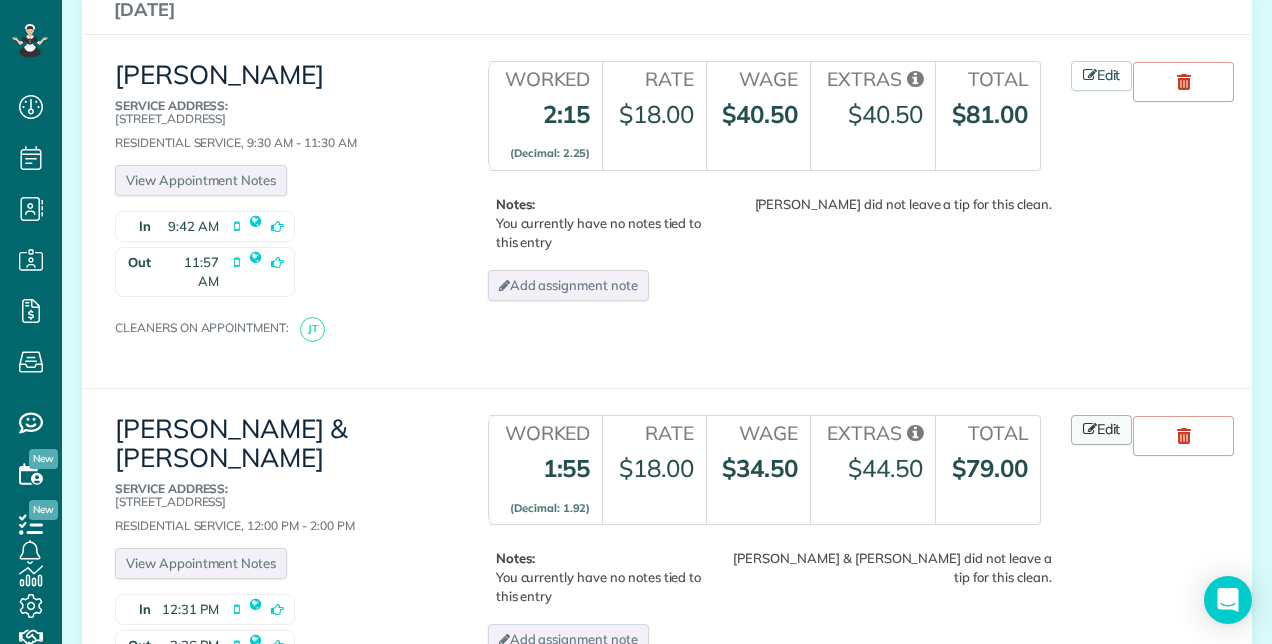 click at bounding box center [1090, 429] 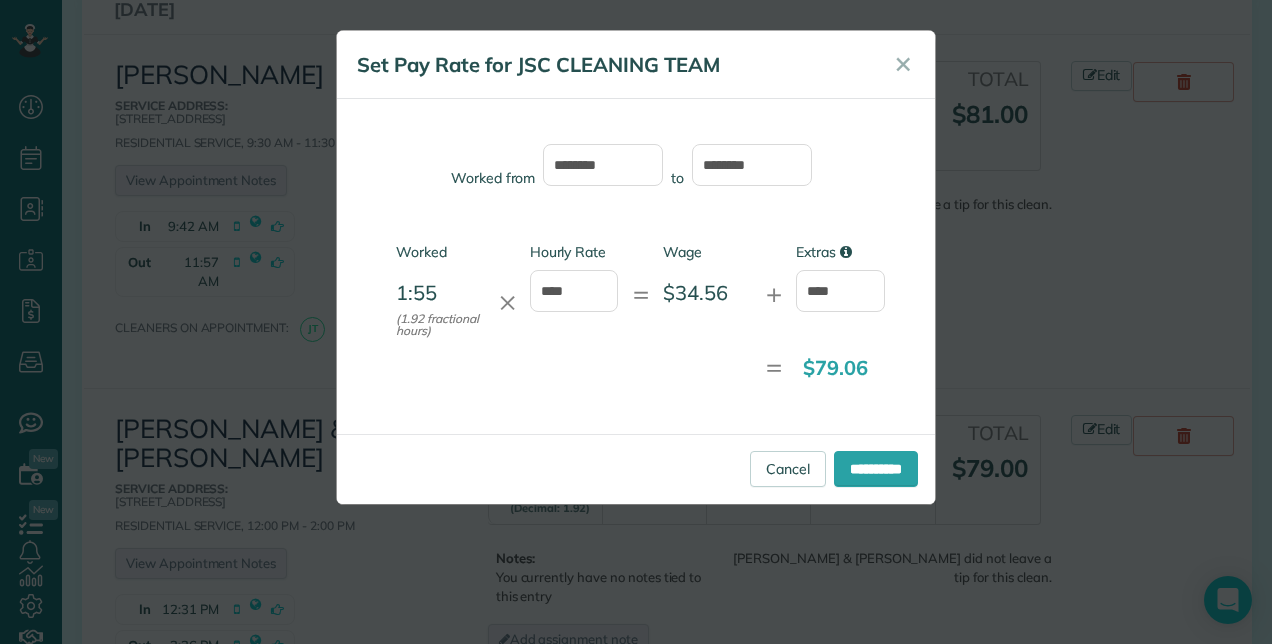 click on "**********" at bounding box center (636, 322) 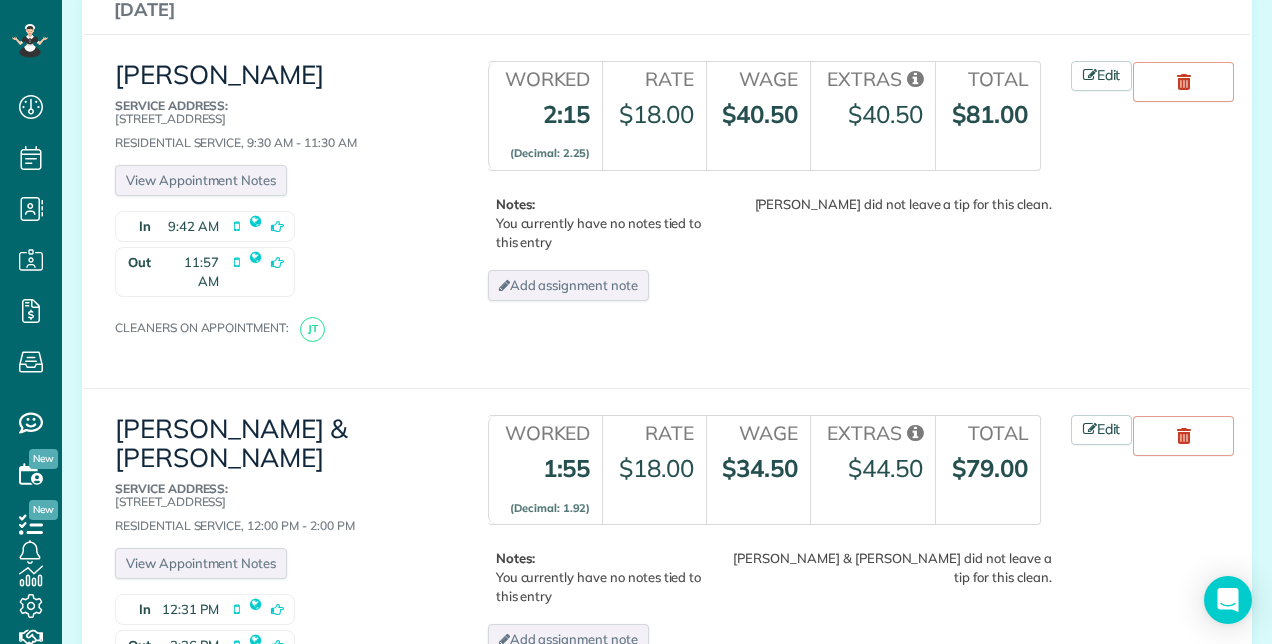 drag, startPoint x: 1021, startPoint y: 475, endPoint x: 1030, endPoint y: 481, distance: 10.816654 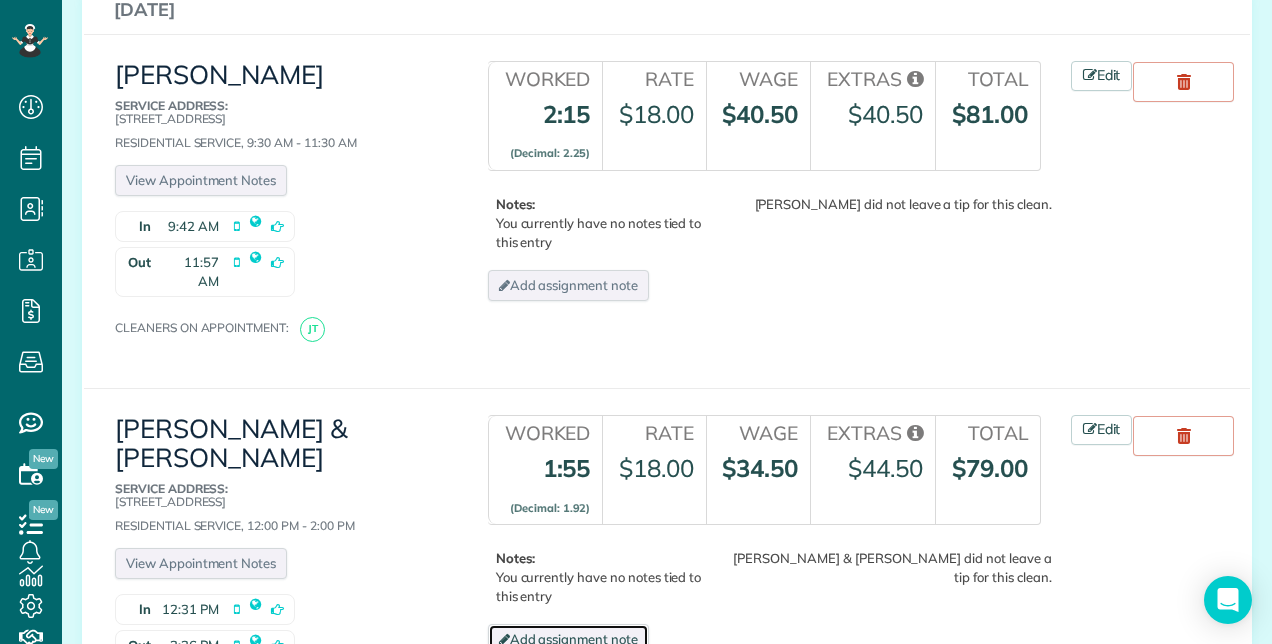 click on "Add assignment note" at bounding box center [568, -820] 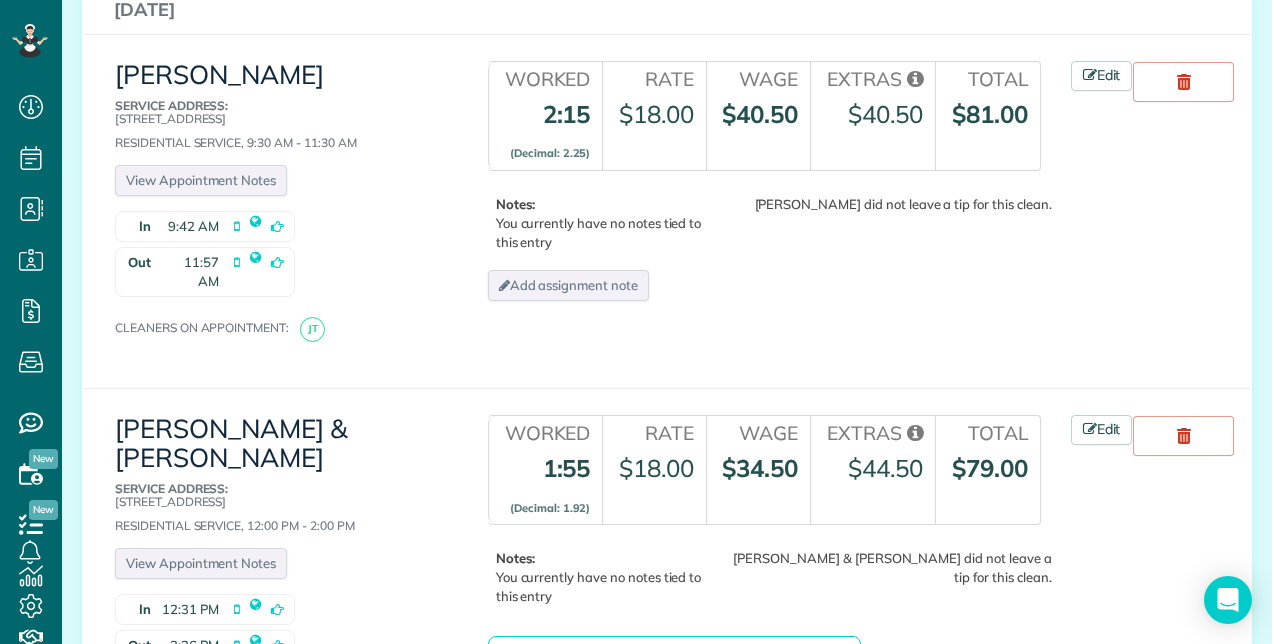 click at bounding box center (675, 657) 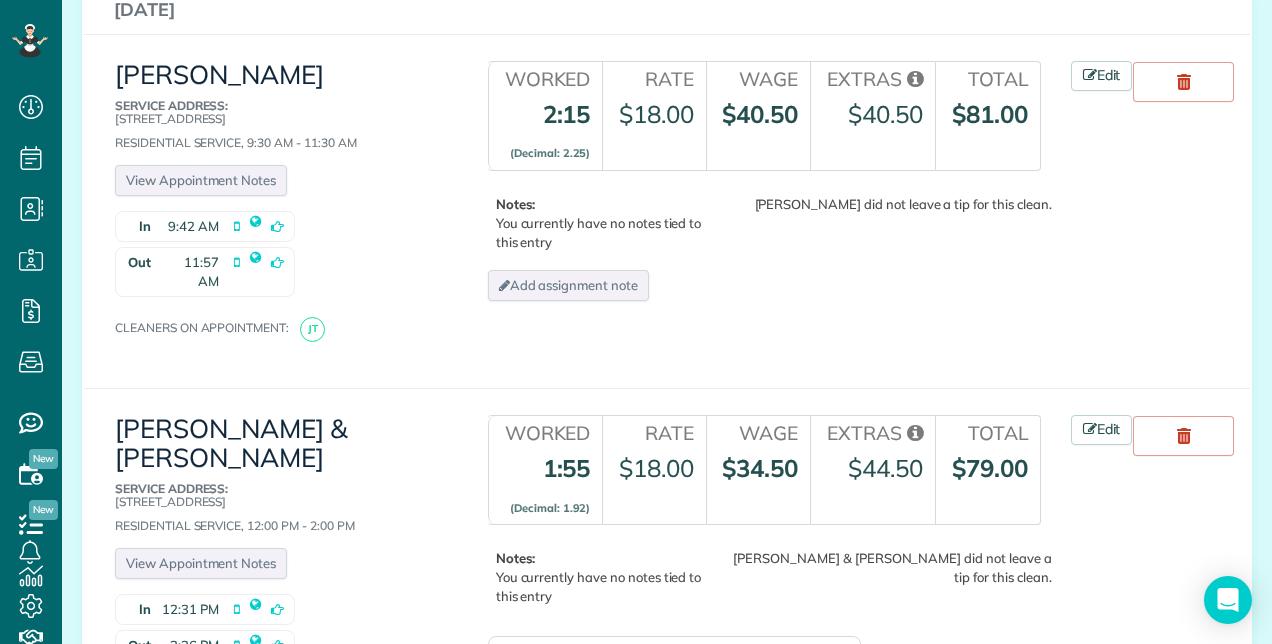 click on "**********" at bounding box center (531, 713) 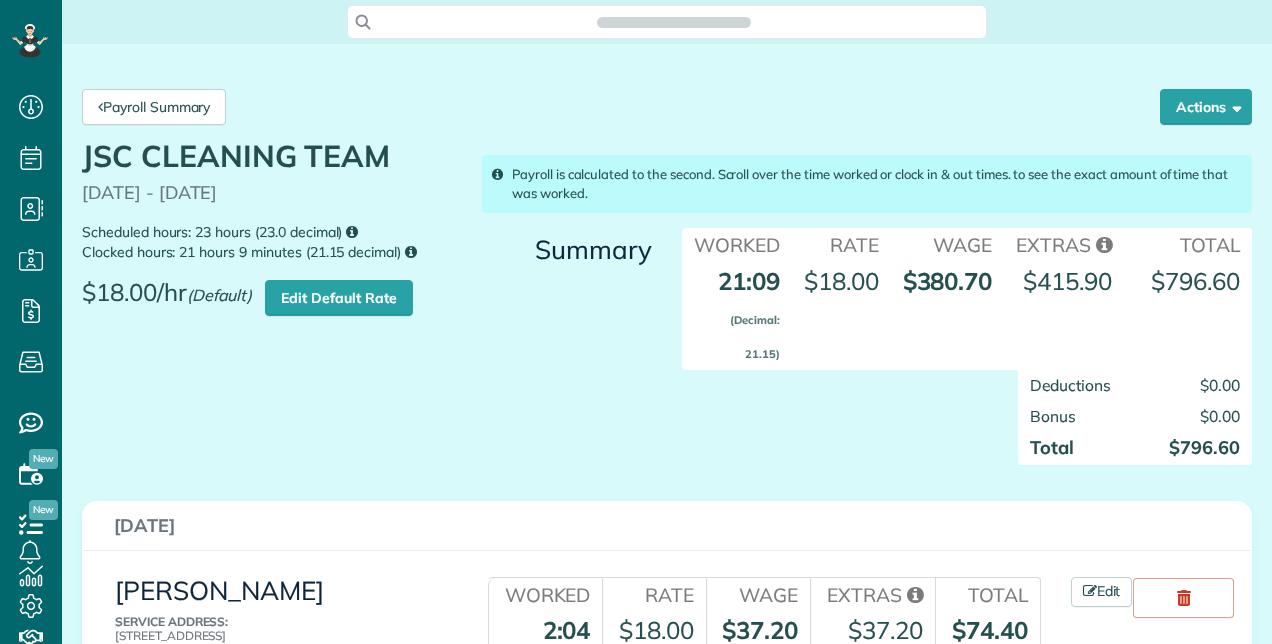 scroll, scrollTop: 0, scrollLeft: 0, axis: both 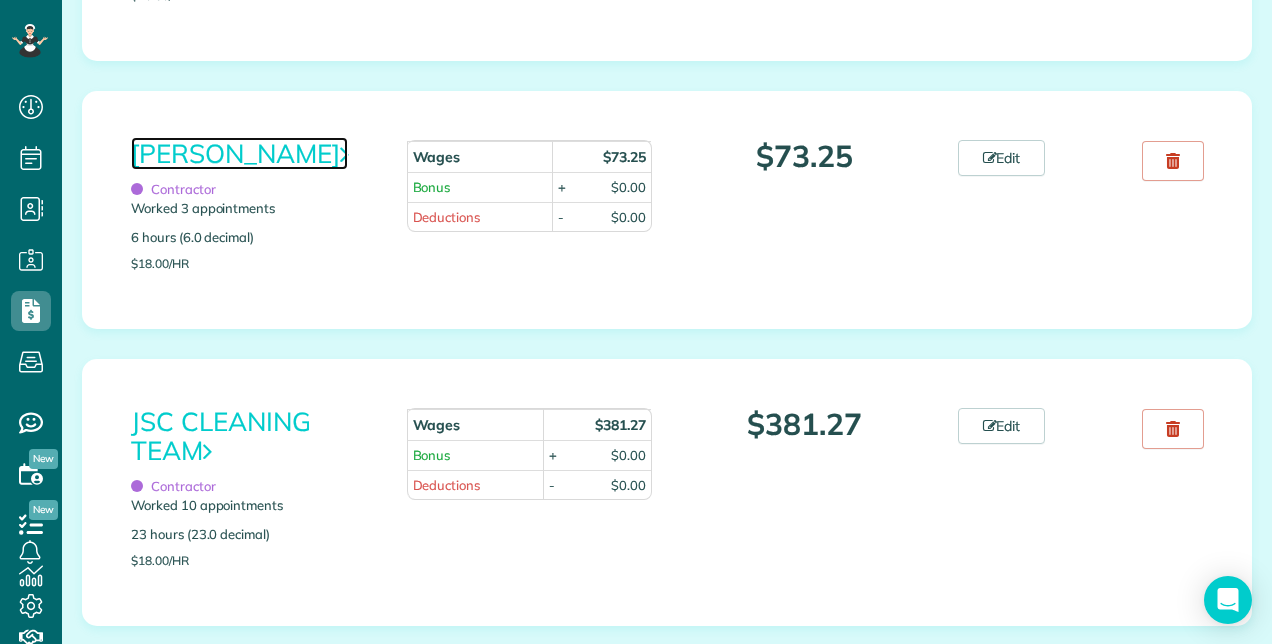 click on "[PERSON_NAME]" at bounding box center [239, 153] 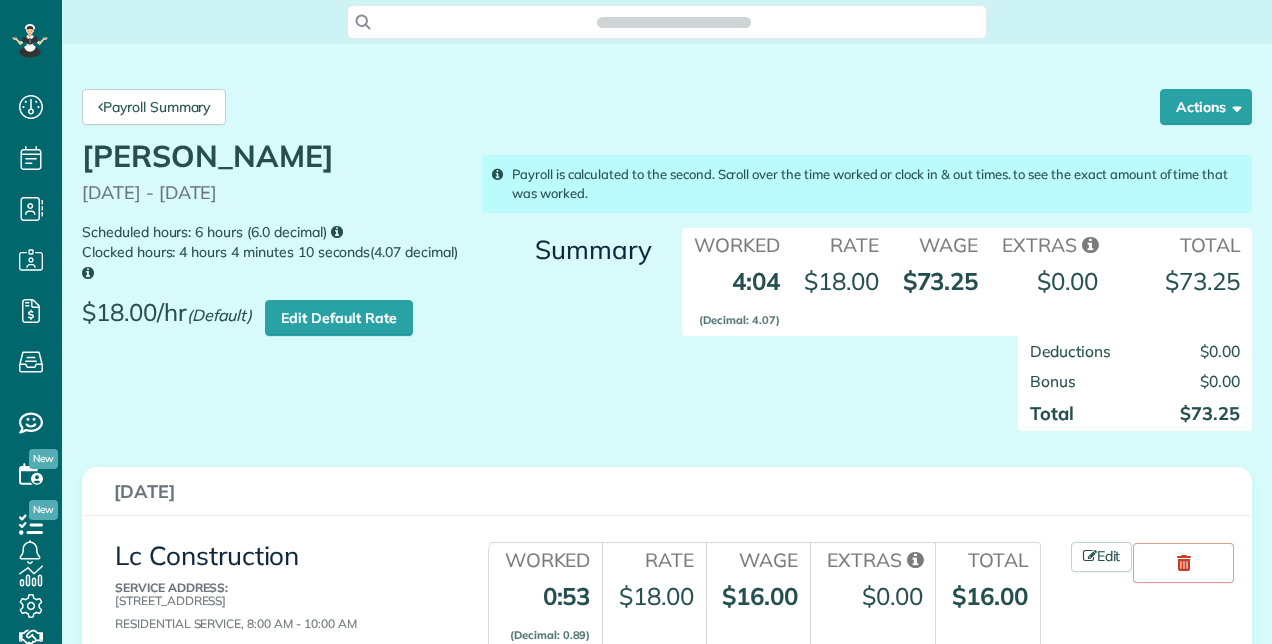 scroll, scrollTop: 0, scrollLeft: 0, axis: both 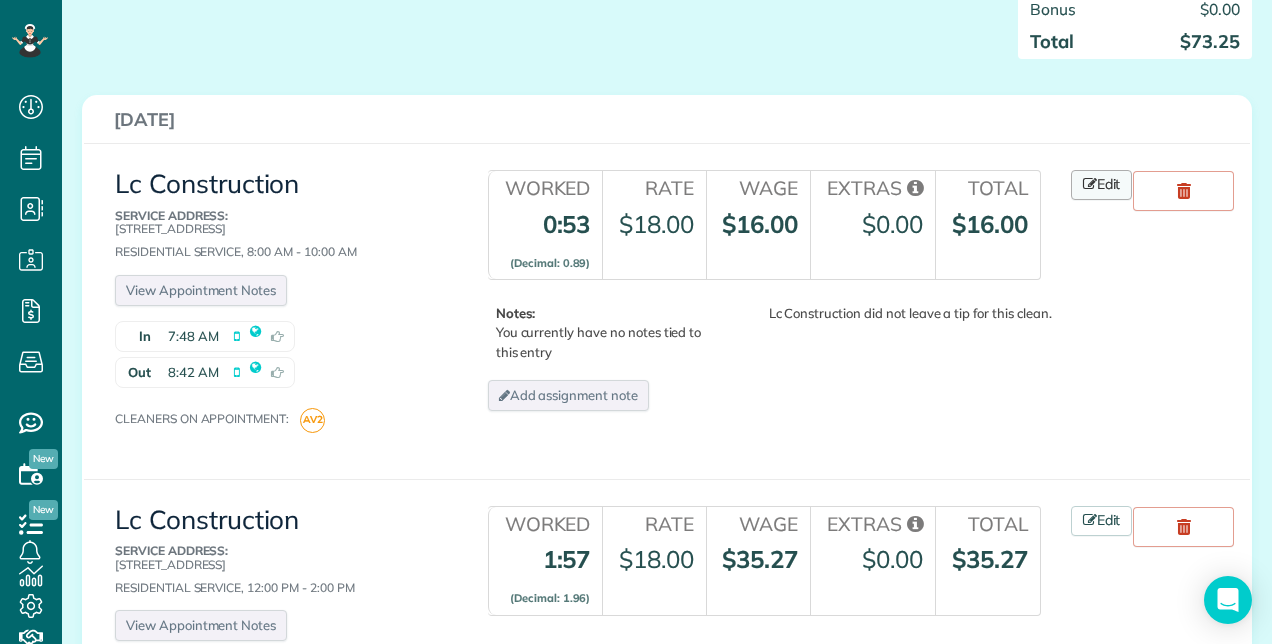 click at bounding box center (1090, 184) 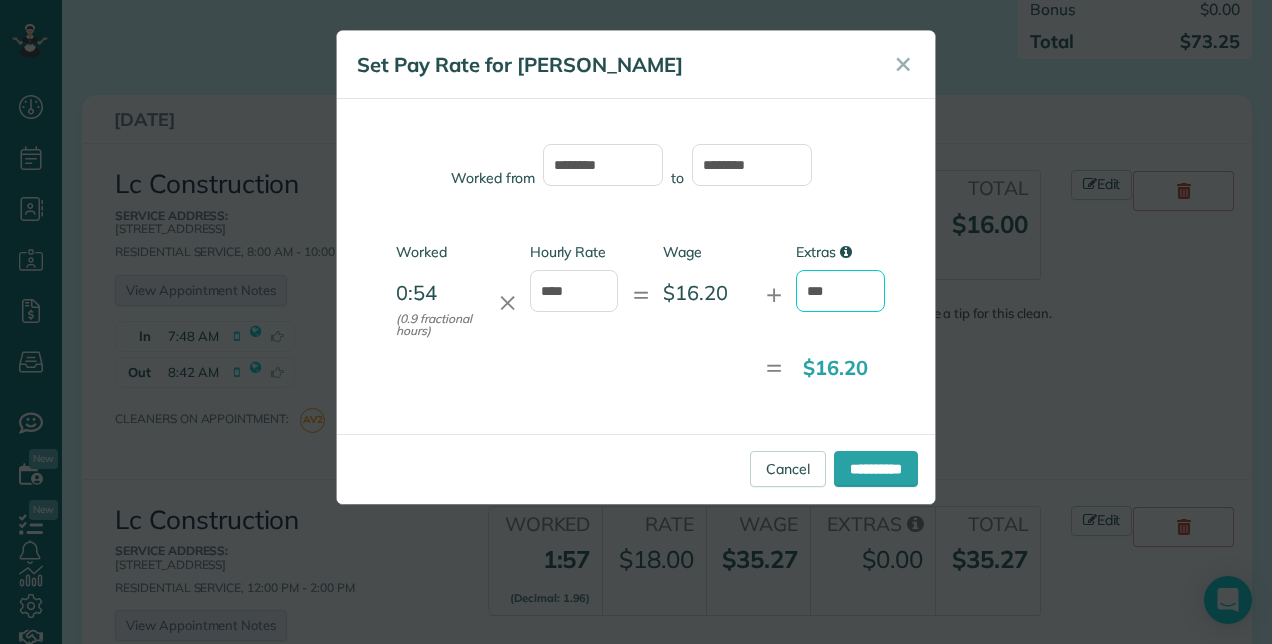 click on "***" at bounding box center (840, 291) 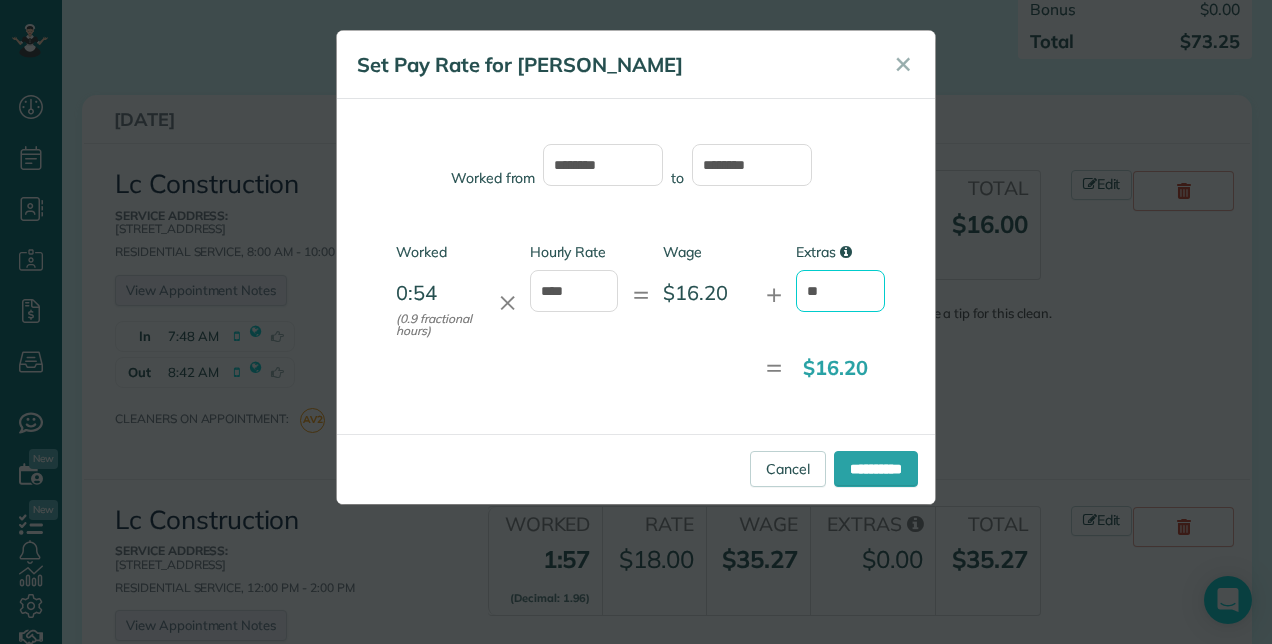 type on "*" 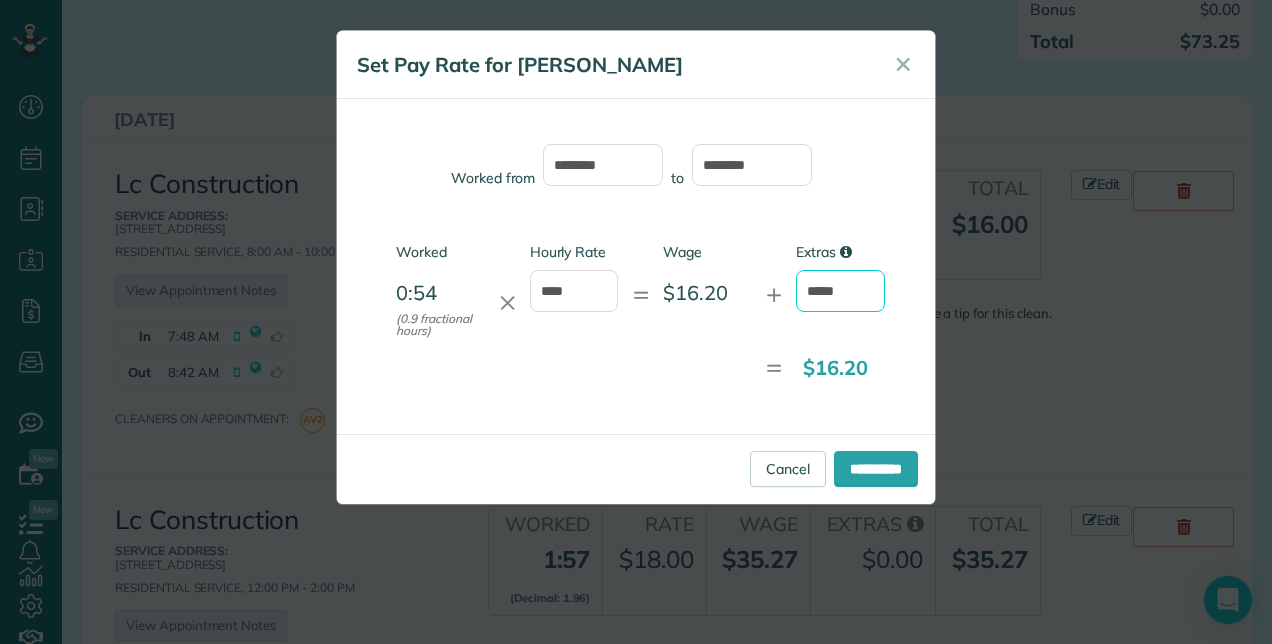 type on "*****" 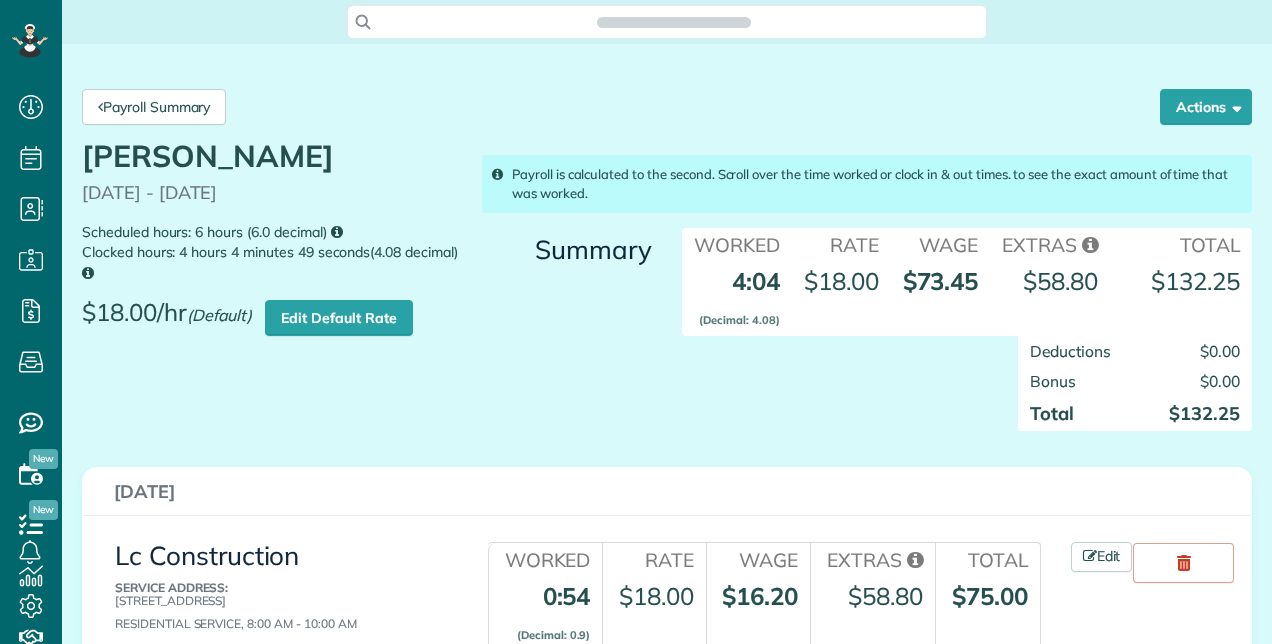 scroll, scrollTop: 0, scrollLeft: 0, axis: both 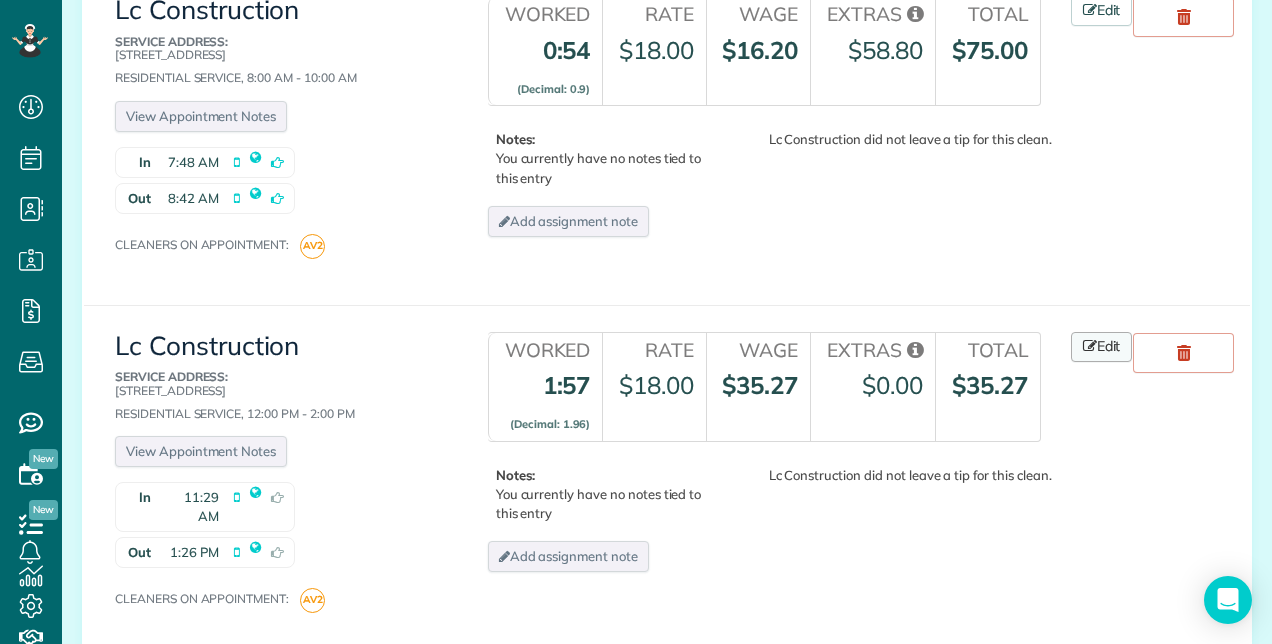 click on "Edit" at bounding box center [1102, 347] 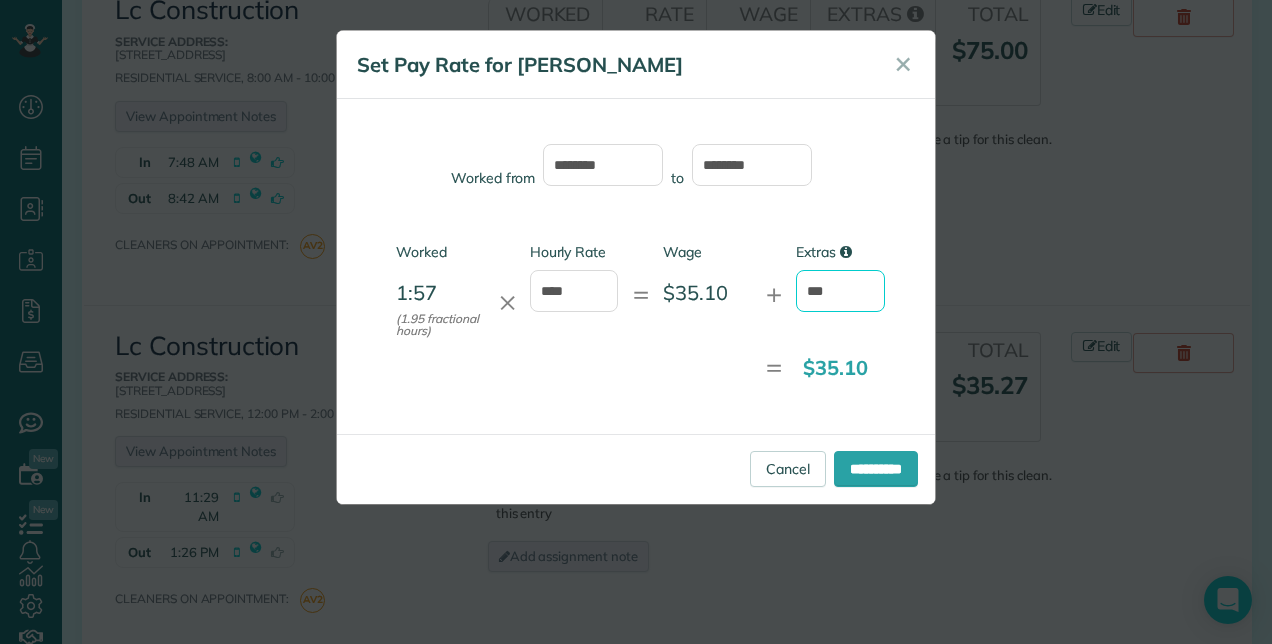 click on "***" at bounding box center (840, 291) 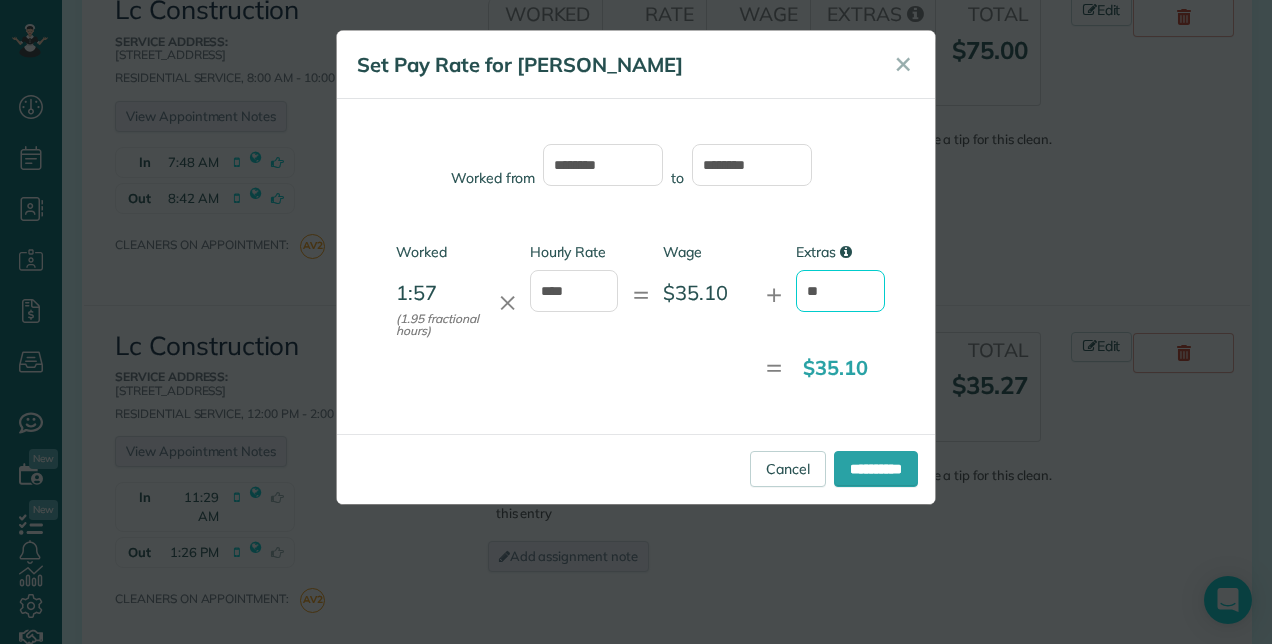 type on "*" 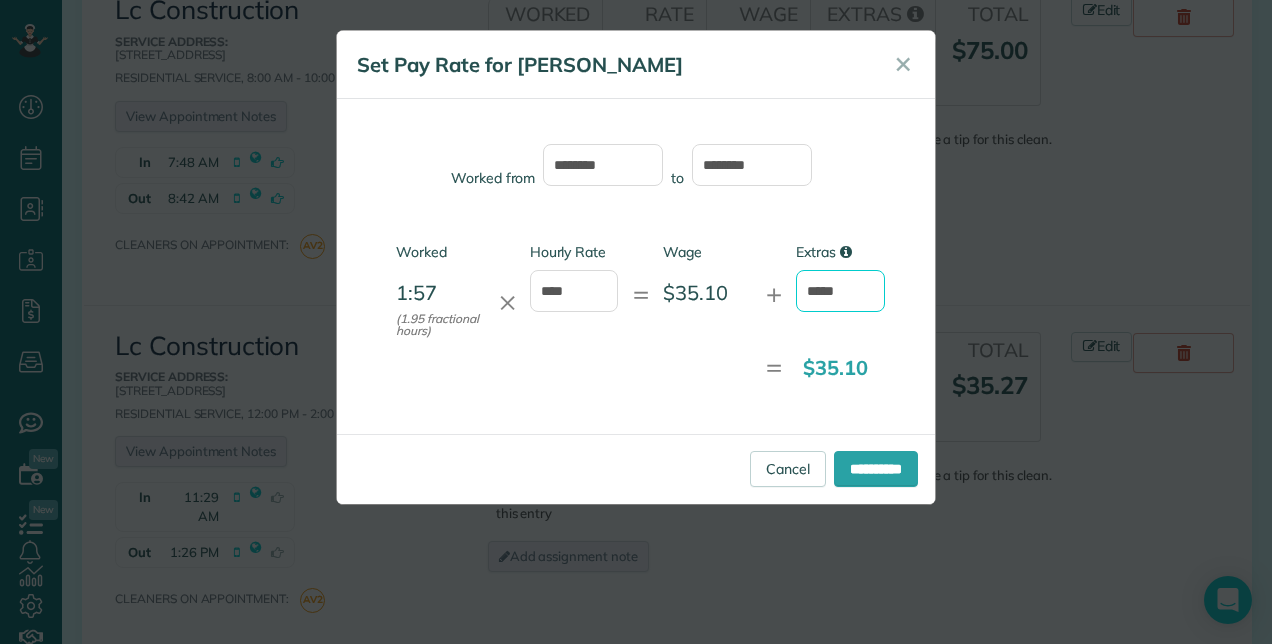 type on "*****" 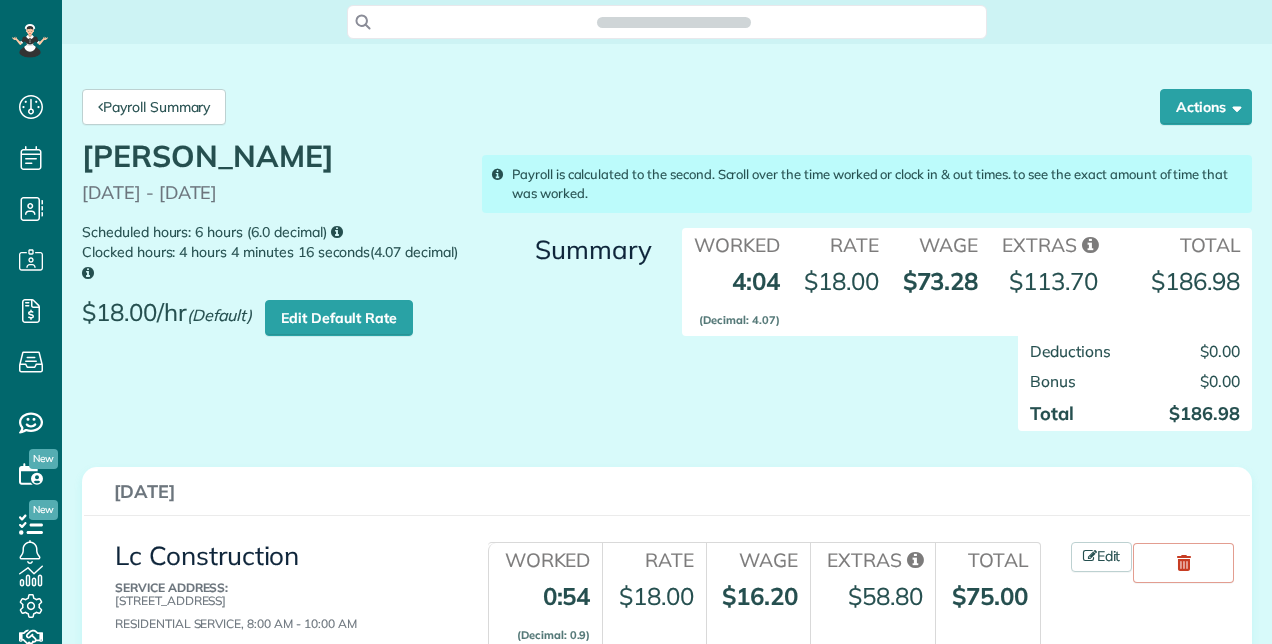 scroll, scrollTop: 0, scrollLeft: 0, axis: both 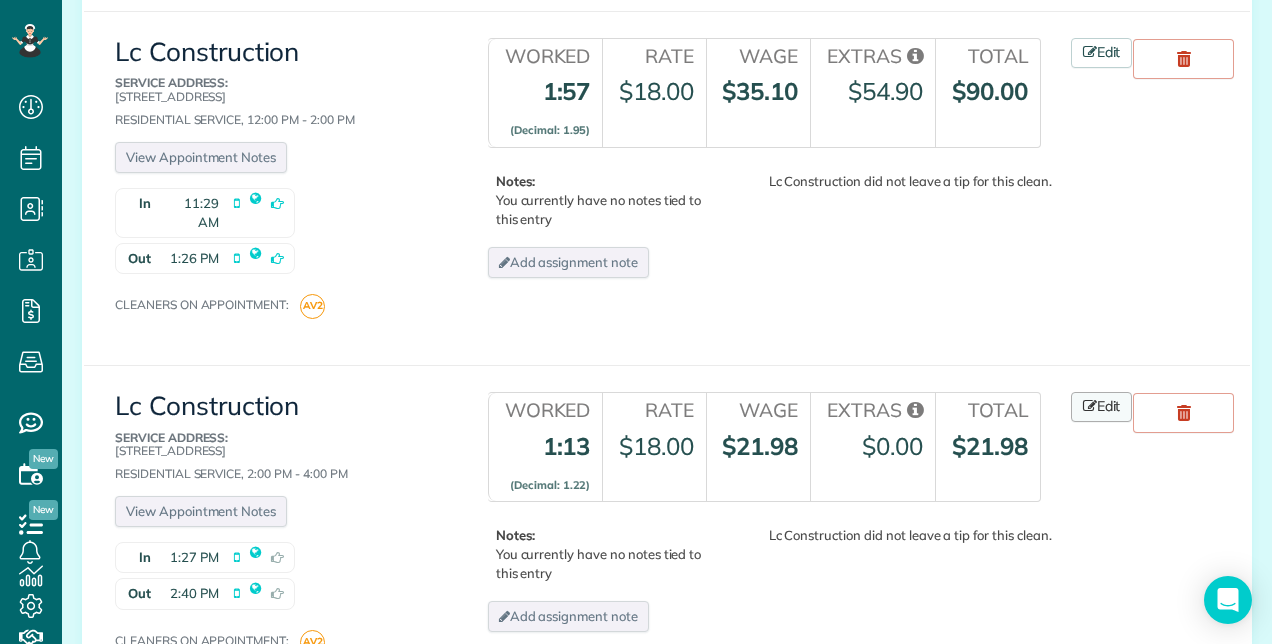 click at bounding box center [1090, 406] 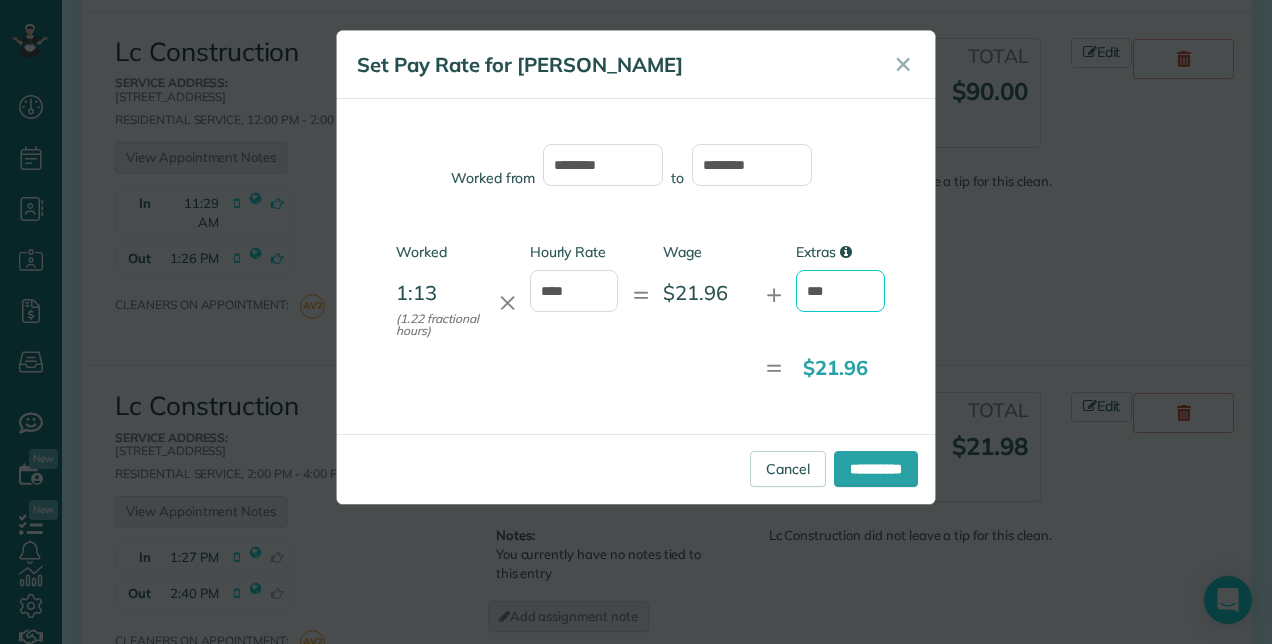 click on "***" at bounding box center [840, 291] 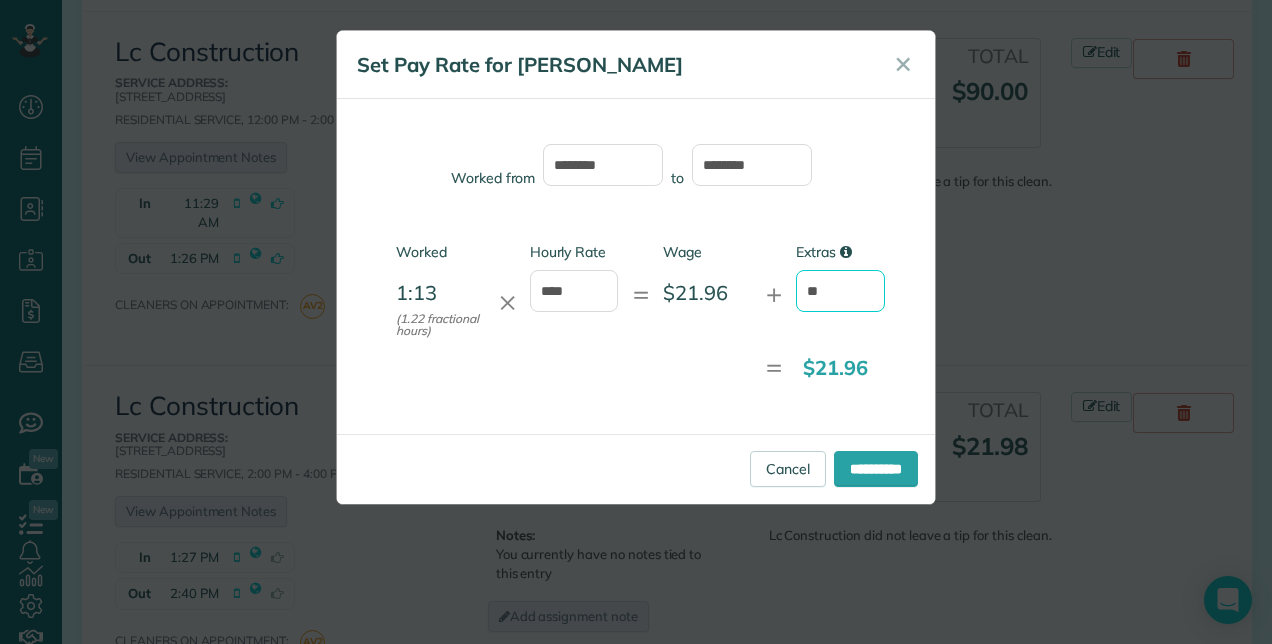 type on "*" 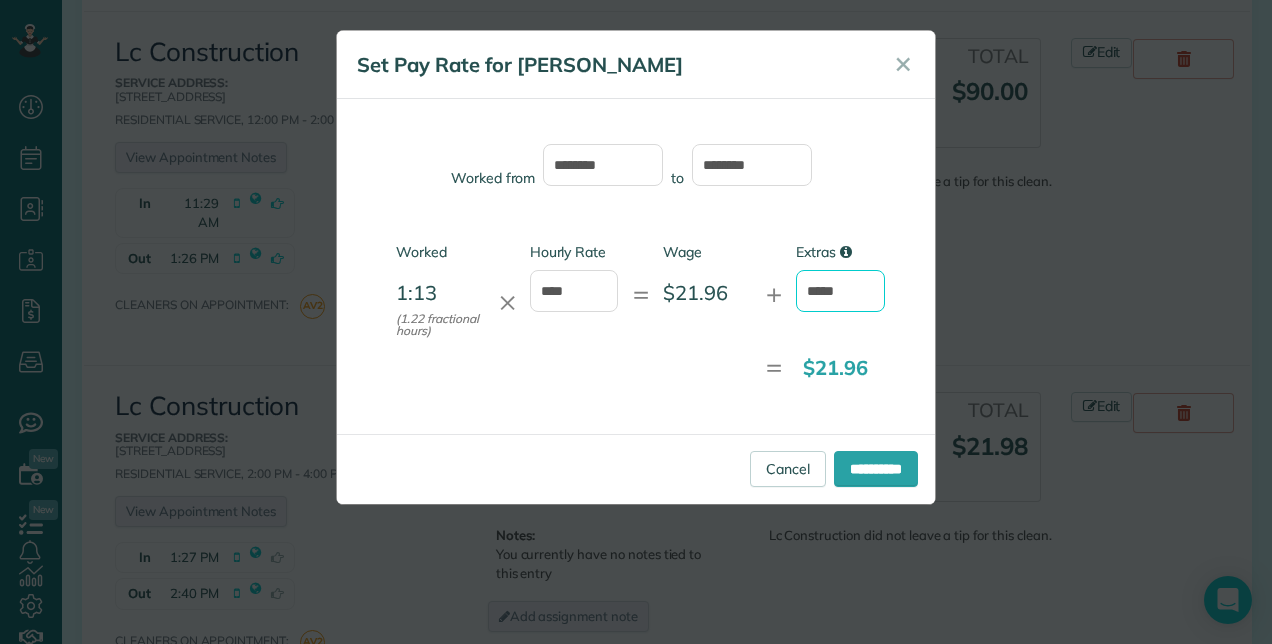 type on "*****" 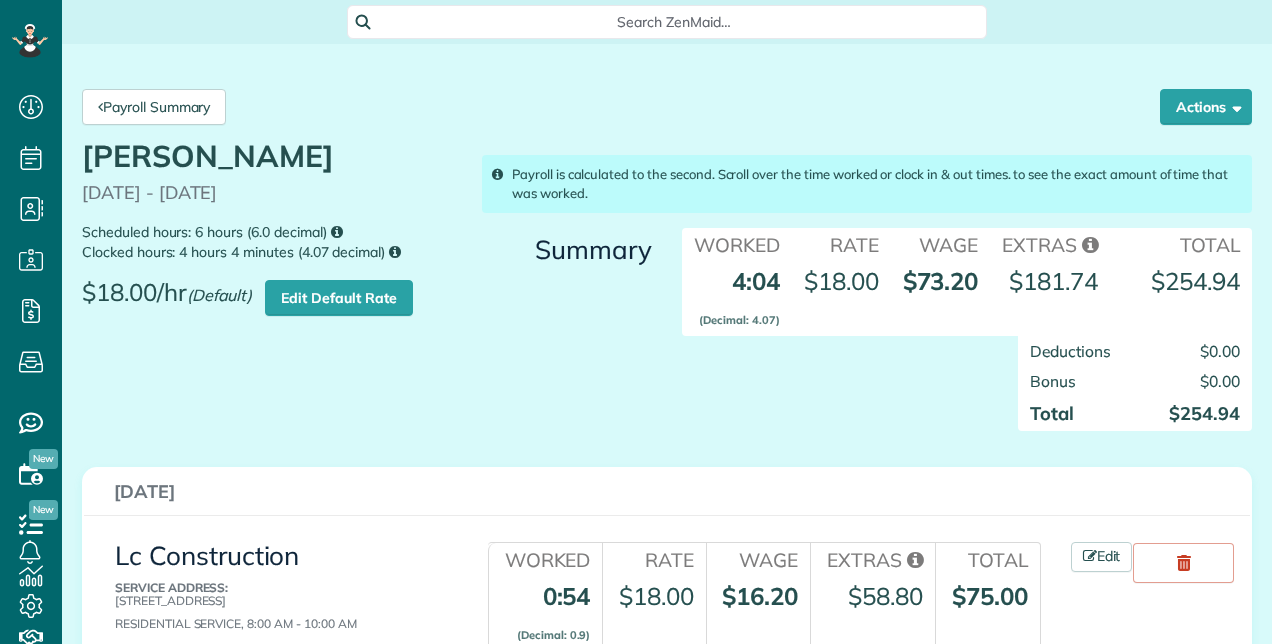 scroll, scrollTop: 0, scrollLeft: 0, axis: both 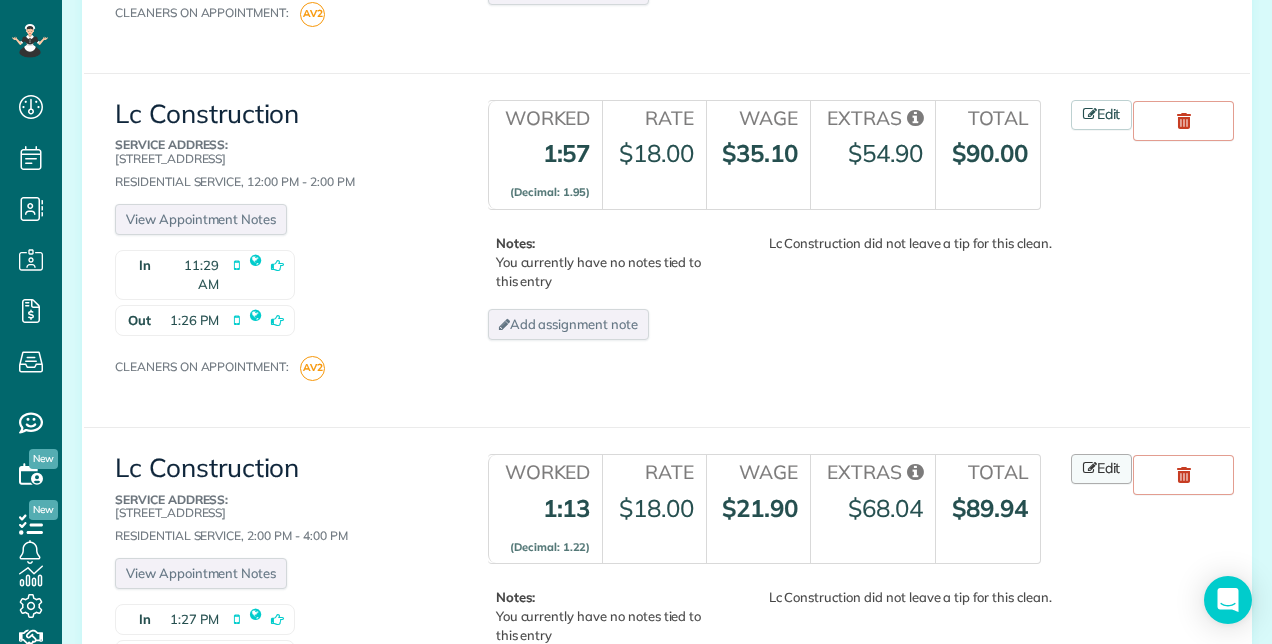 click on "Edit" at bounding box center (1102, 469) 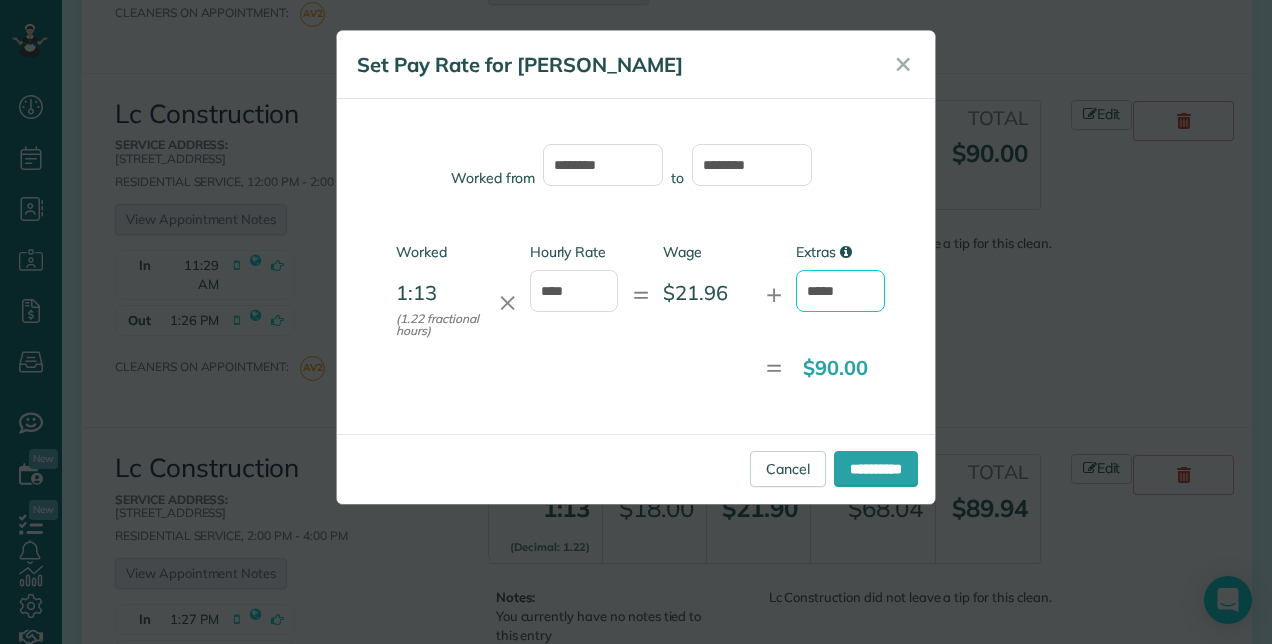 click on "*****" at bounding box center (840, 291) 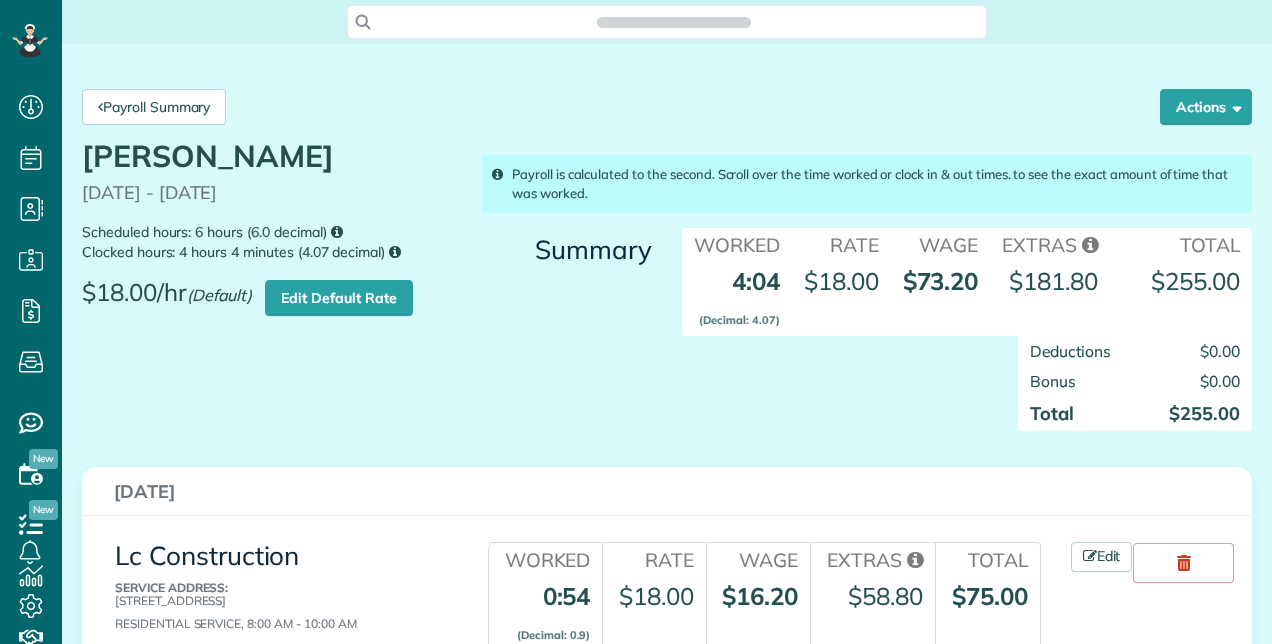 scroll, scrollTop: 0, scrollLeft: 0, axis: both 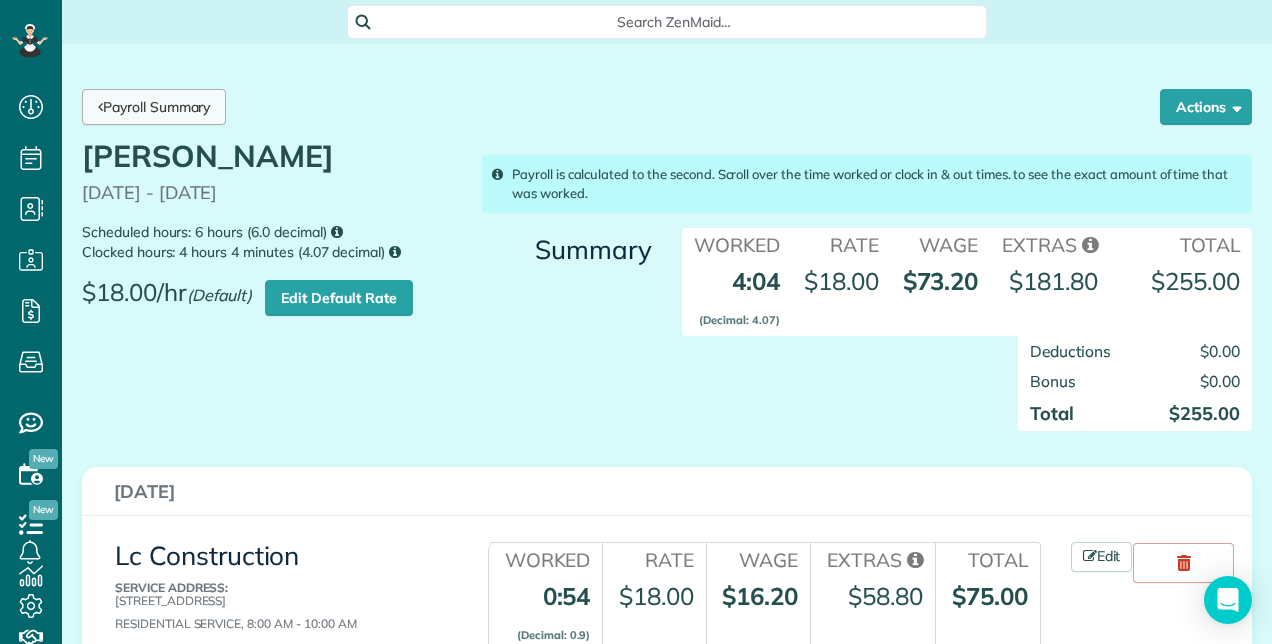 click on "Payroll Summary" at bounding box center (154, 107) 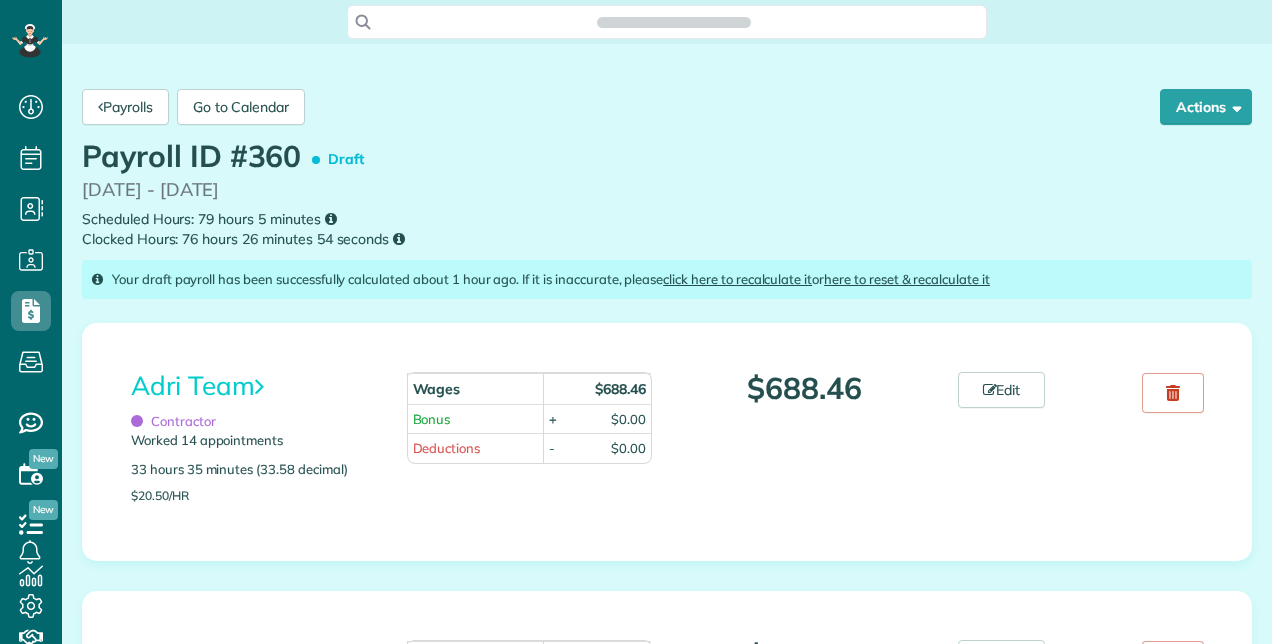 scroll, scrollTop: 0, scrollLeft: 0, axis: both 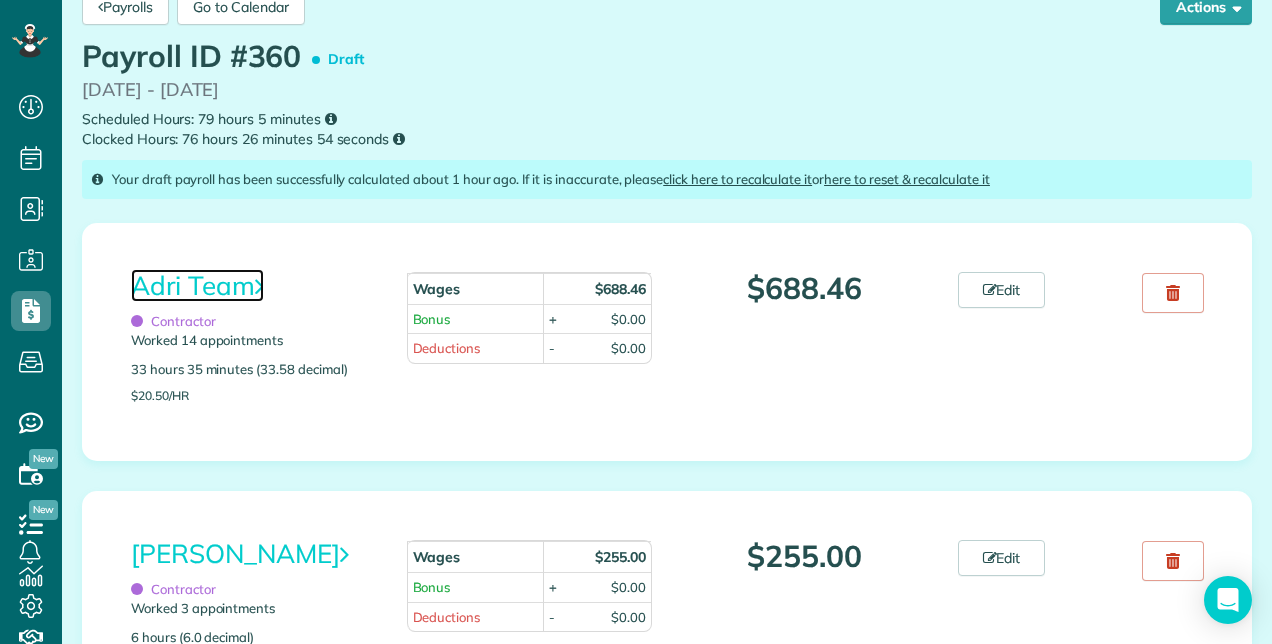 click on "Adri Team" at bounding box center [197, 285] 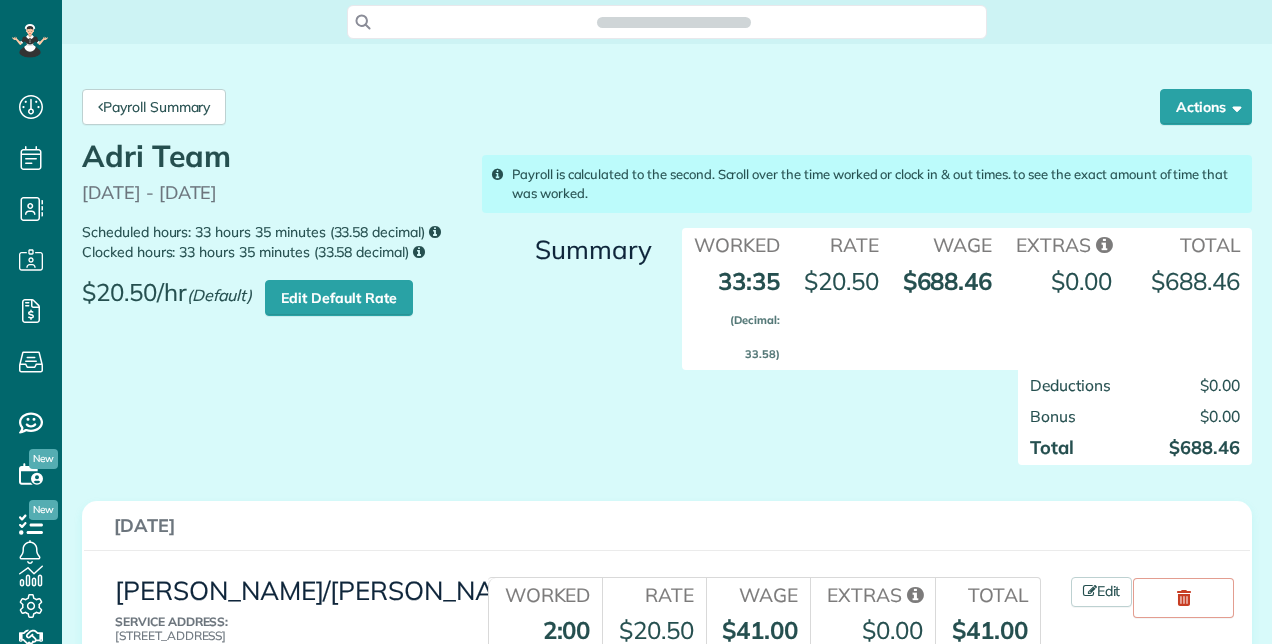 scroll, scrollTop: 0, scrollLeft: 0, axis: both 